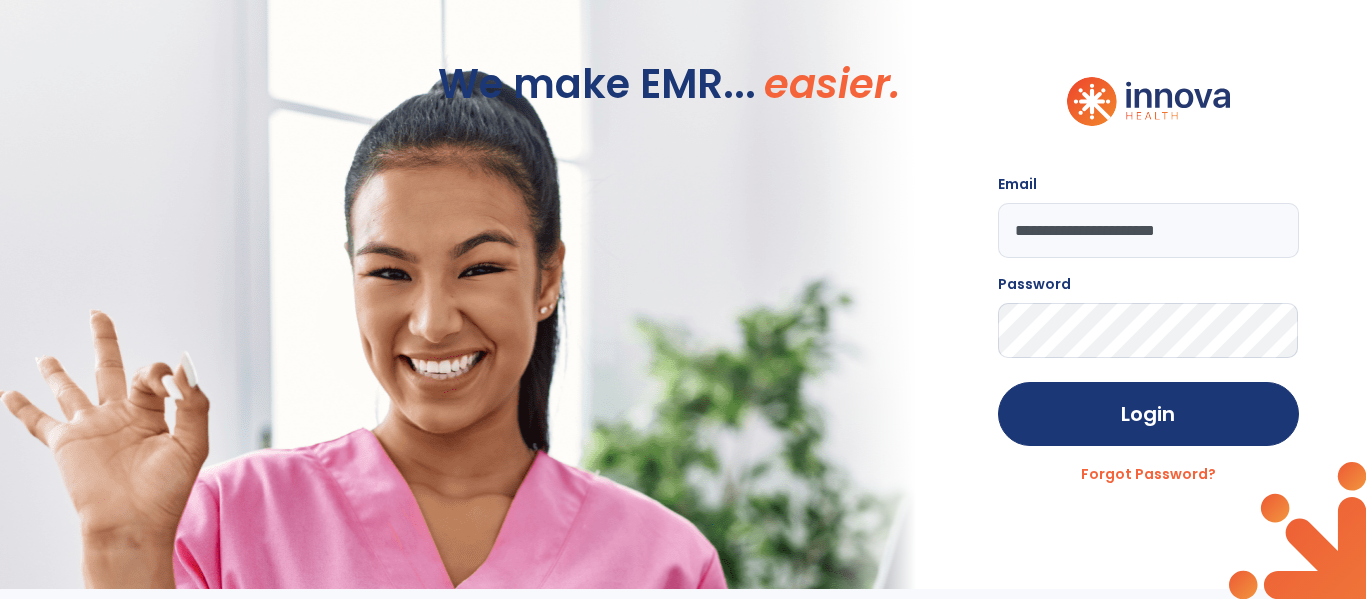 scroll, scrollTop: 0, scrollLeft: 0, axis: both 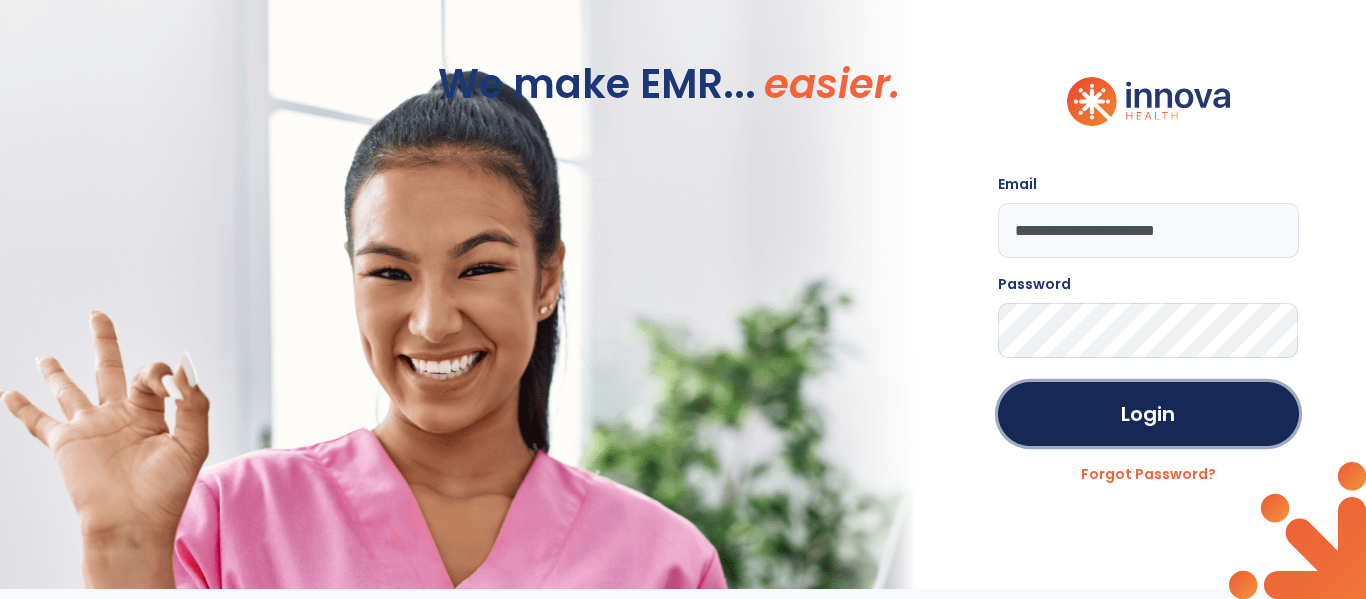 click on "Login" 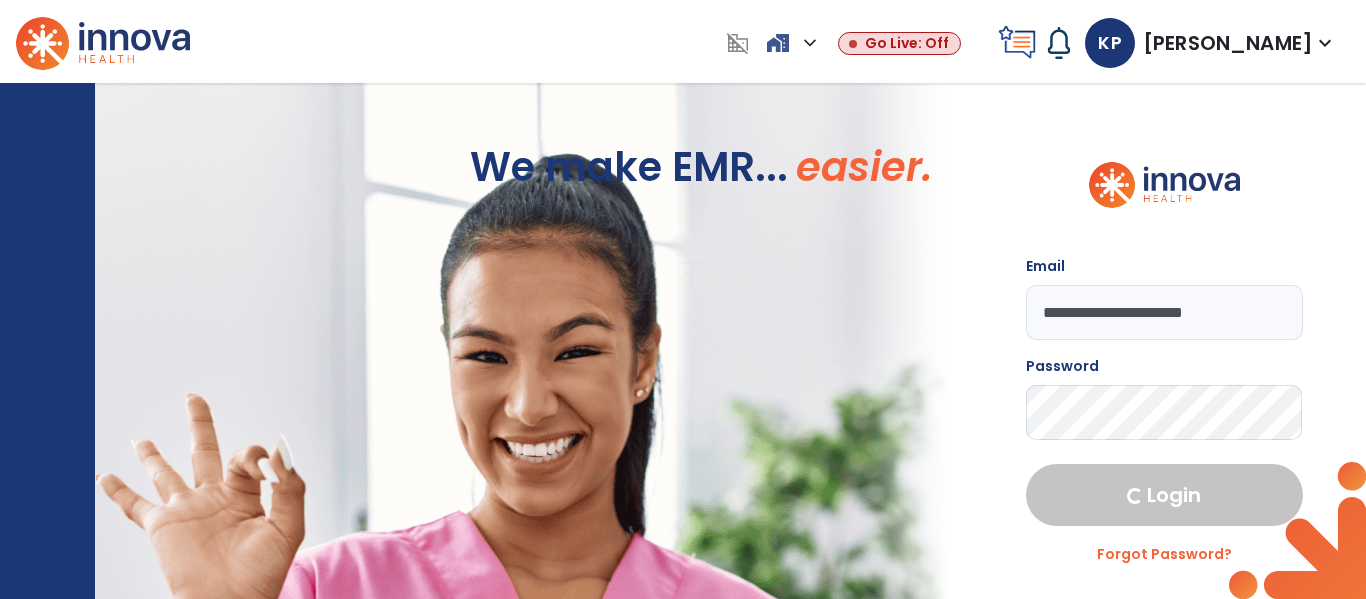 select on "****" 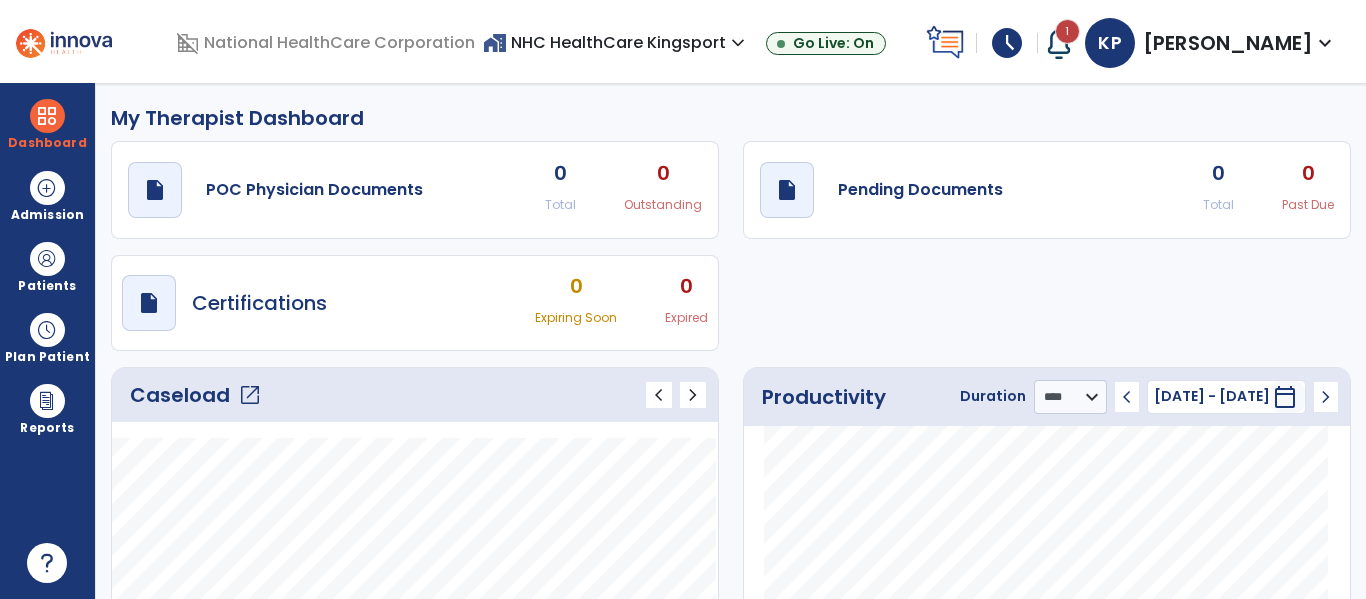 click on "open_in_new" 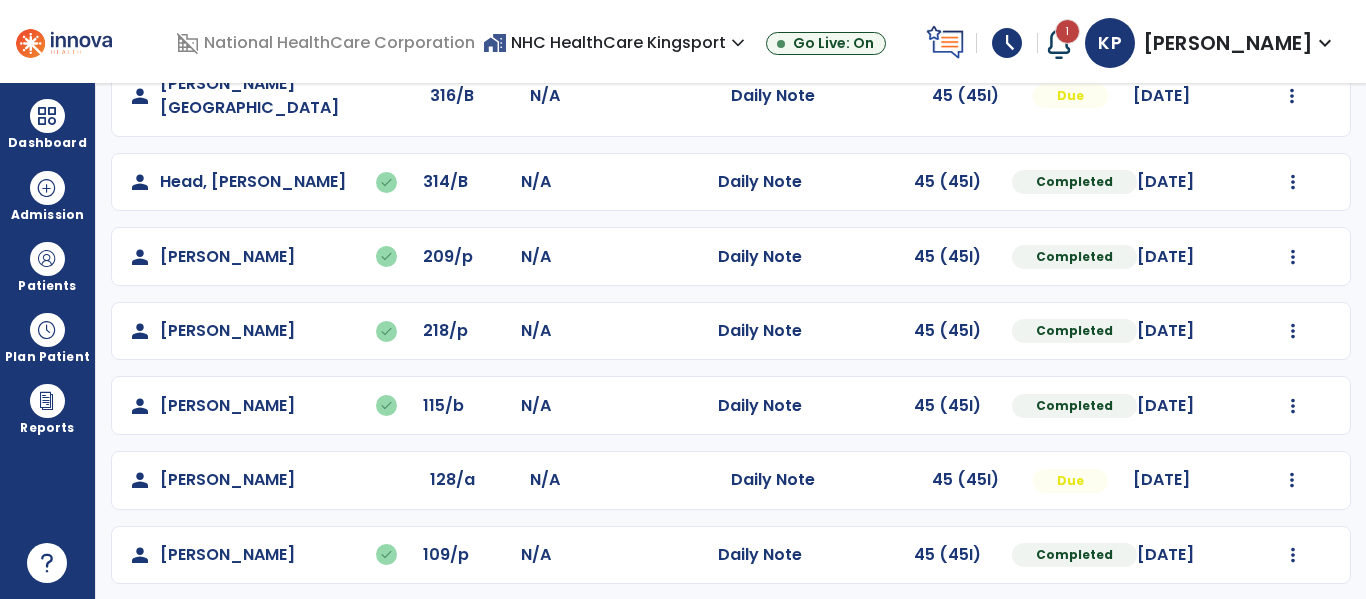 scroll, scrollTop: 339, scrollLeft: 0, axis: vertical 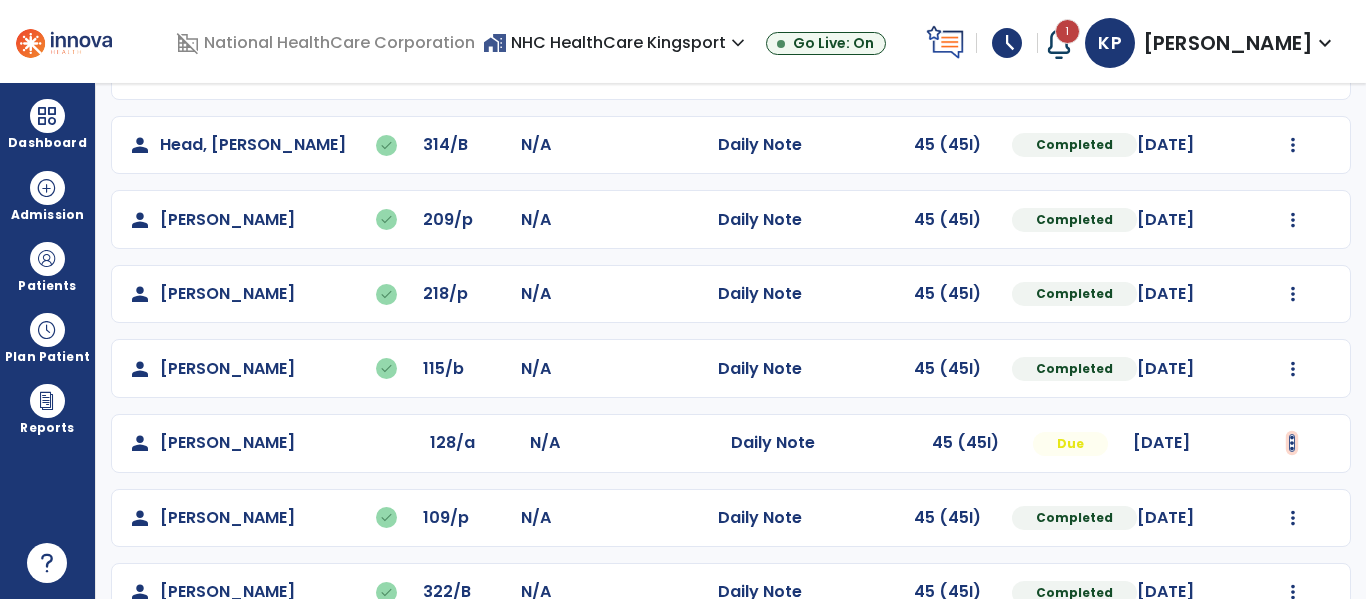 click at bounding box center (1293, -39) 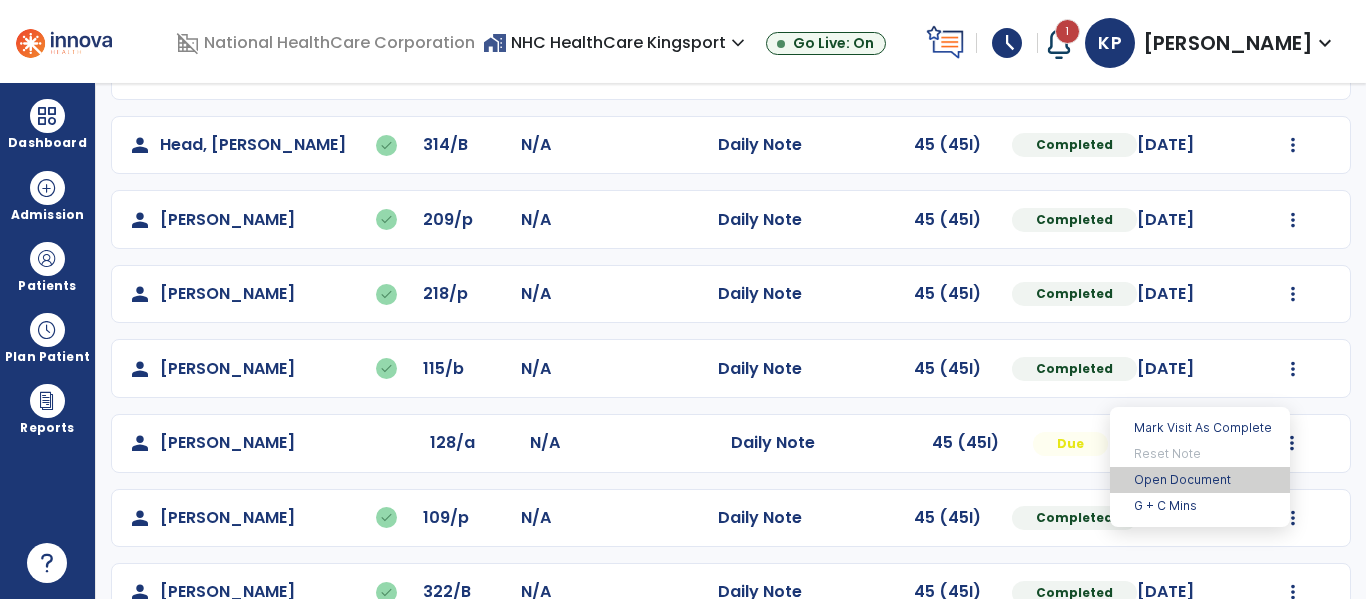 click on "Open Document" at bounding box center [1200, 480] 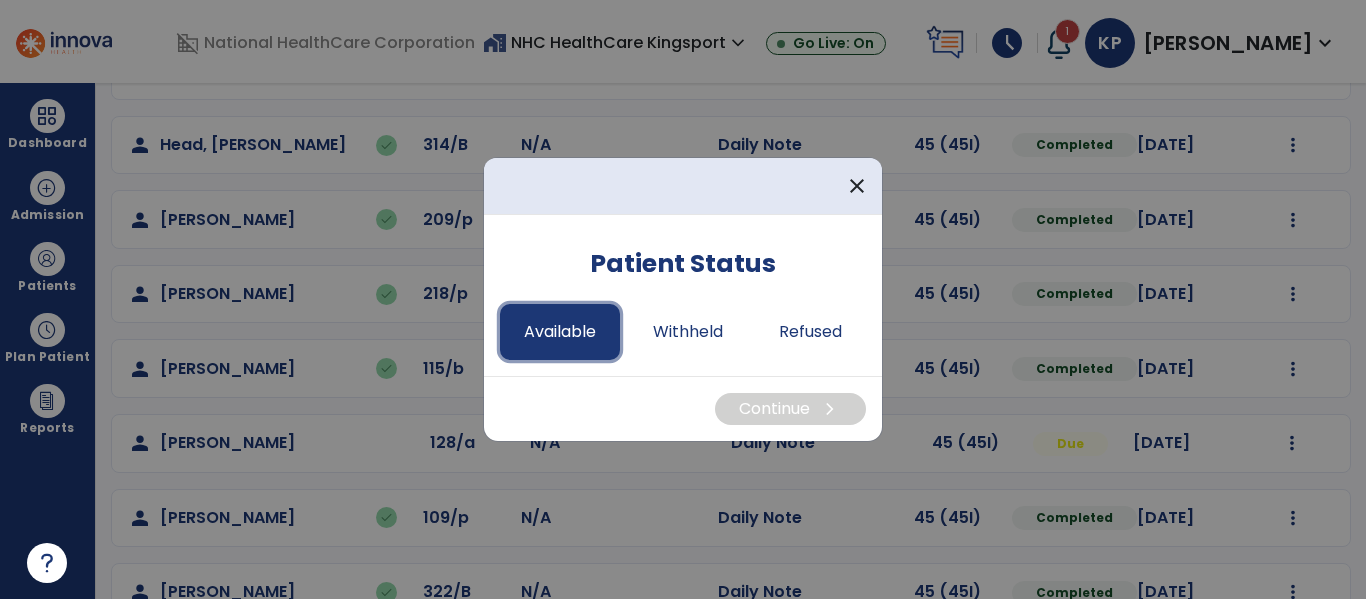 click on "Available" at bounding box center [560, 332] 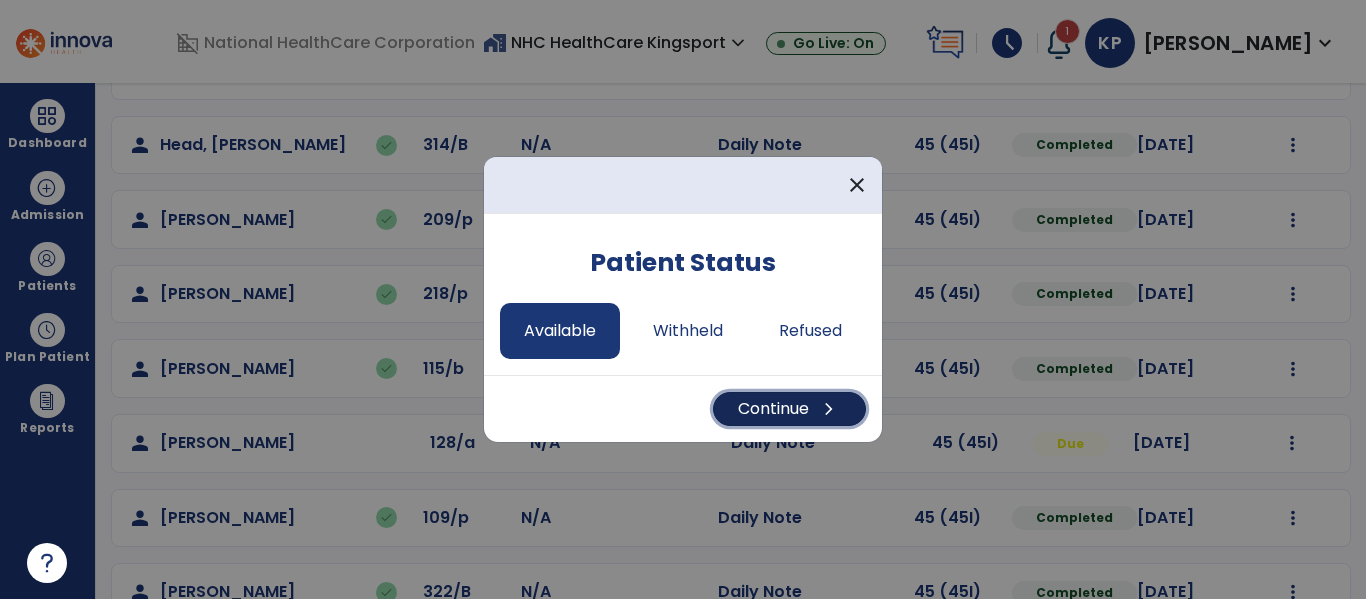click on "Continue   chevron_right" at bounding box center (789, 409) 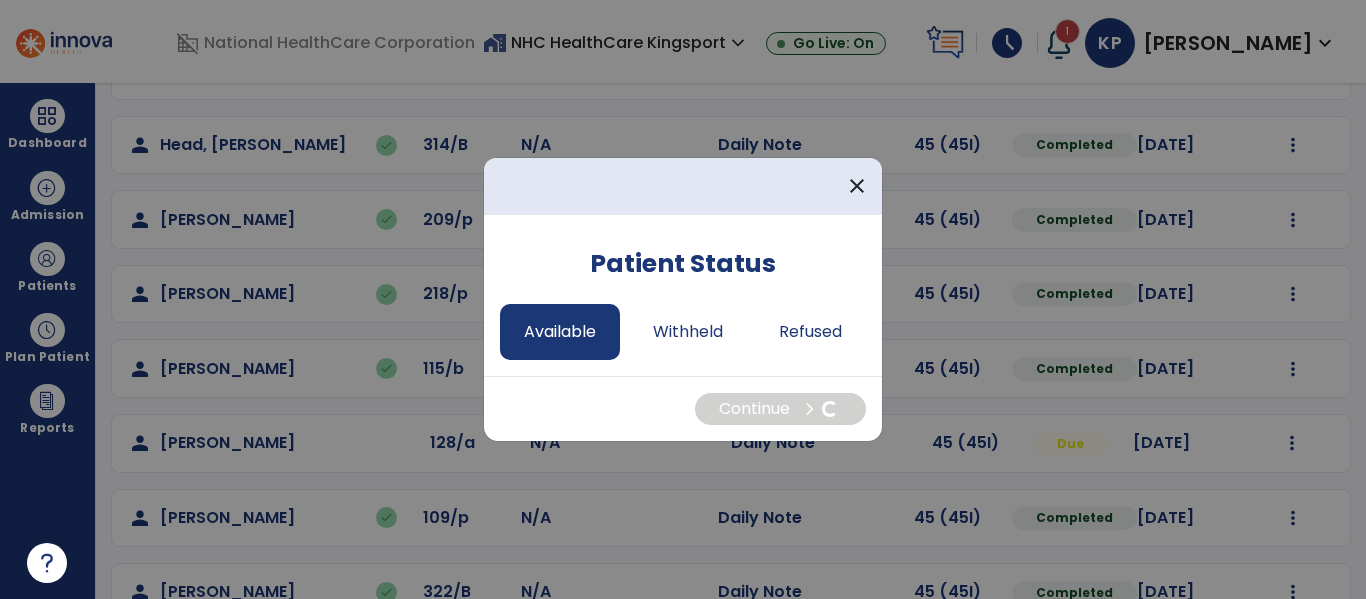 select on "*" 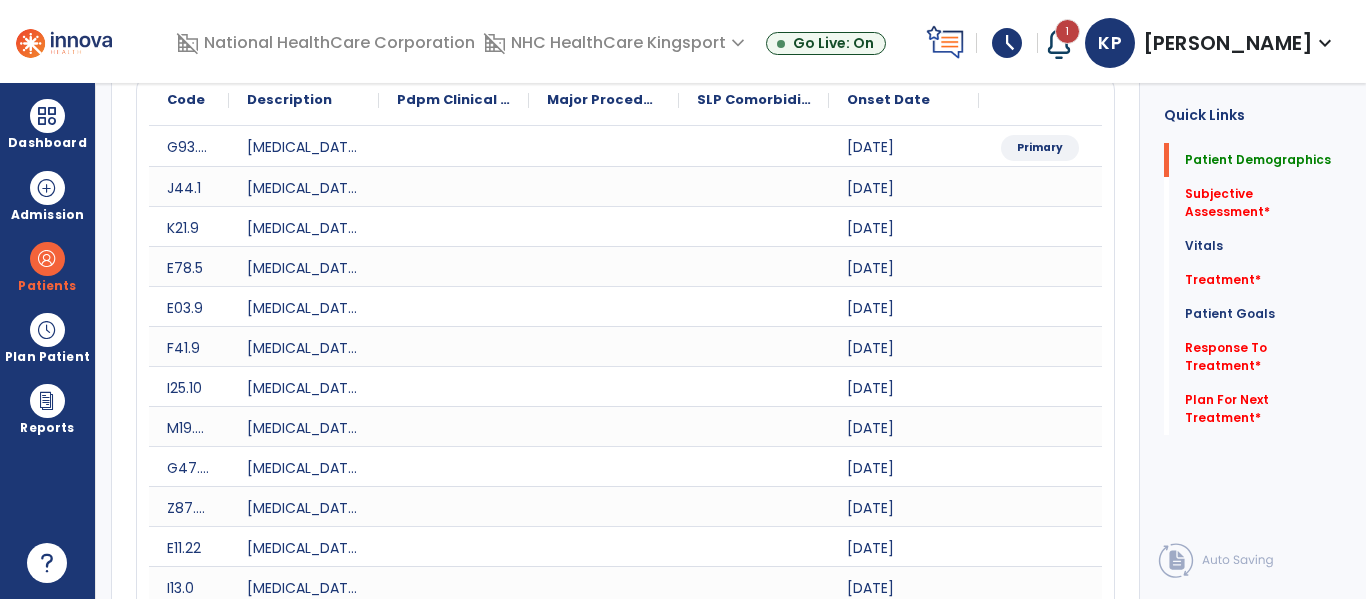 scroll, scrollTop: 0, scrollLeft: 0, axis: both 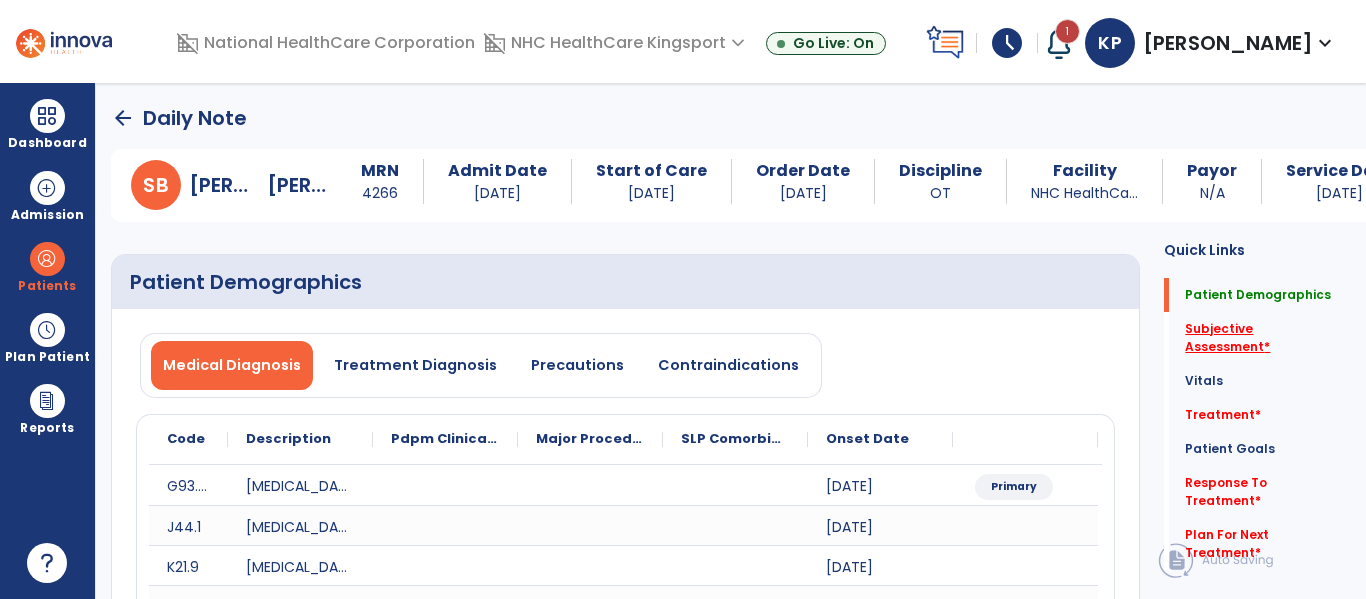 click on "Subjective Assessment   *" 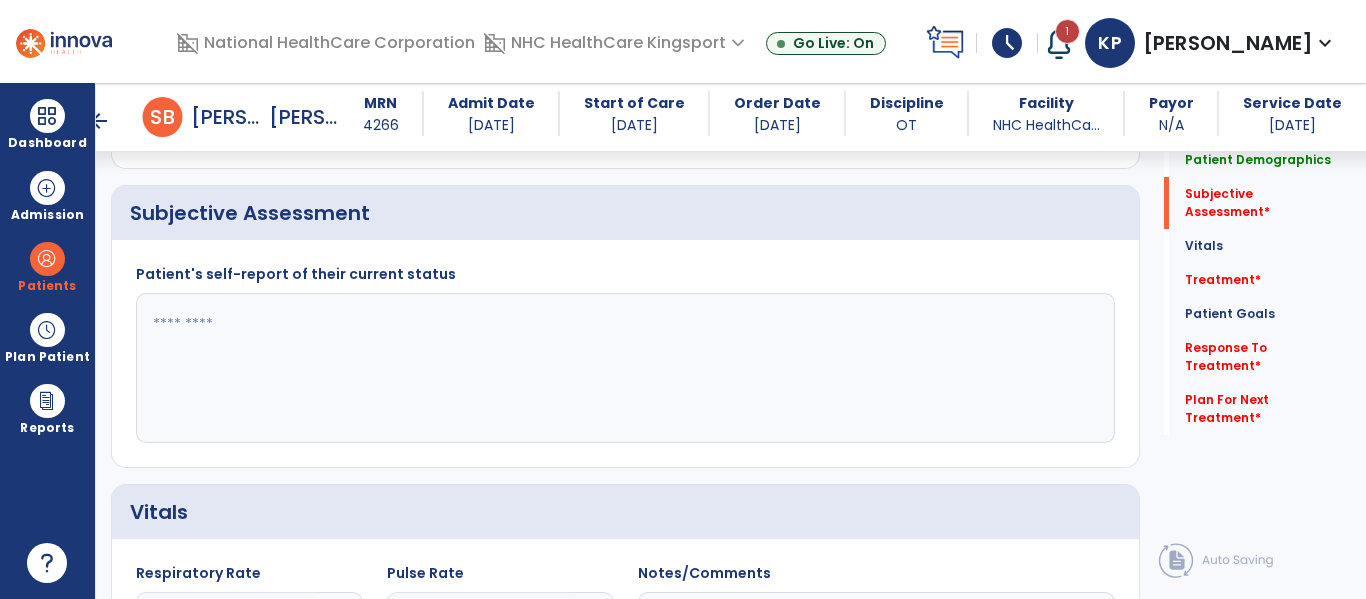 scroll, scrollTop: 867, scrollLeft: 0, axis: vertical 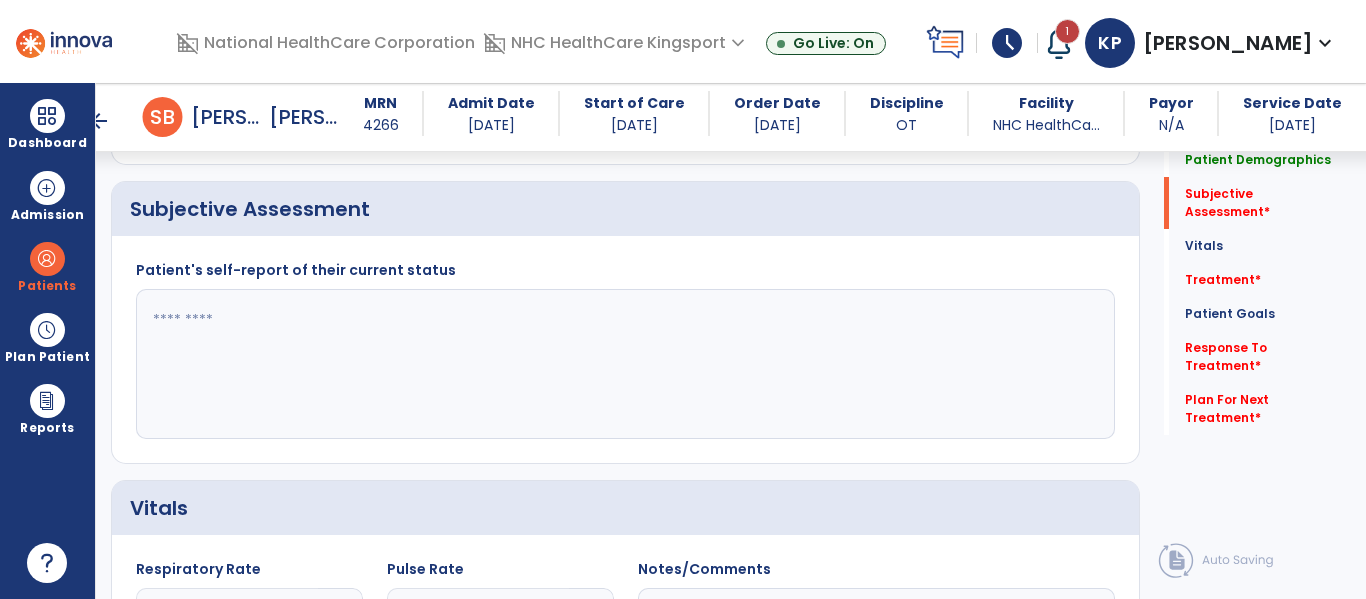 click 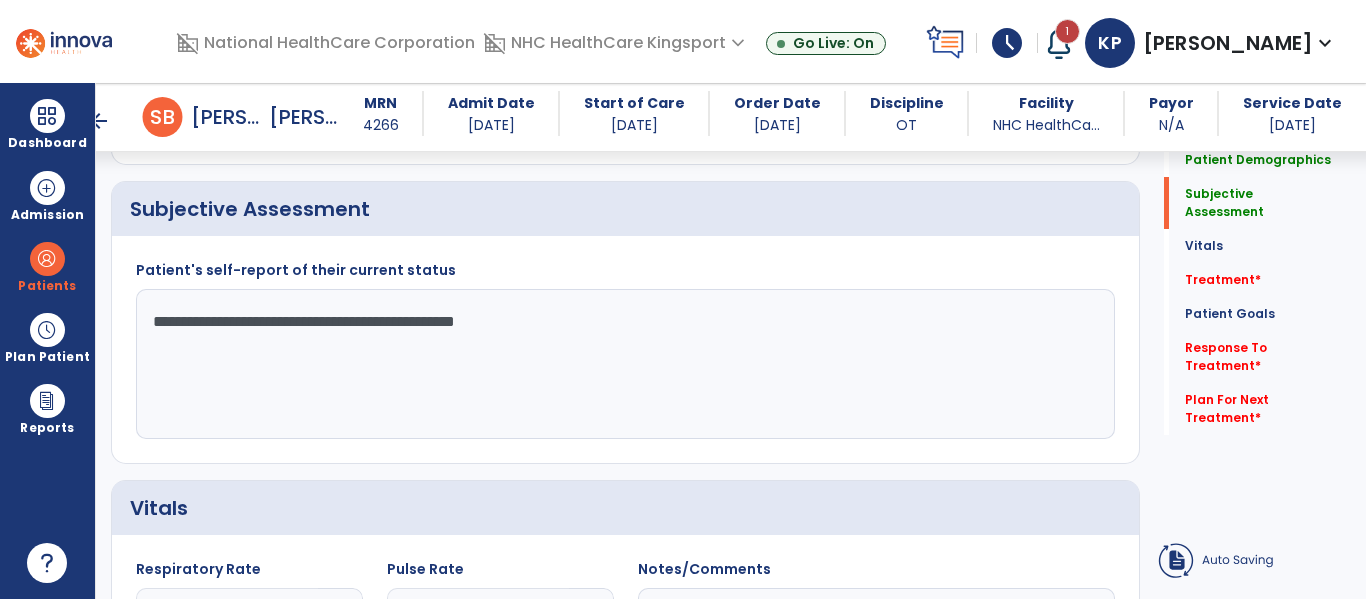 click on "**********" 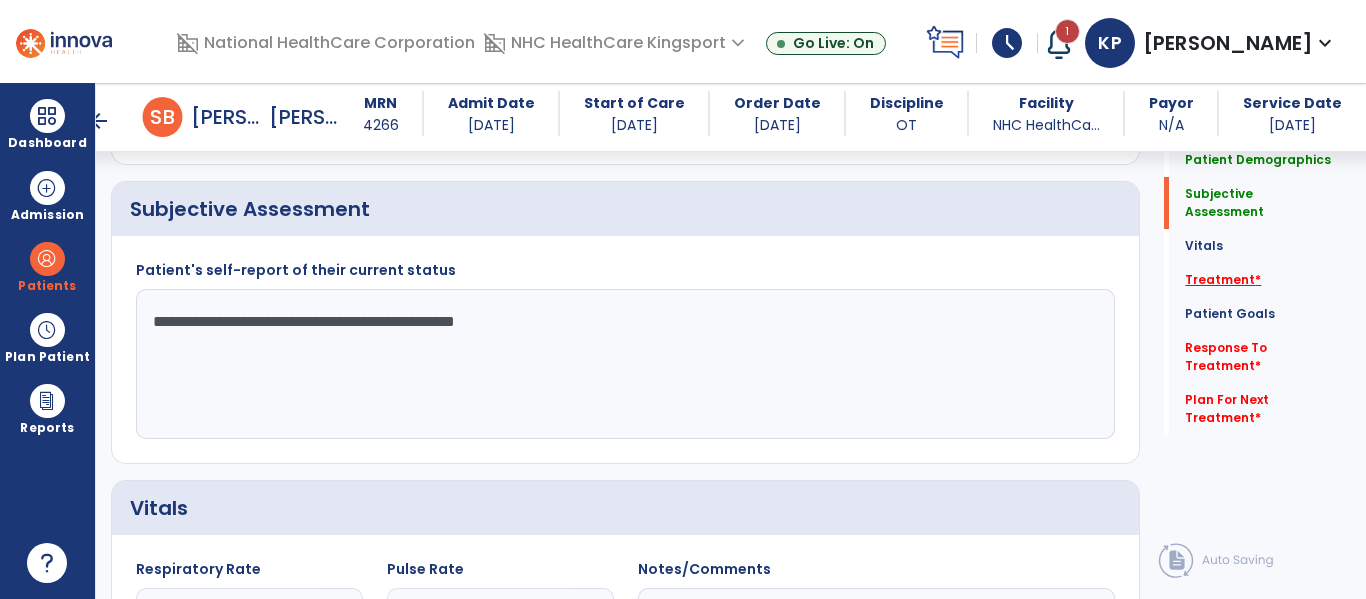 type on "**********" 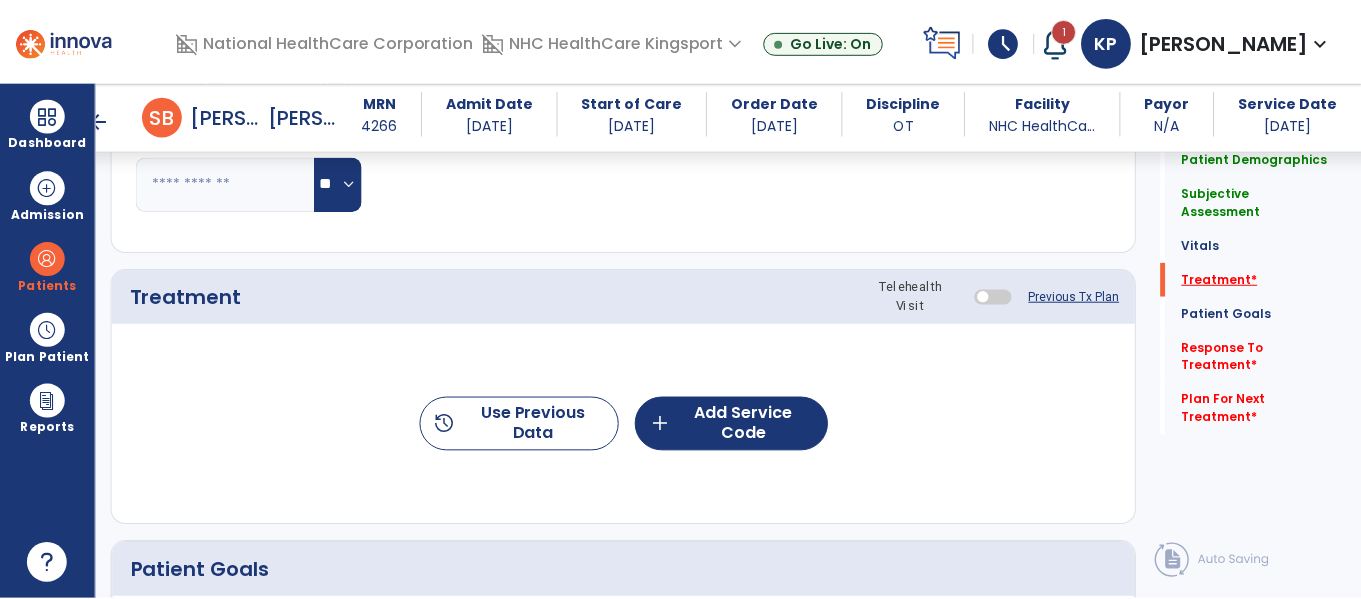 scroll, scrollTop: 1557, scrollLeft: 0, axis: vertical 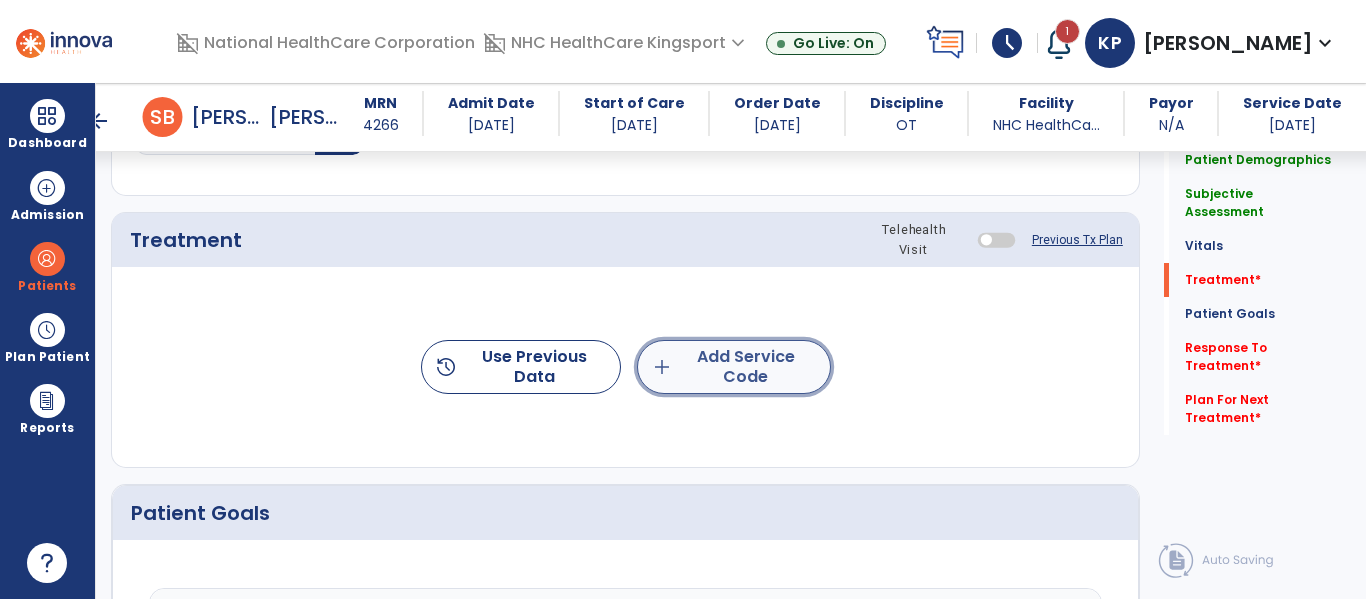 click on "add  Add Service Code" 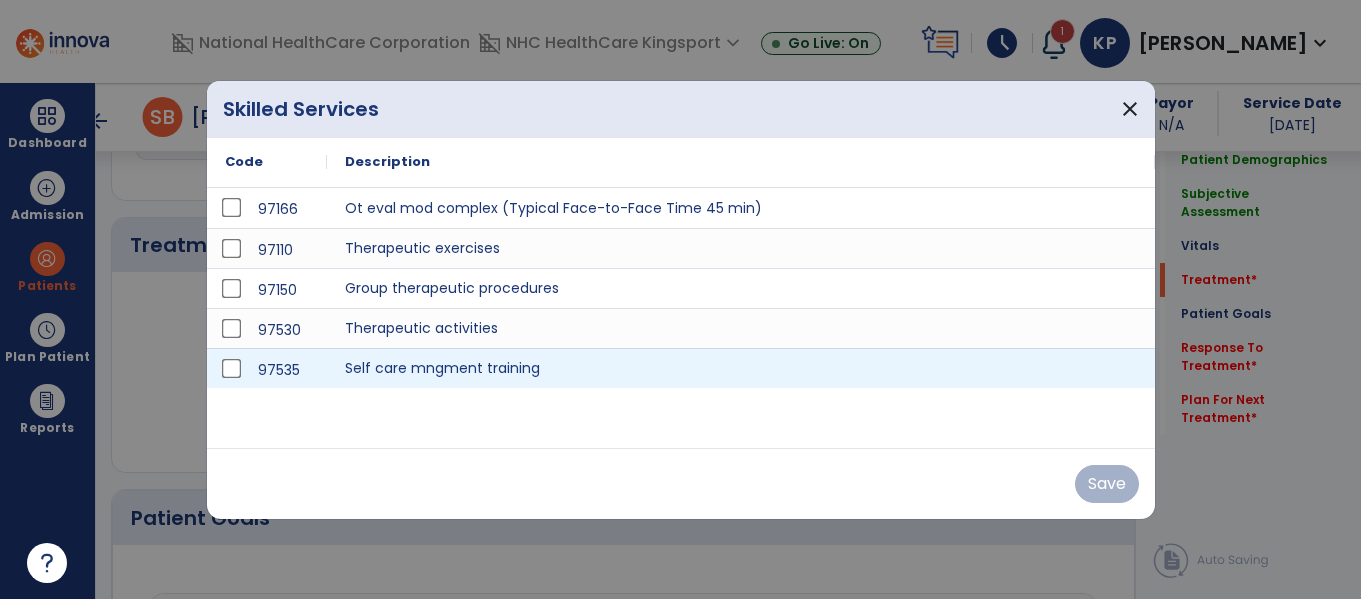 scroll, scrollTop: 1557, scrollLeft: 0, axis: vertical 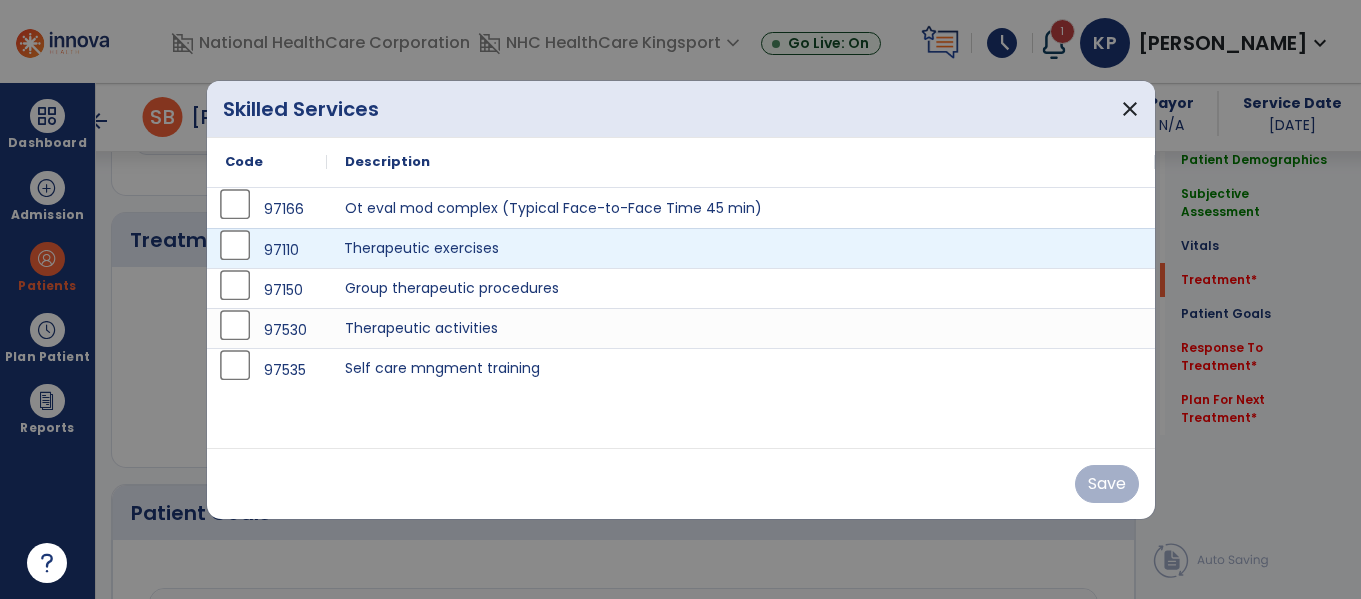 click on "Therapeutic exercises" at bounding box center (741, 248) 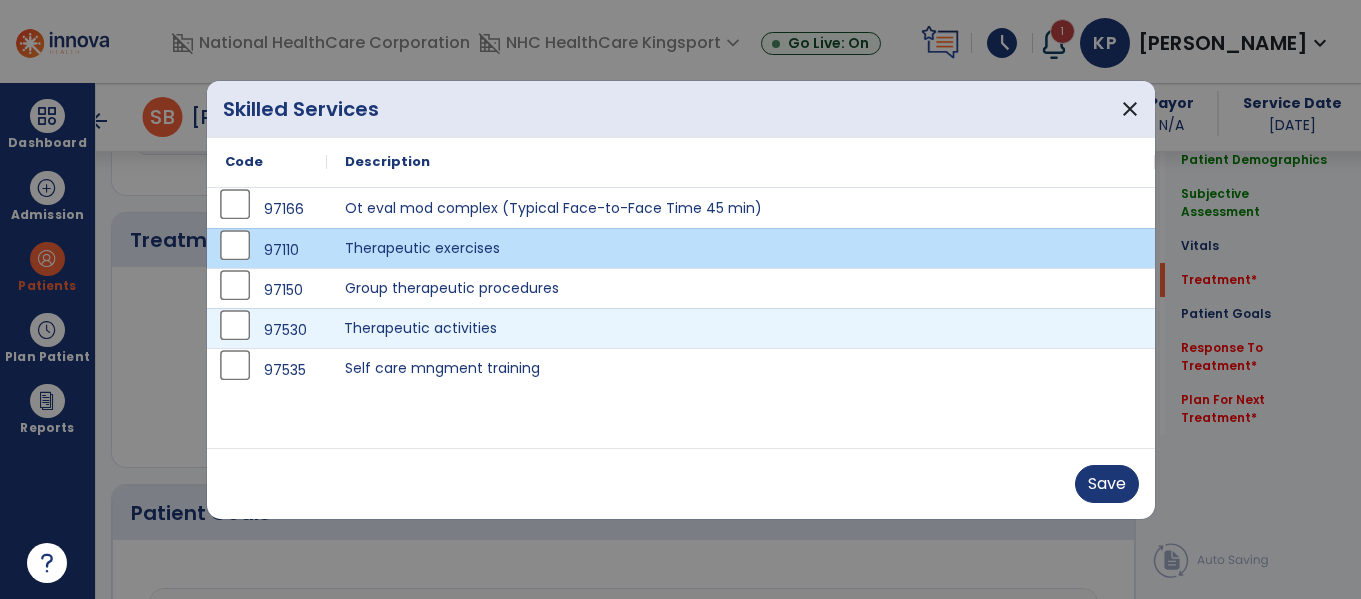 click on "Therapeutic activities" at bounding box center [741, 328] 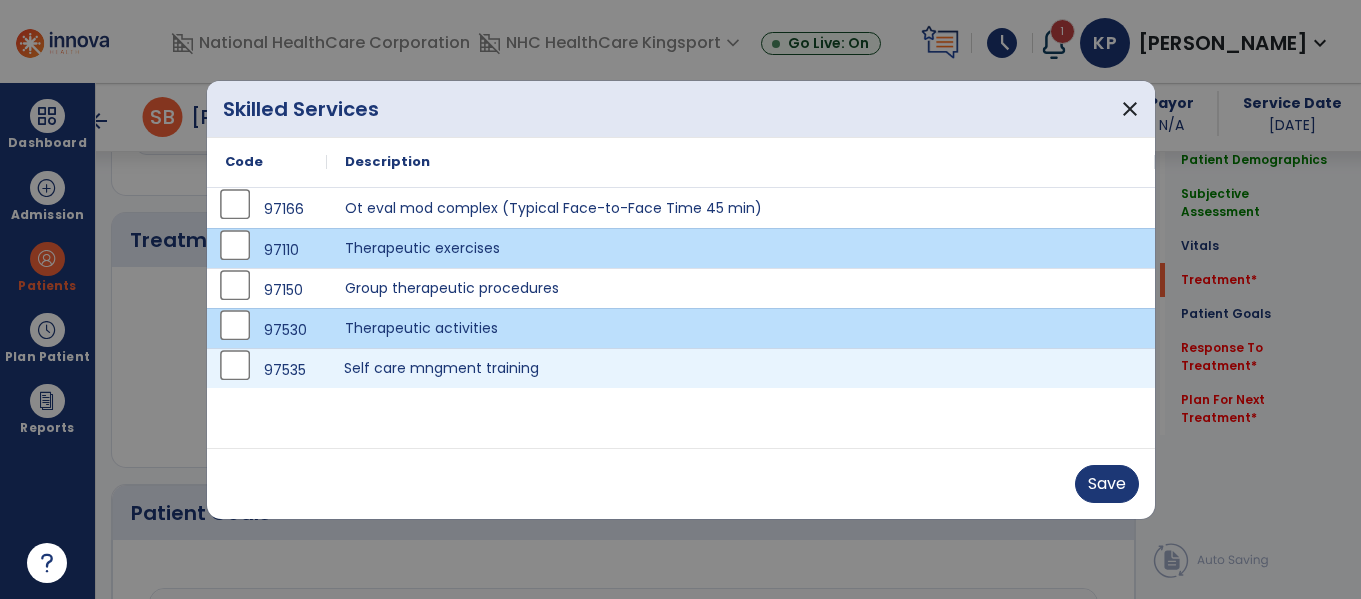 click on "Self care mngment training" at bounding box center (741, 368) 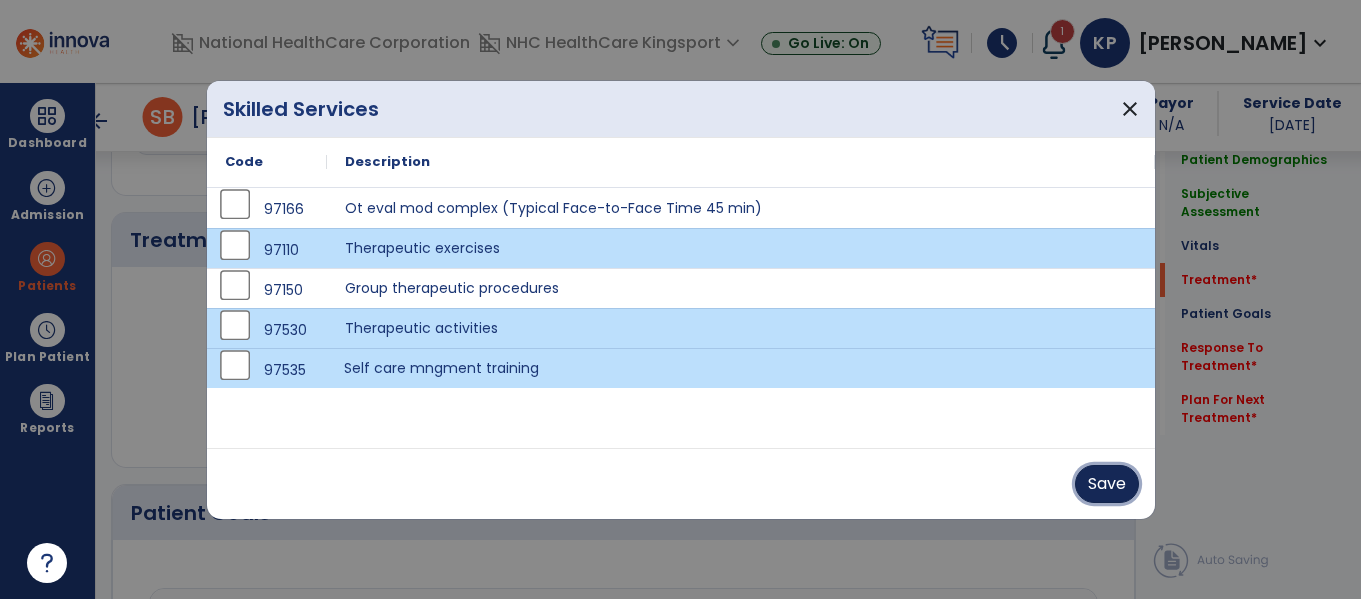click on "Save" at bounding box center (1107, 484) 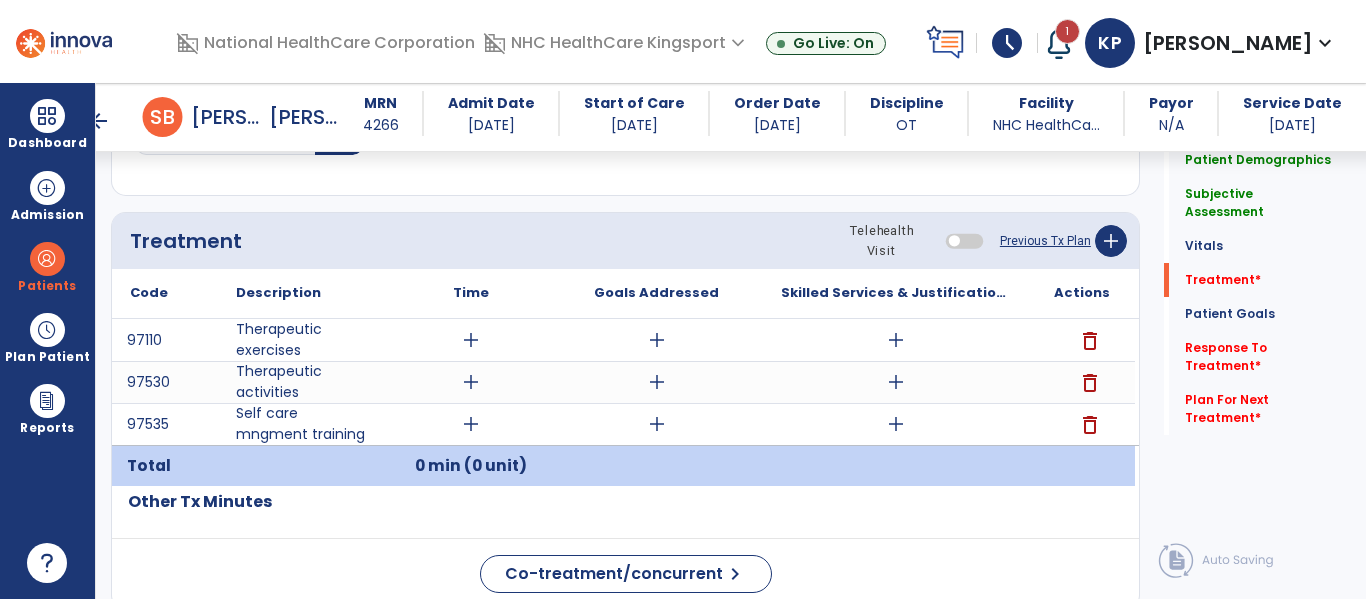 drag, startPoint x: 1221, startPoint y: 482, endPoint x: 1182, endPoint y: 552, distance: 80.13114 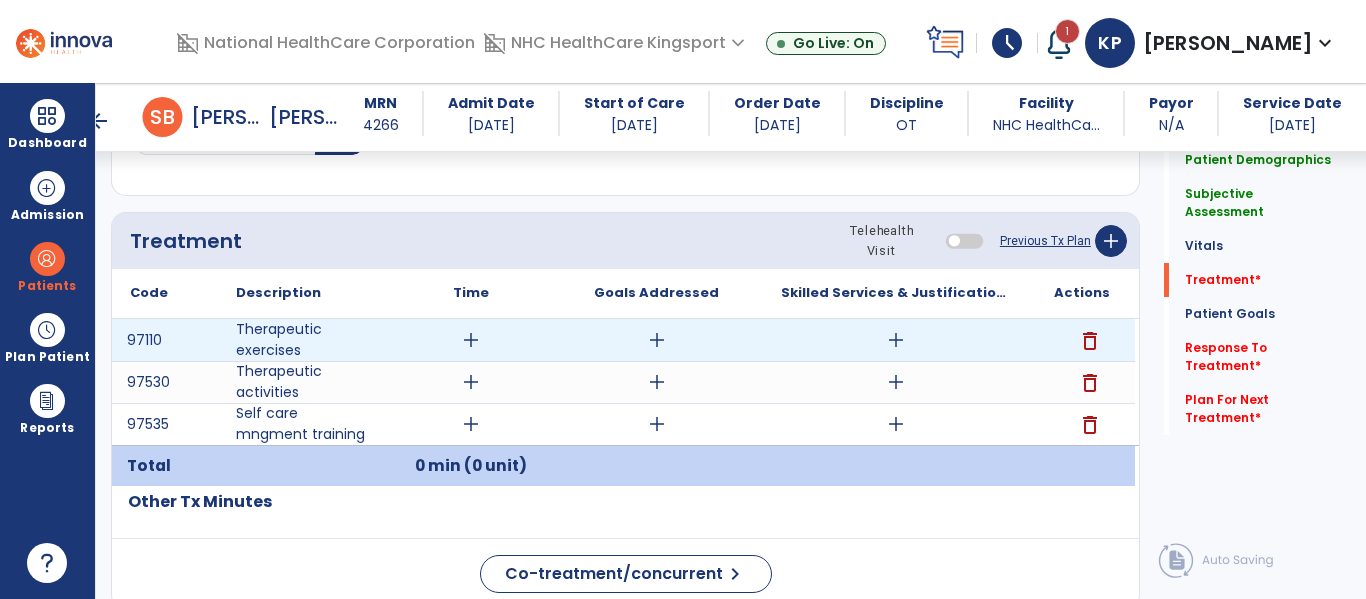 click on "add" at bounding box center (471, 340) 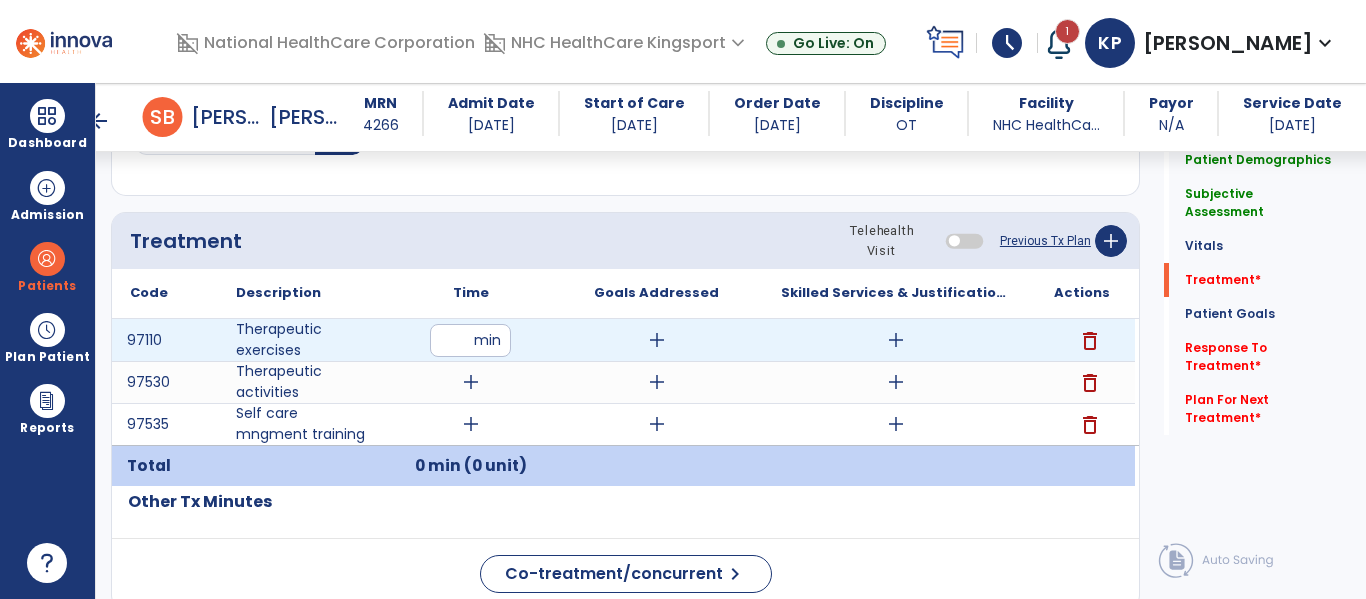 type on "**" 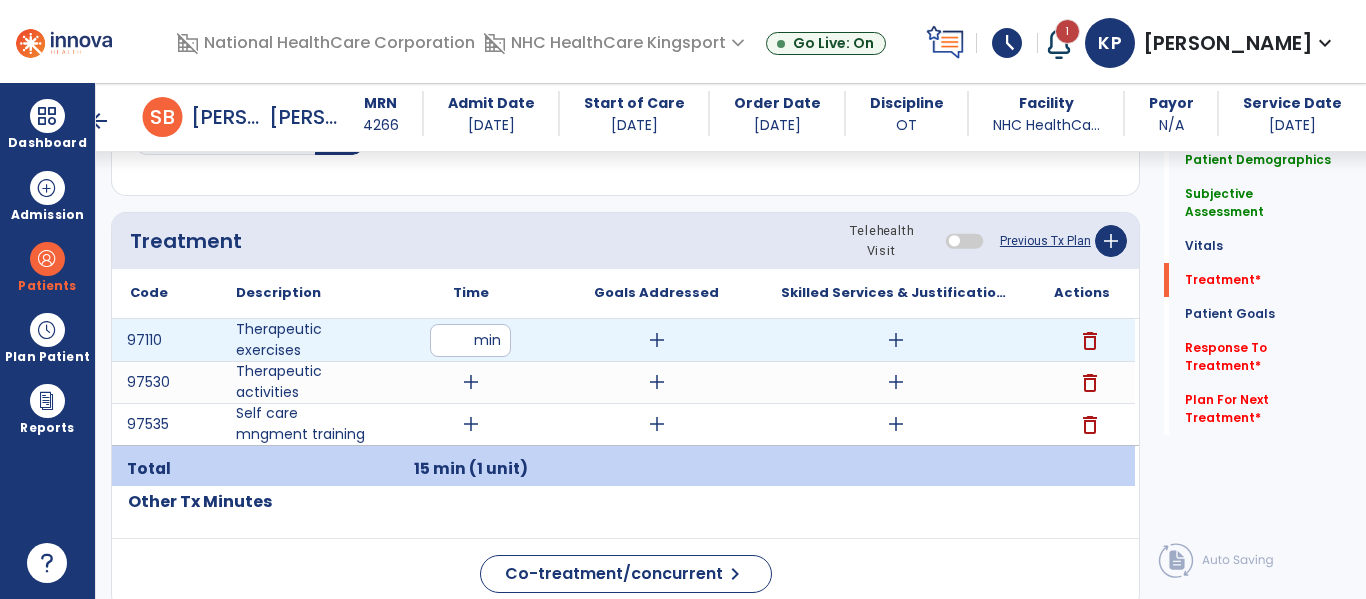 click on "add" at bounding box center [657, 340] 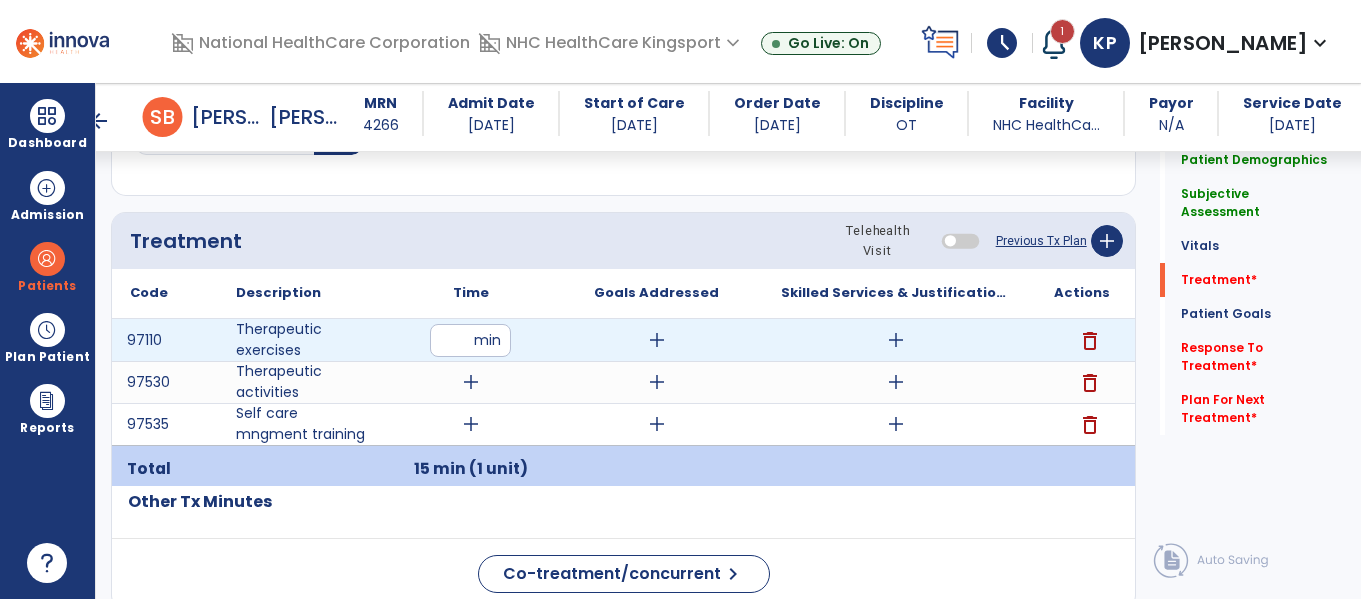 scroll, scrollTop: 1557, scrollLeft: 0, axis: vertical 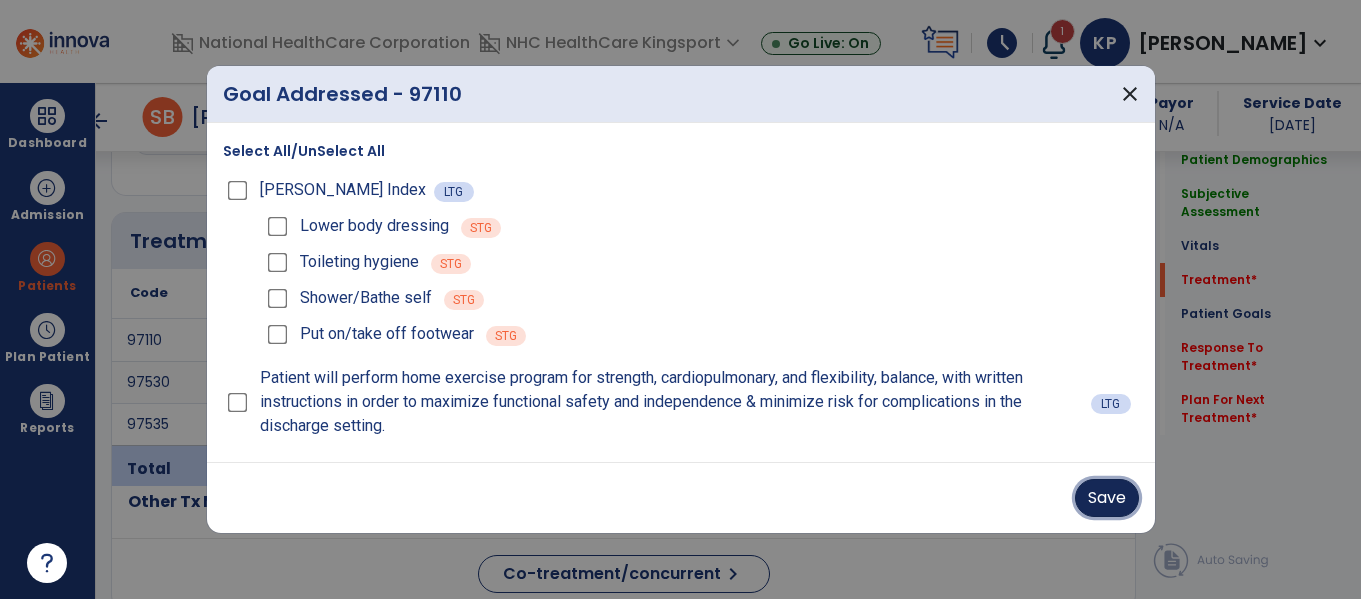 click on "Save" at bounding box center [1107, 498] 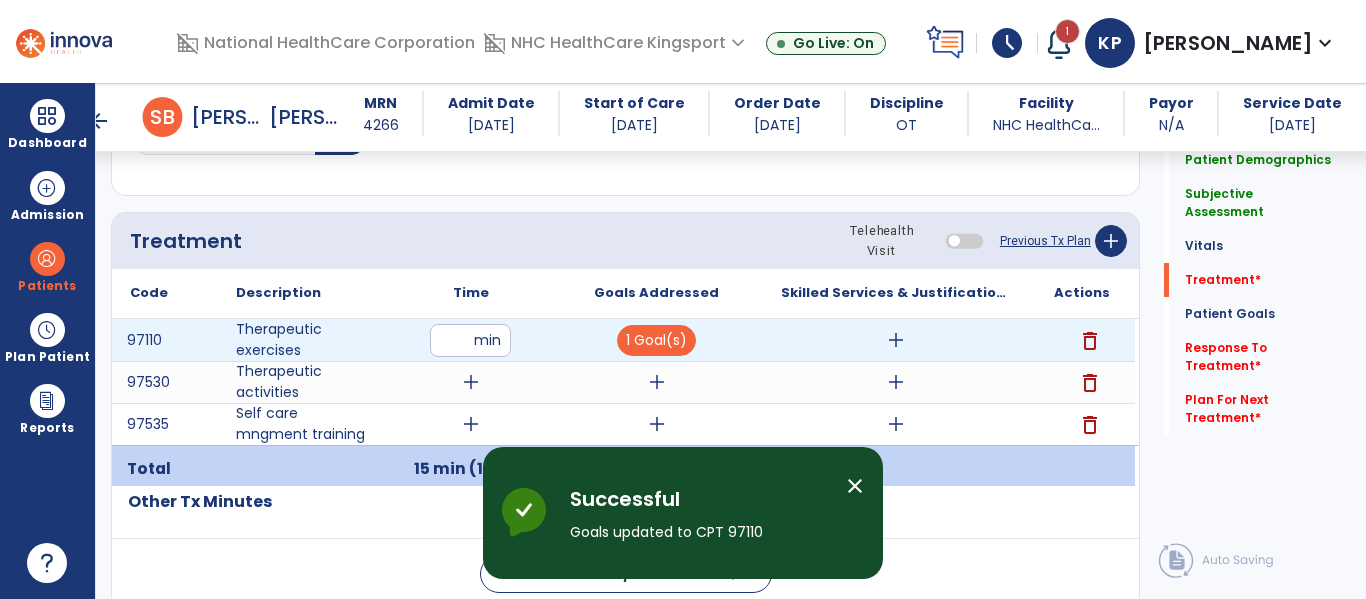 click on "add" at bounding box center (896, 340) 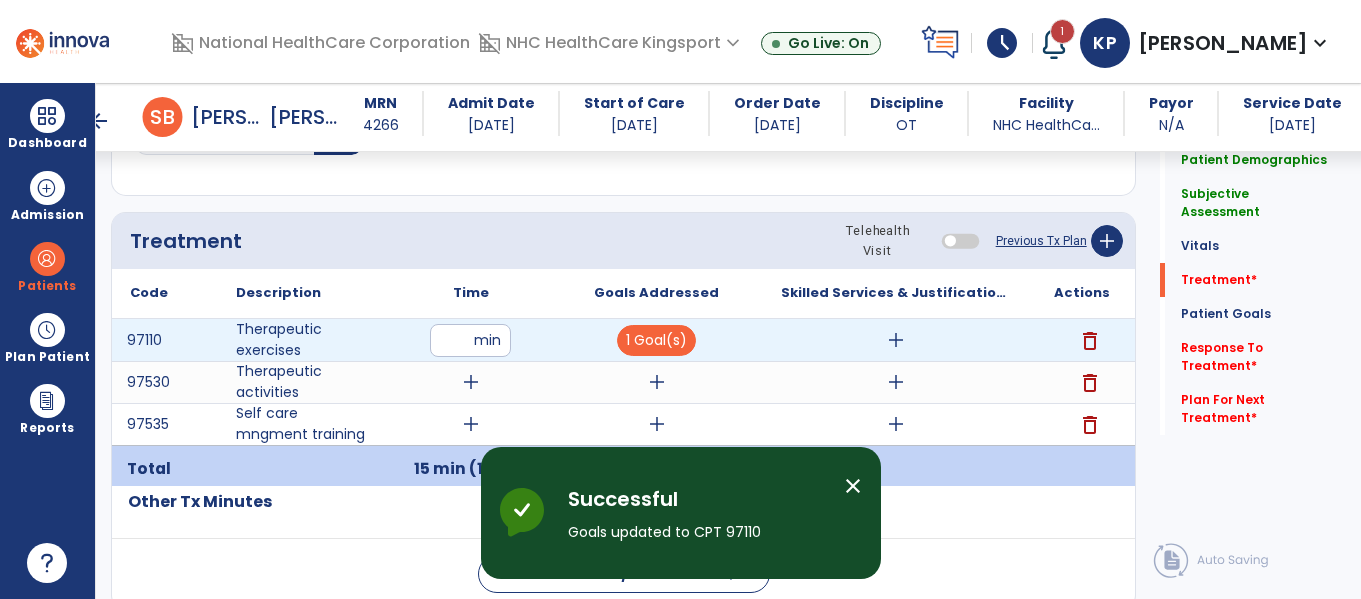 scroll, scrollTop: 1557, scrollLeft: 0, axis: vertical 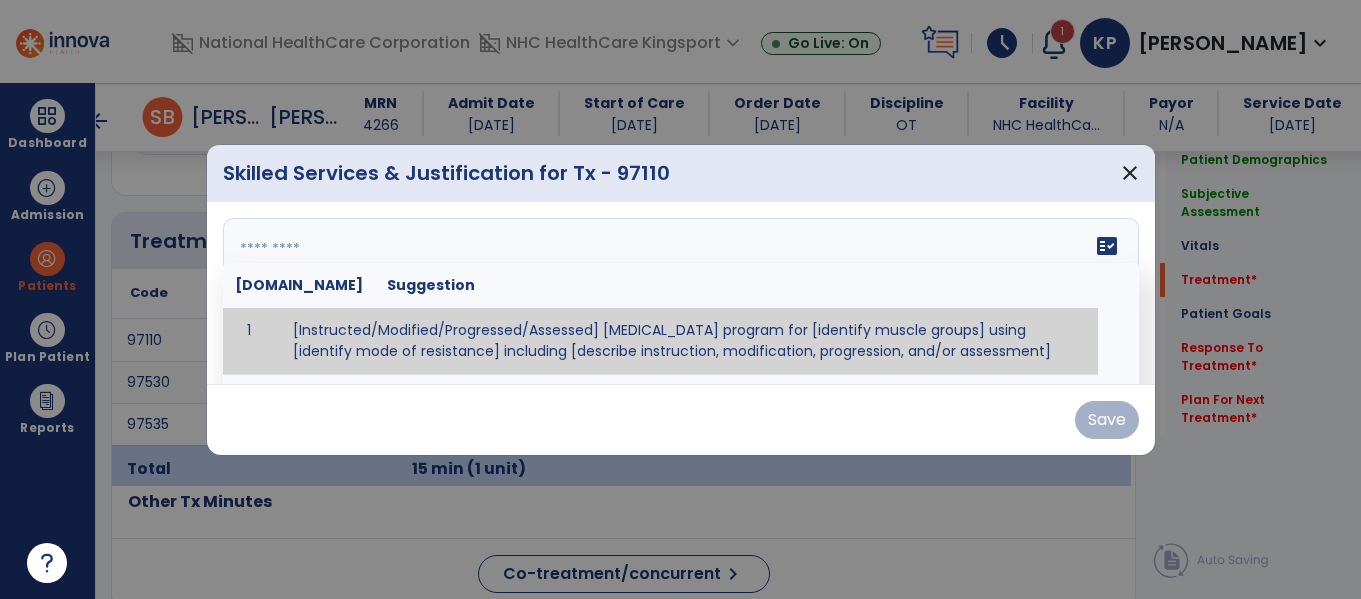 click on "fact_check  [DOMAIN_NAME] Suggestion 1 [Instructed/Modified/Progressed/Assessed] [MEDICAL_DATA] program for [identify muscle groups] using [identify mode of resistance] including [describe instruction, modification, progression, and/or assessment] 2 [Instructed/Modified/Progressed/Assessed] aerobic exercise program using [identify equipment/mode] including [describe instruction, modification,progression, and/or assessment] 3 [Instructed/Modified/Progressed/Assessed] [PROM/A/AROM/AROM] program for [identify joint movements] using [contract-relax, over-pressure, inhibitory techniques, other] 4 [Assessed/Tested] aerobic capacity with administration of [aerobic capacity test]" at bounding box center (681, 293) 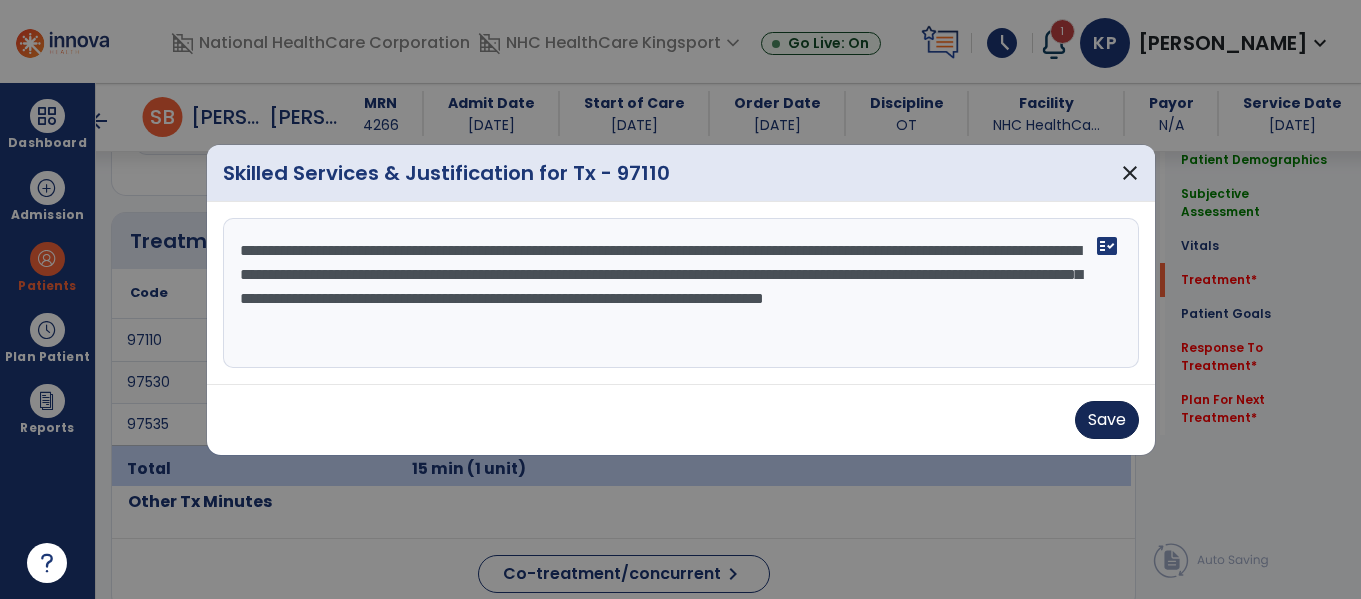 type on "**********" 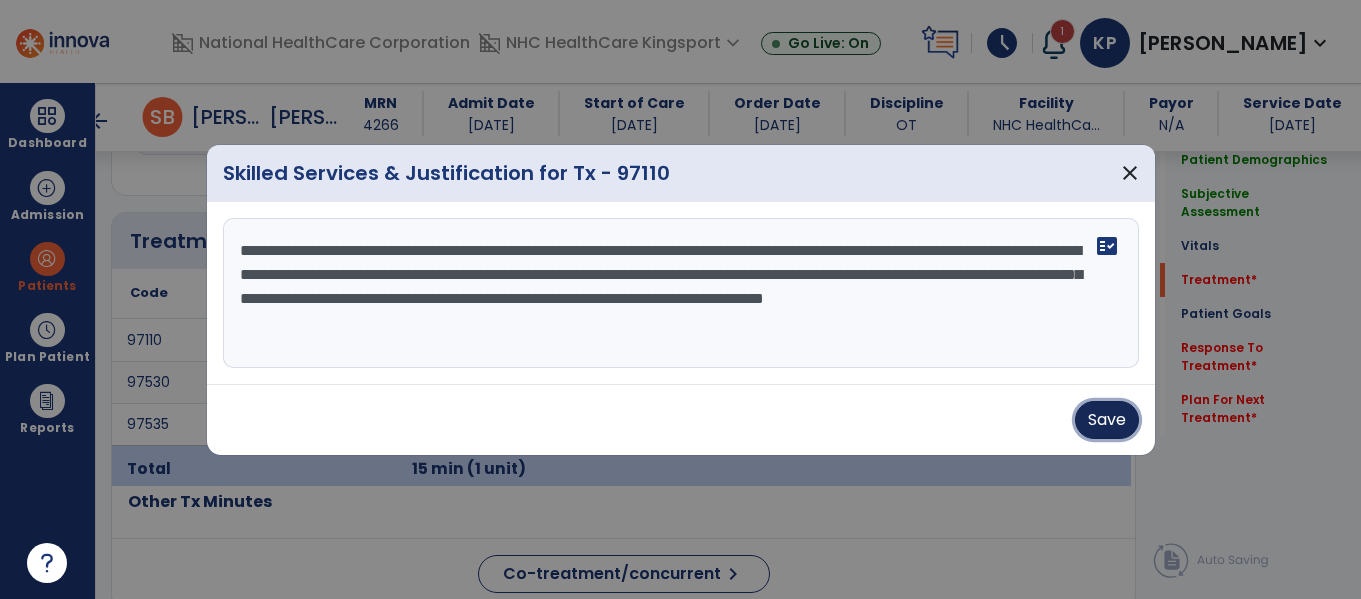 click on "Save" at bounding box center (1107, 420) 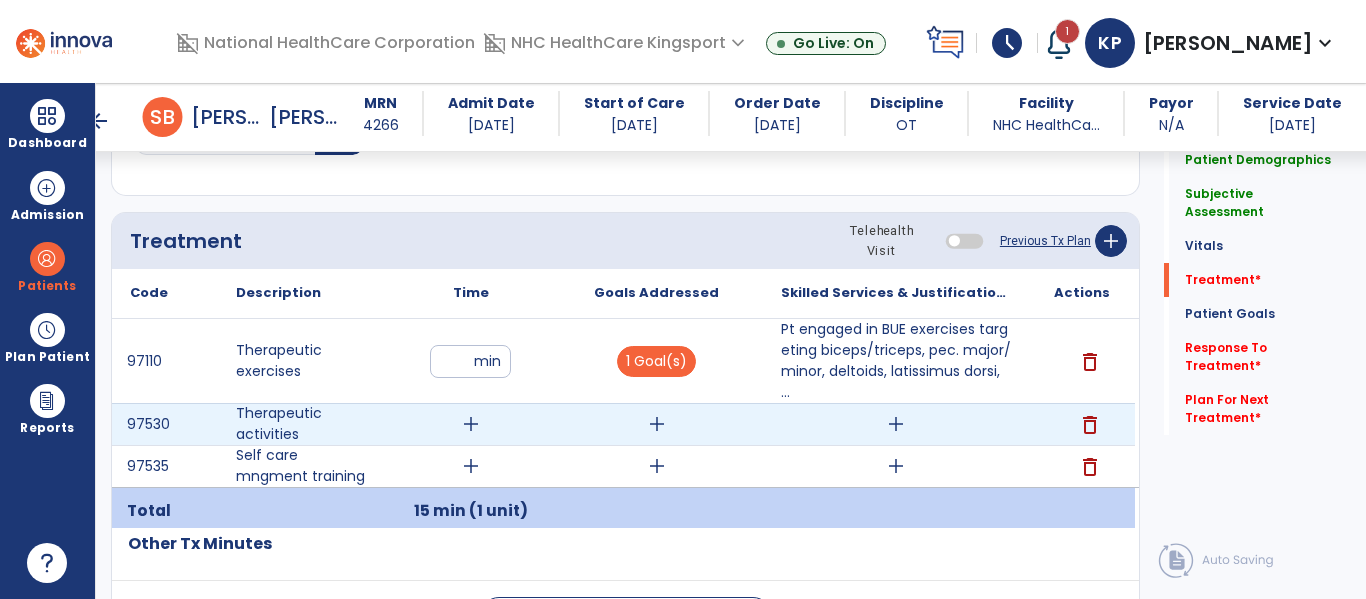 click on "delete" at bounding box center [1082, 424] 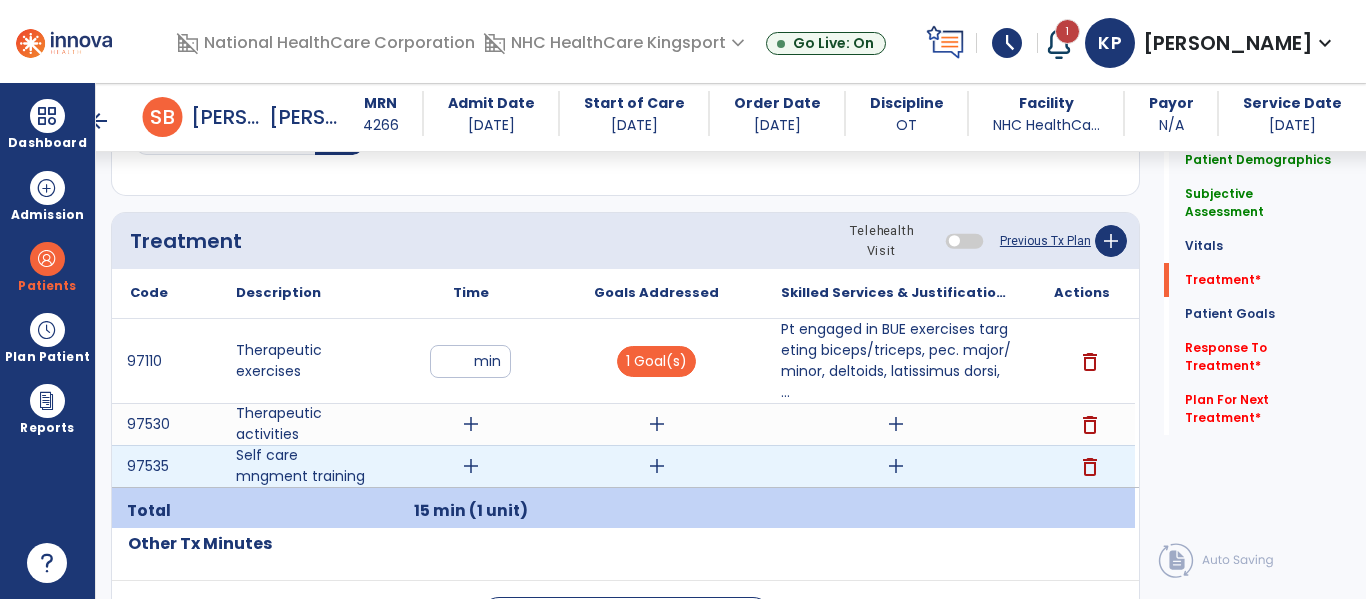 click on "add" at bounding box center [471, 466] 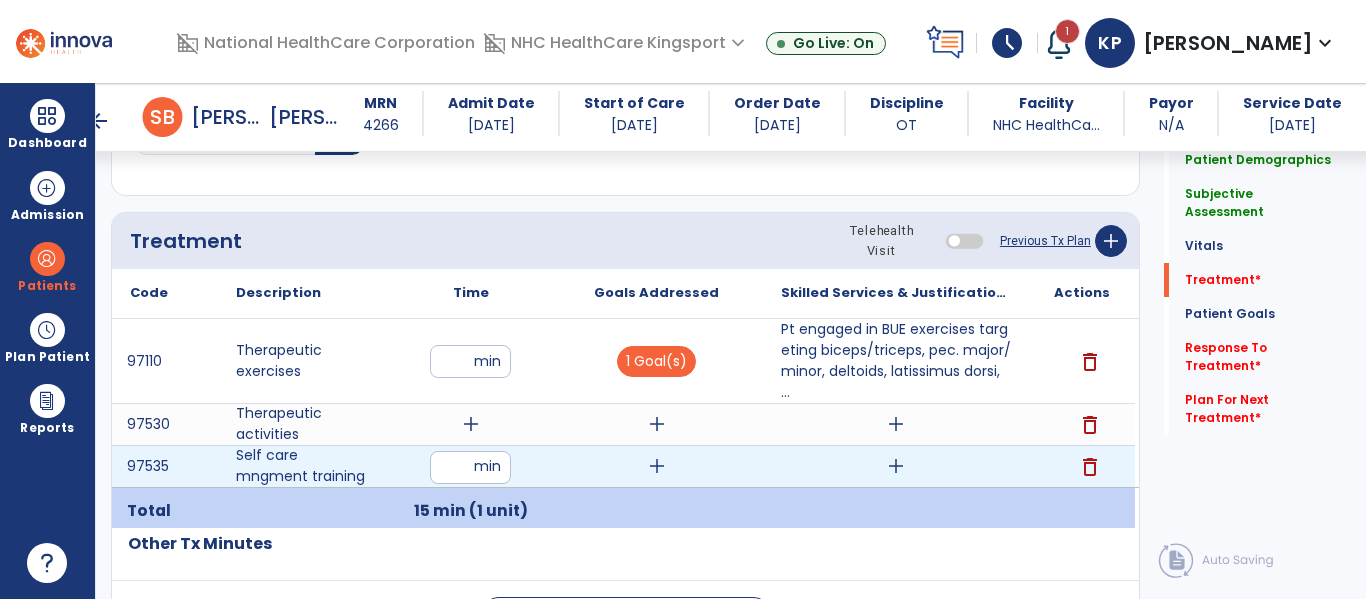 type on "**" 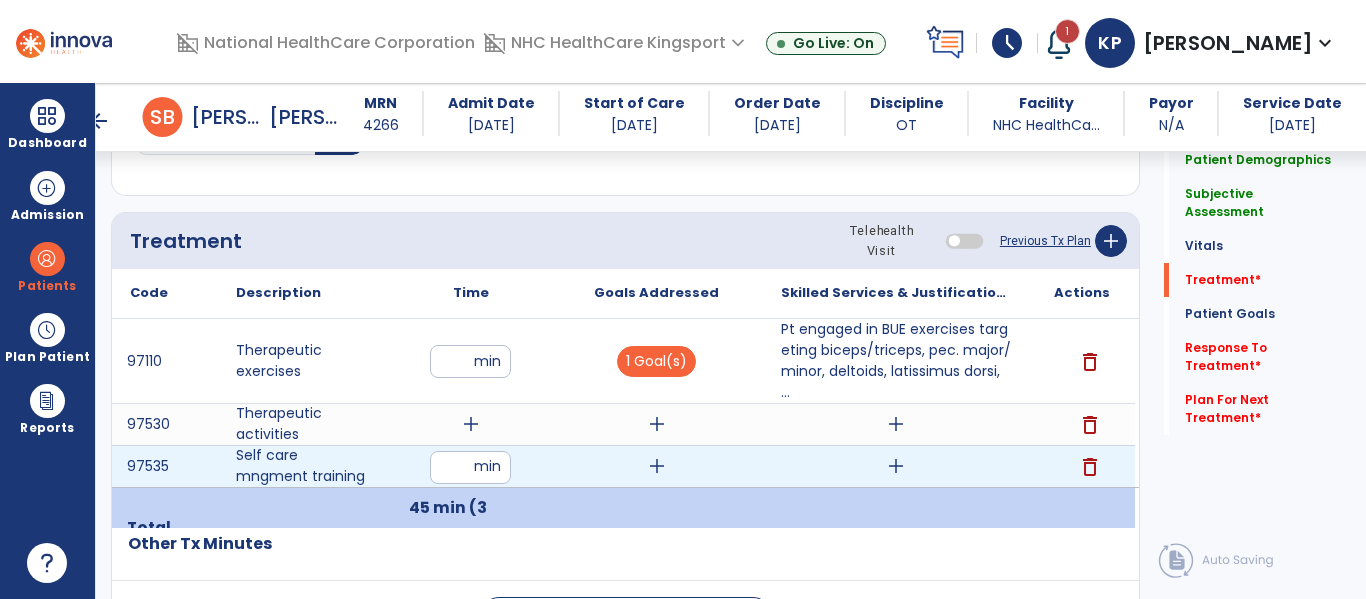 click on "add" at bounding box center [657, 466] 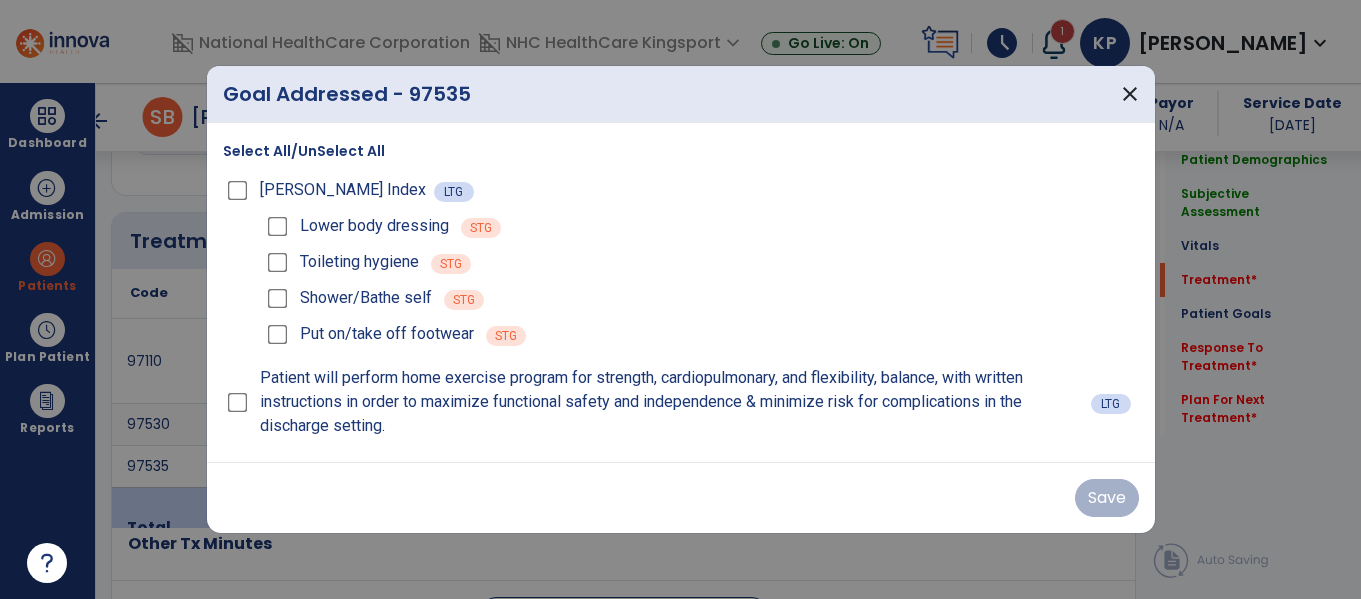 scroll, scrollTop: 1557, scrollLeft: 0, axis: vertical 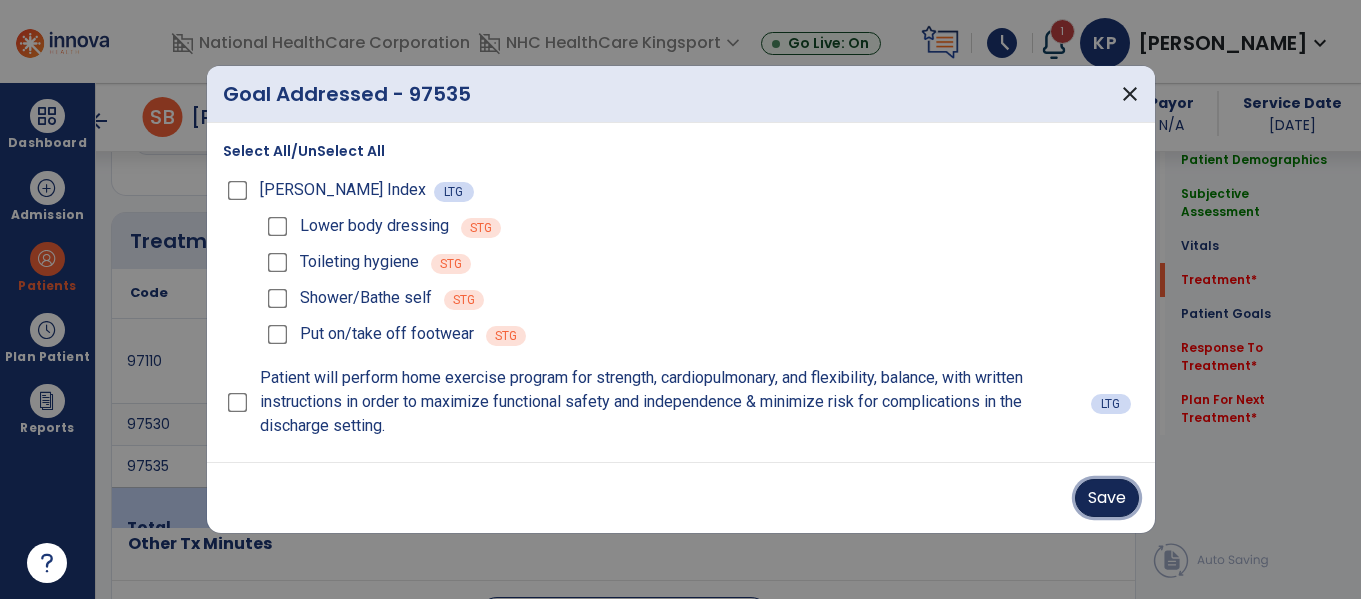 click on "Save" at bounding box center (1107, 498) 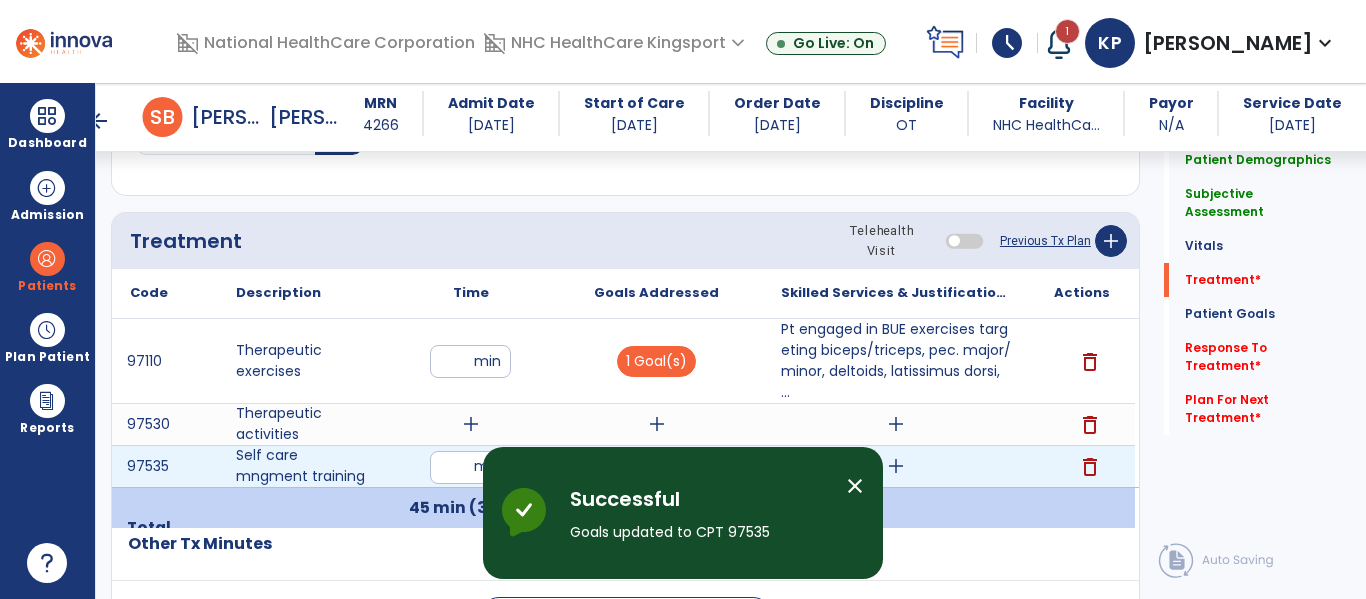 click on "add" at bounding box center (896, 466) 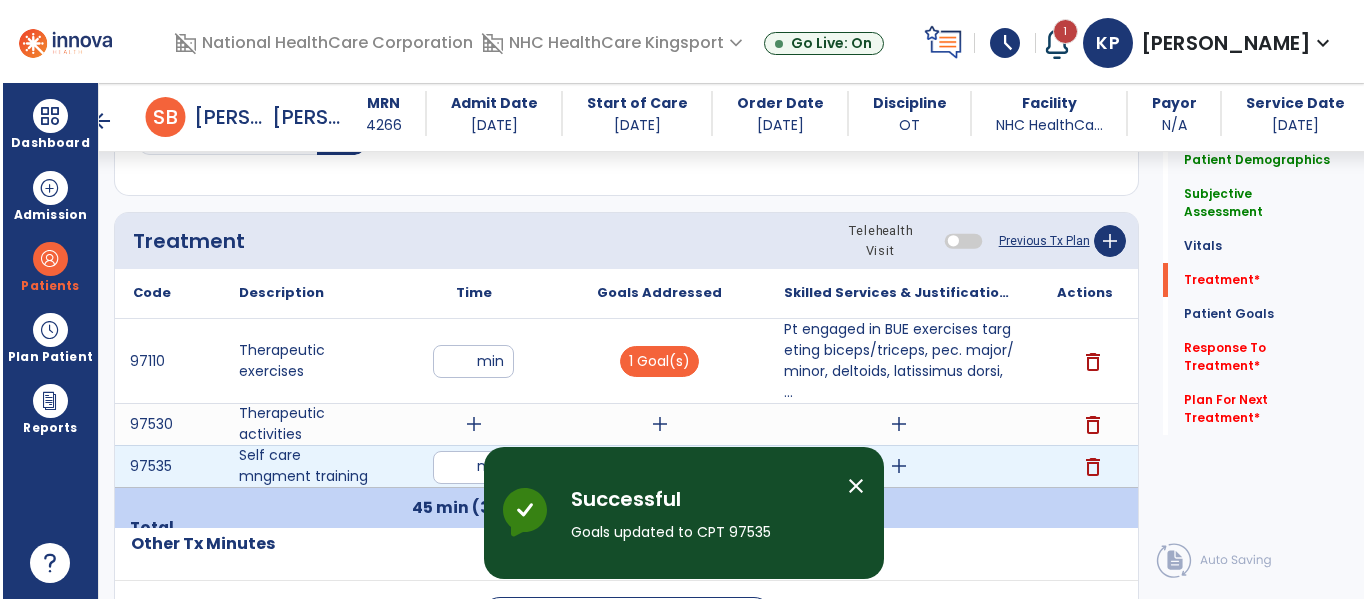 scroll, scrollTop: 1557, scrollLeft: 0, axis: vertical 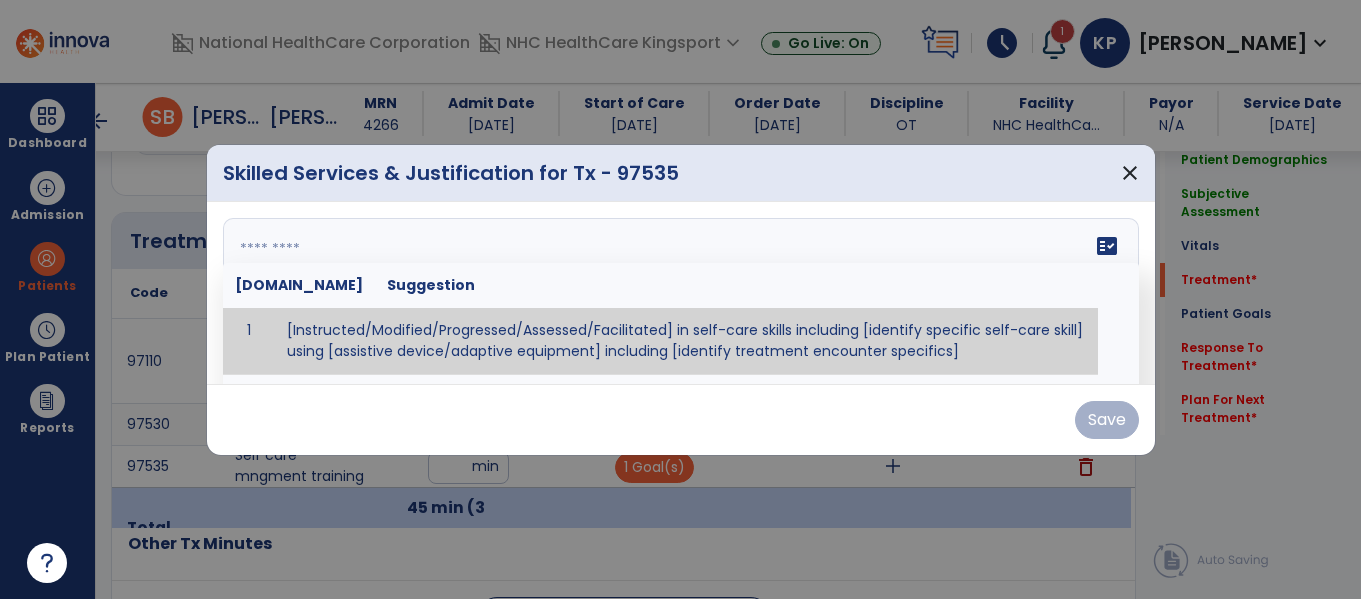 click on "fact_check  [DOMAIN_NAME] Suggestion 1 [Instructed/Modified/Progressed/Assessed/Facilitated] in self-care skills including [identify specific self-care skill] using [assistive device/adaptive equipment] including [identify treatment encounter specifics]" at bounding box center [681, 293] 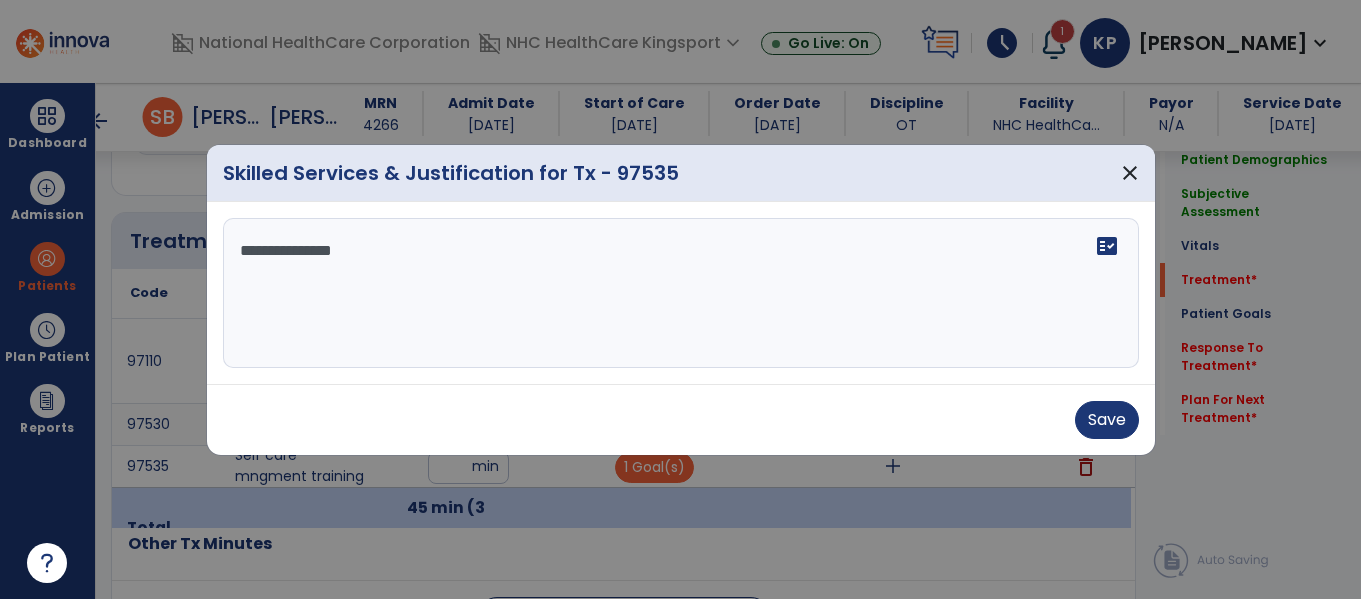 type on "**********" 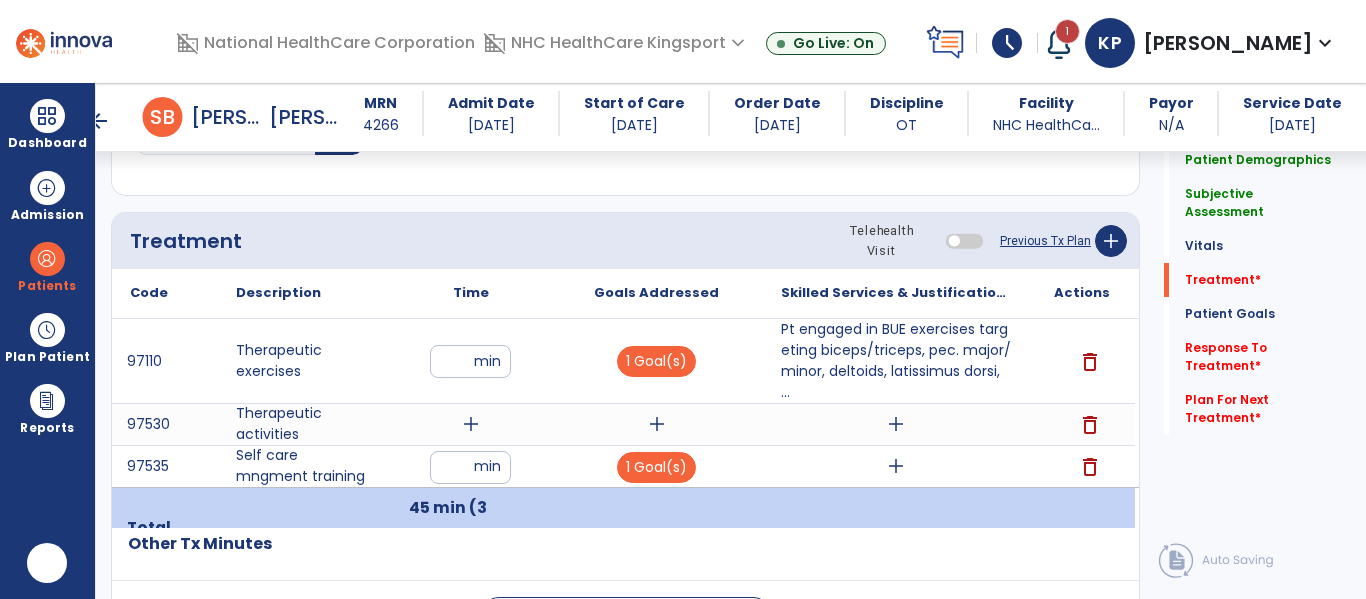 scroll, scrollTop: 0, scrollLeft: 0, axis: both 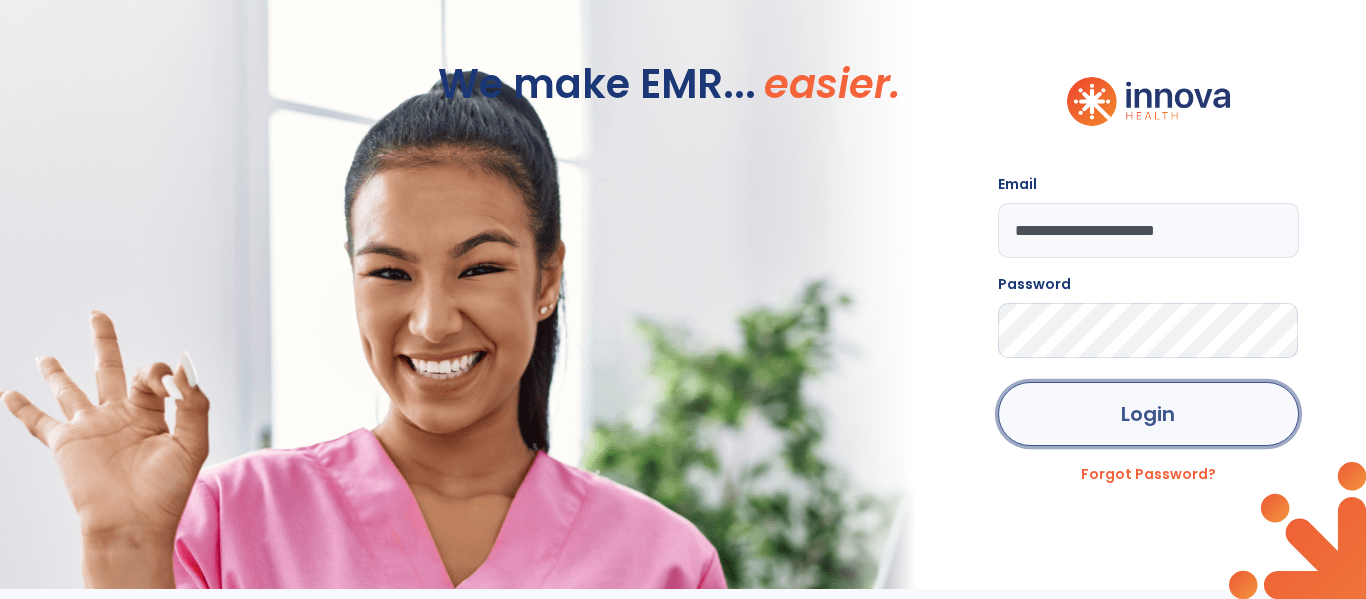 click on "Login" 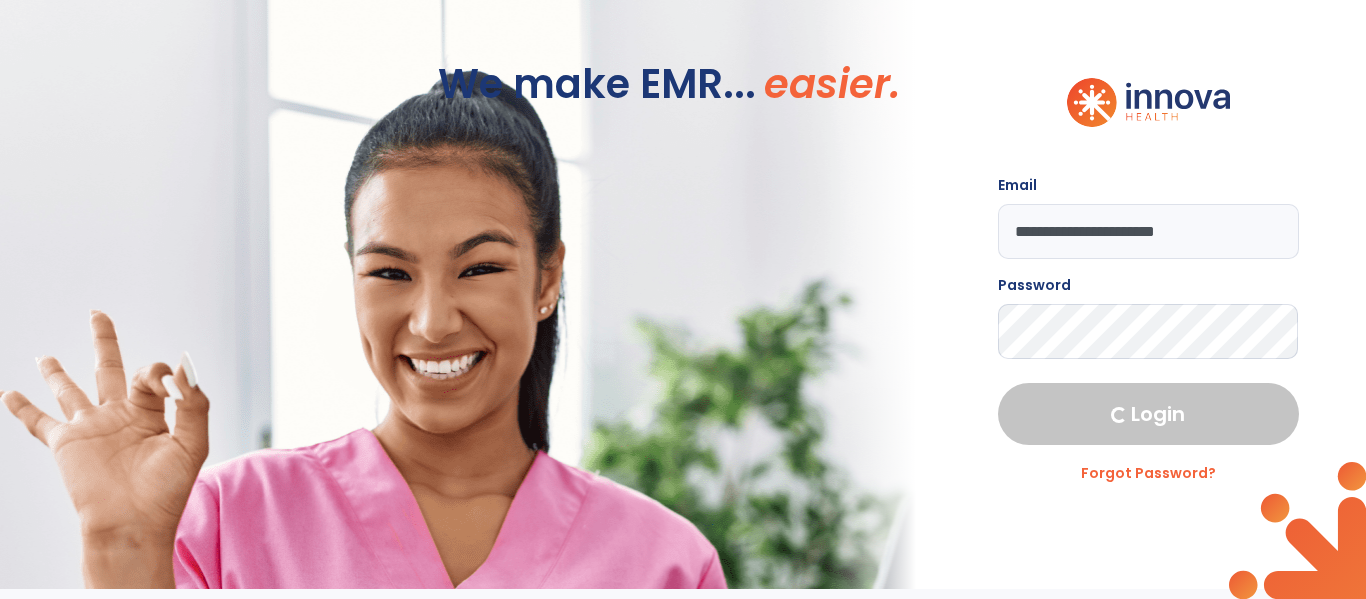 select on "****" 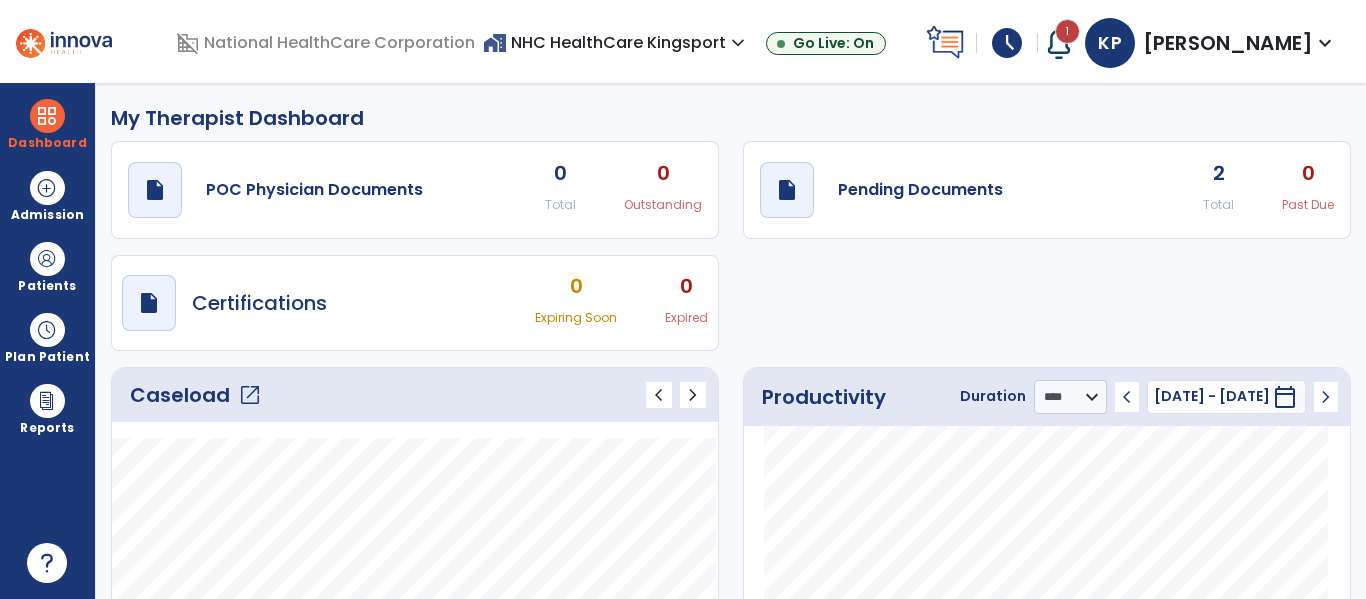 click on "open_in_new" 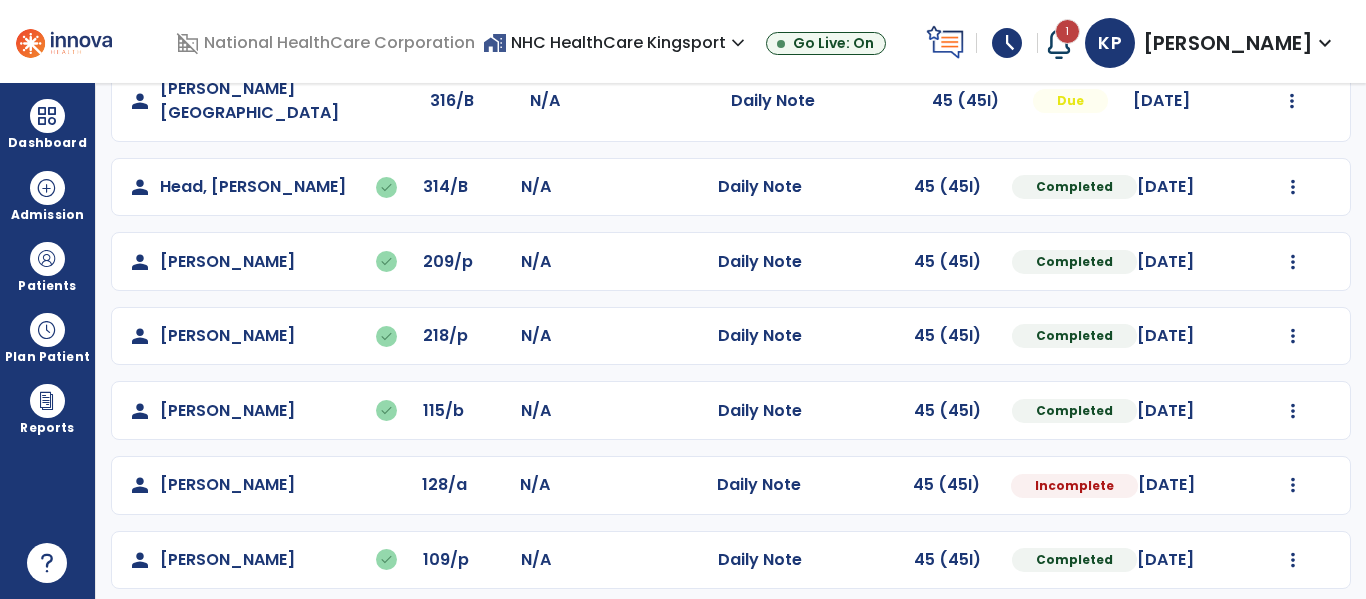 scroll, scrollTop: 339, scrollLeft: 0, axis: vertical 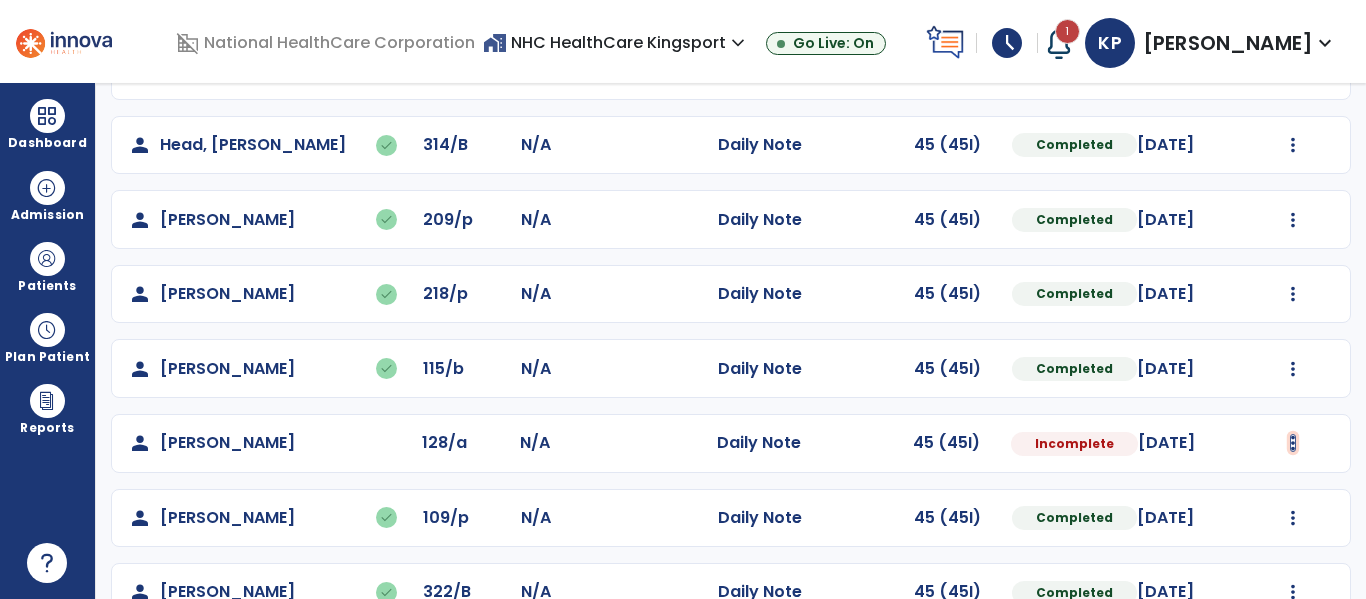 click at bounding box center (1293, -39) 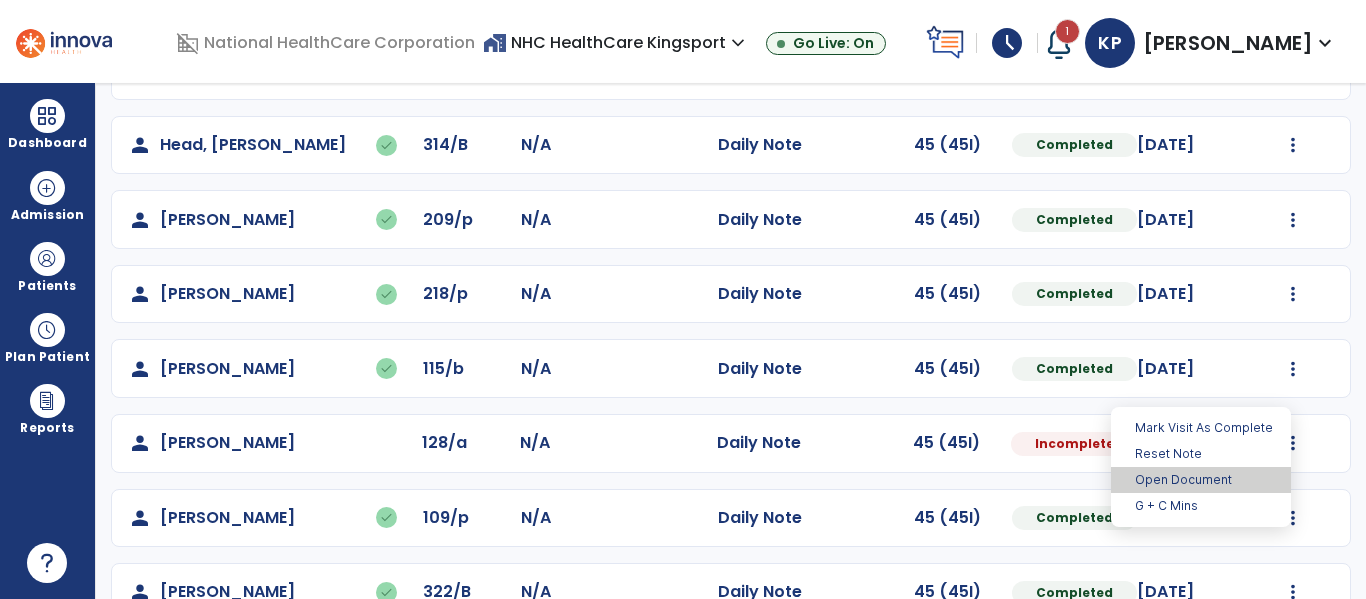 click on "Open Document" at bounding box center (1201, 480) 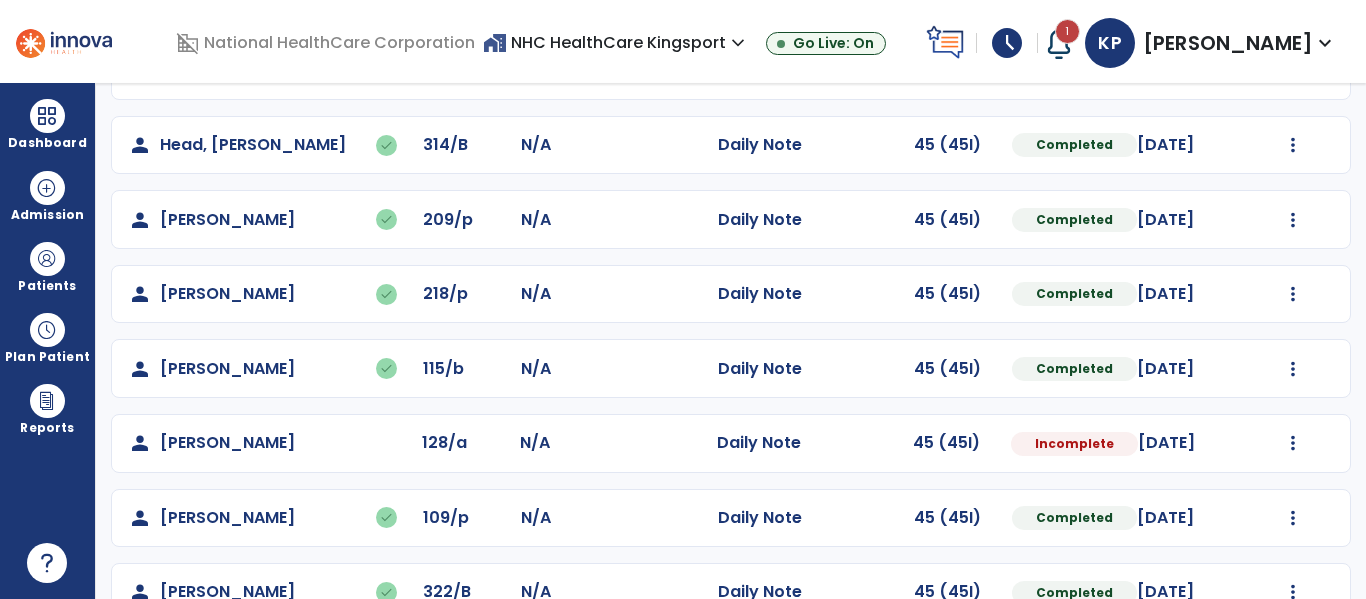 scroll, scrollTop: 0, scrollLeft: 0, axis: both 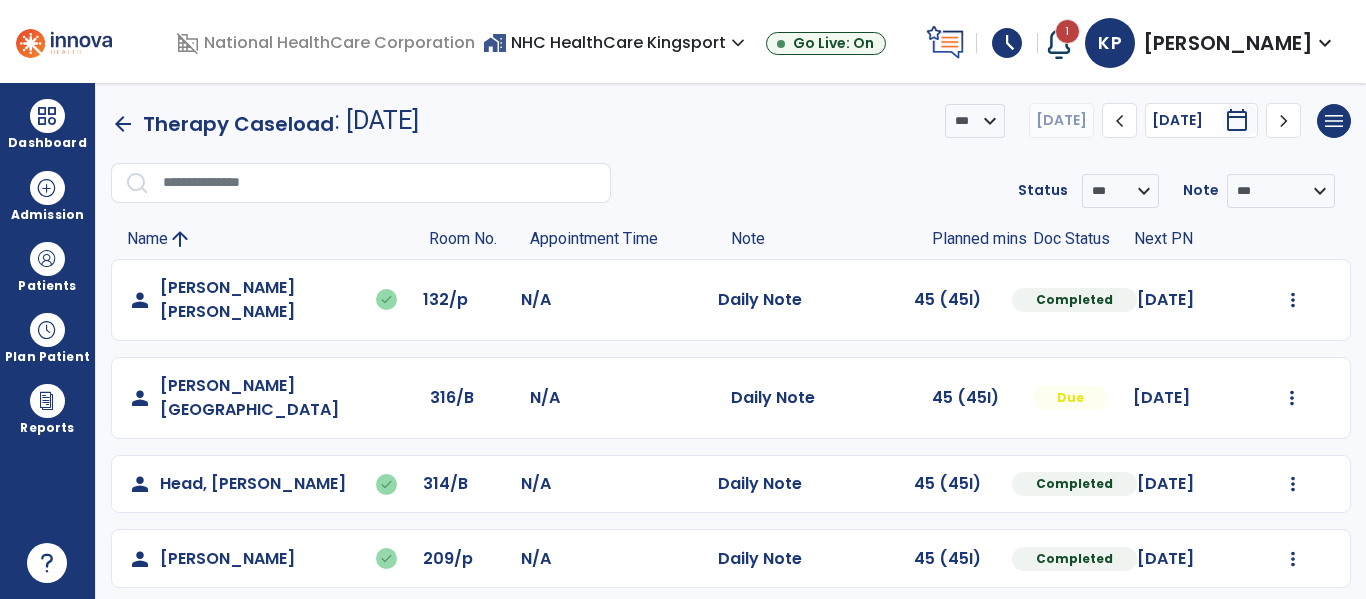 select on "*" 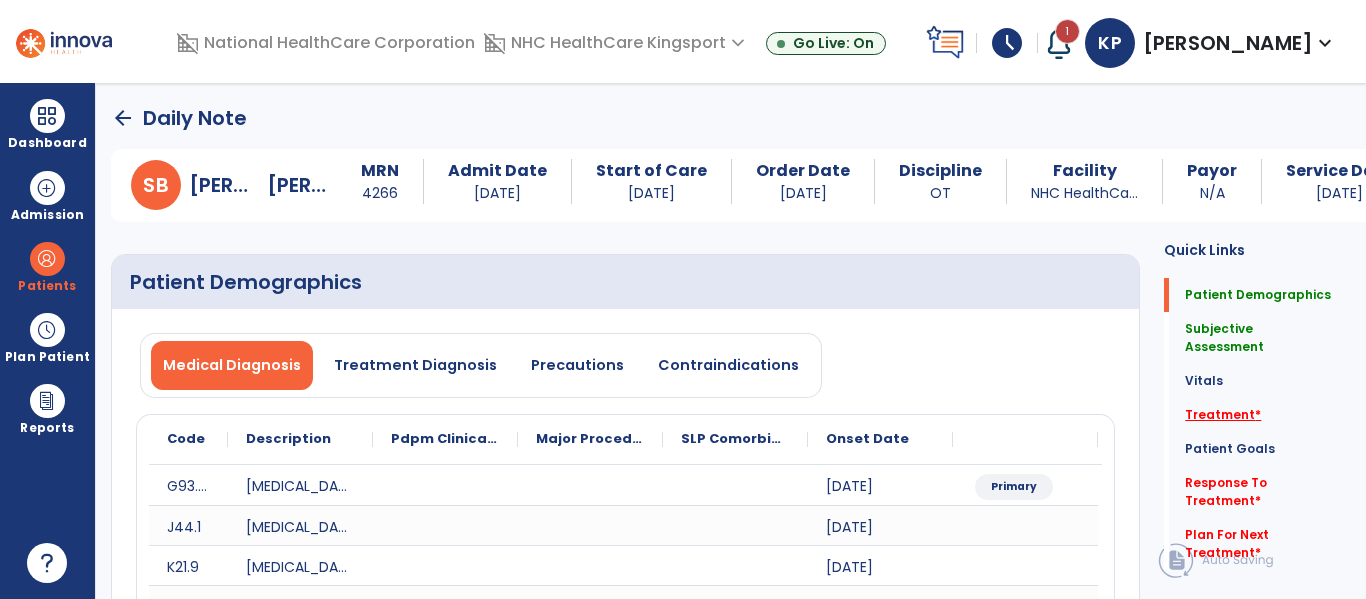 click on "Treatment   *" 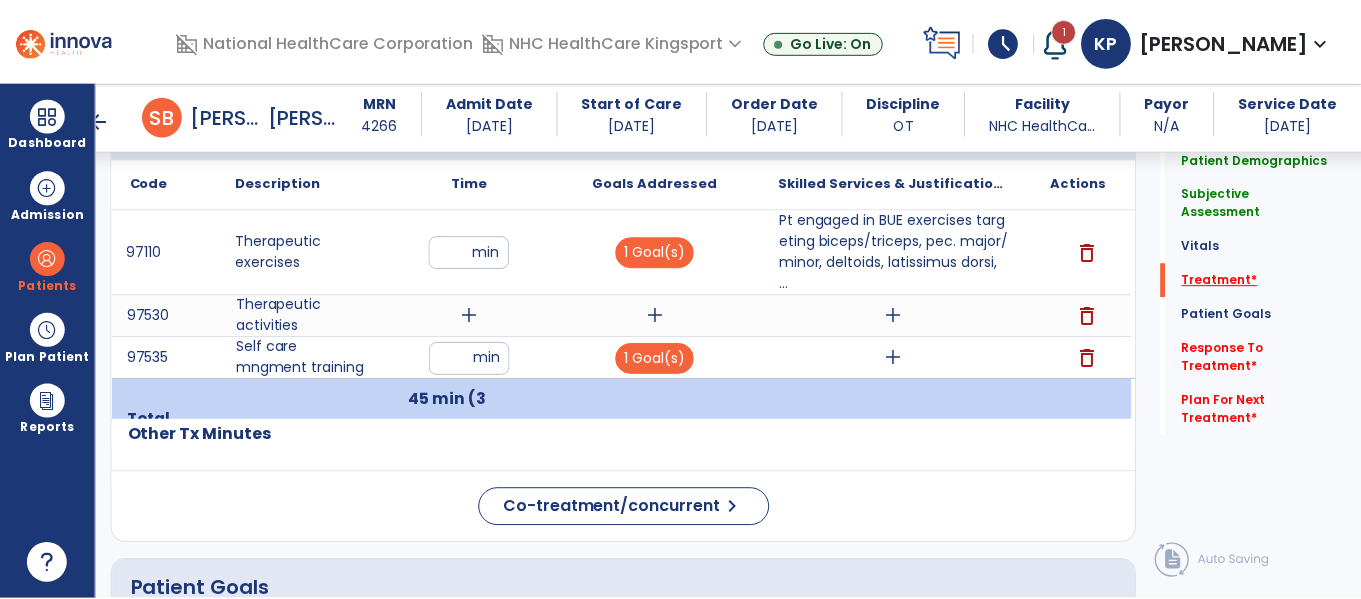 scroll, scrollTop: 1668, scrollLeft: 0, axis: vertical 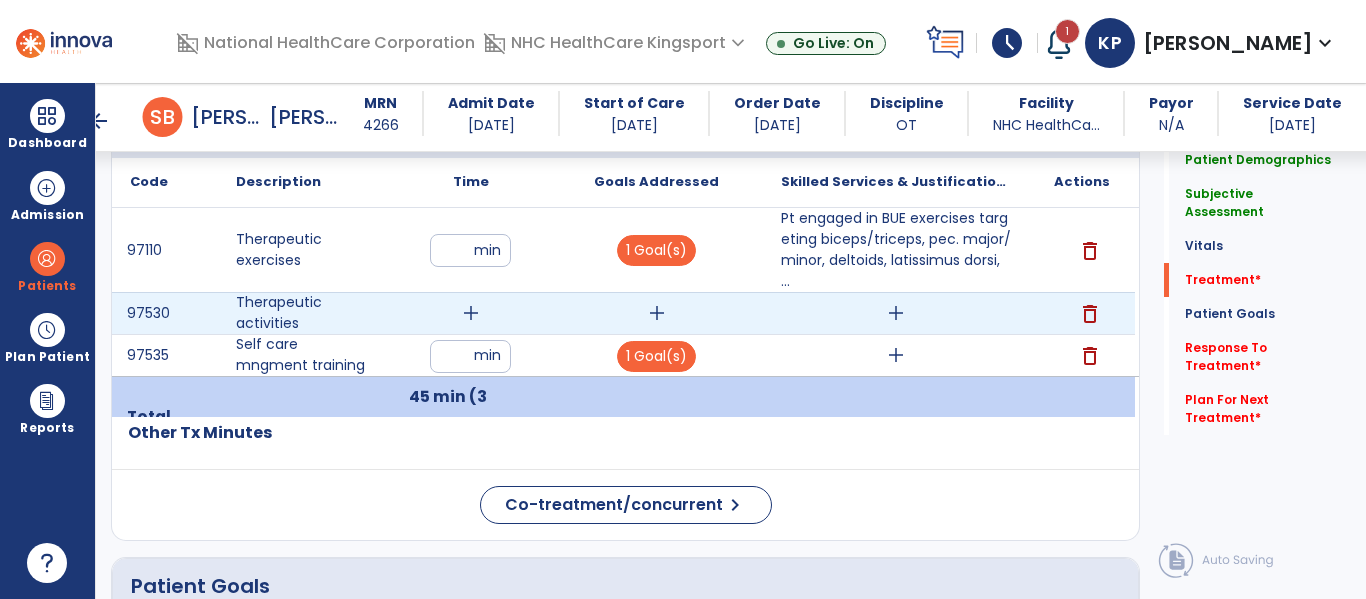 click on "delete" at bounding box center [1090, 314] 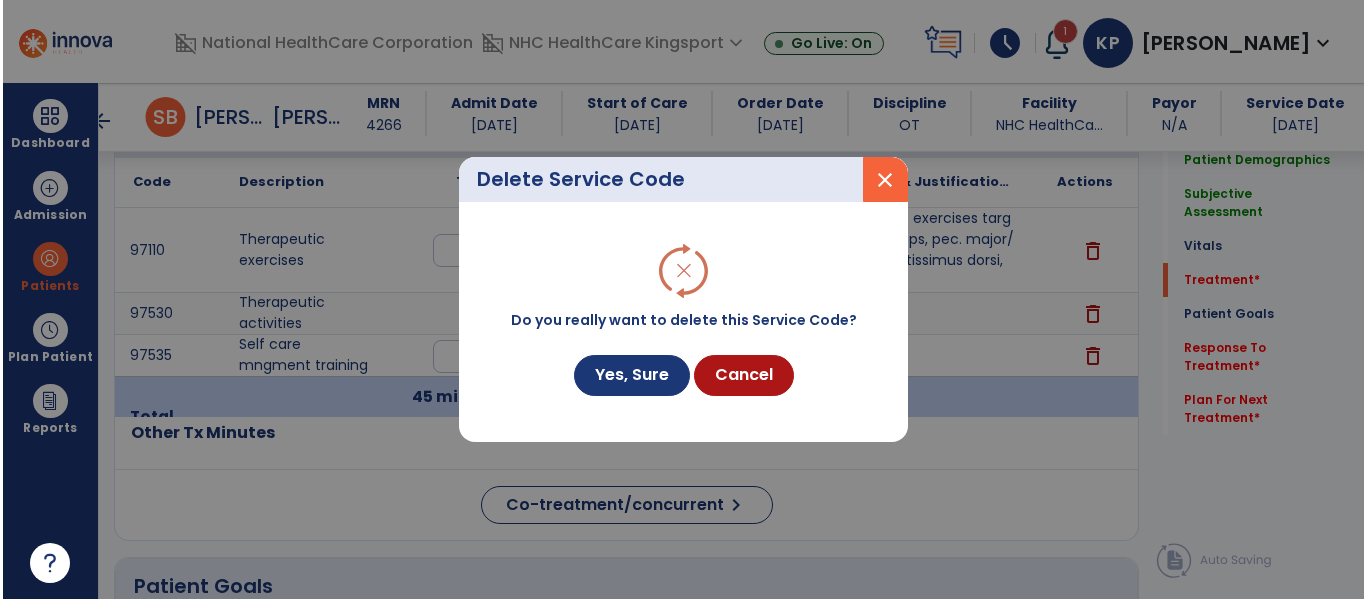 scroll, scrollTop: 1668, scrollLeft: 0, axis: vertical 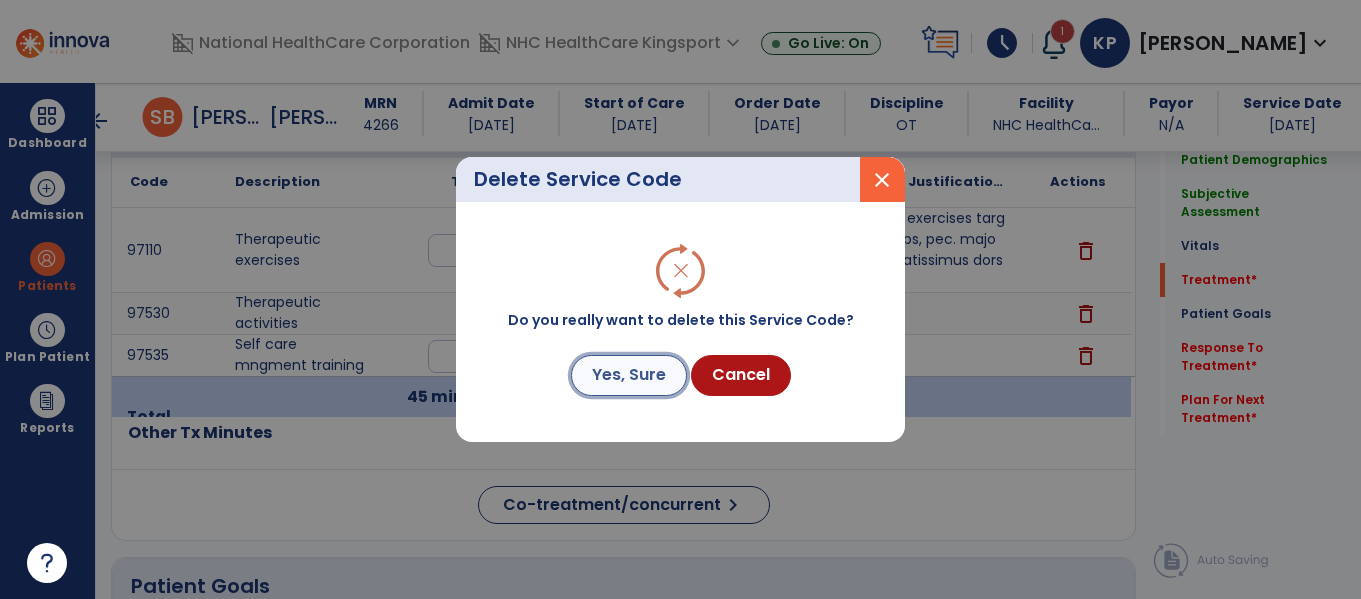 click on "Yes, Sure" at bounding box center (629, 375) 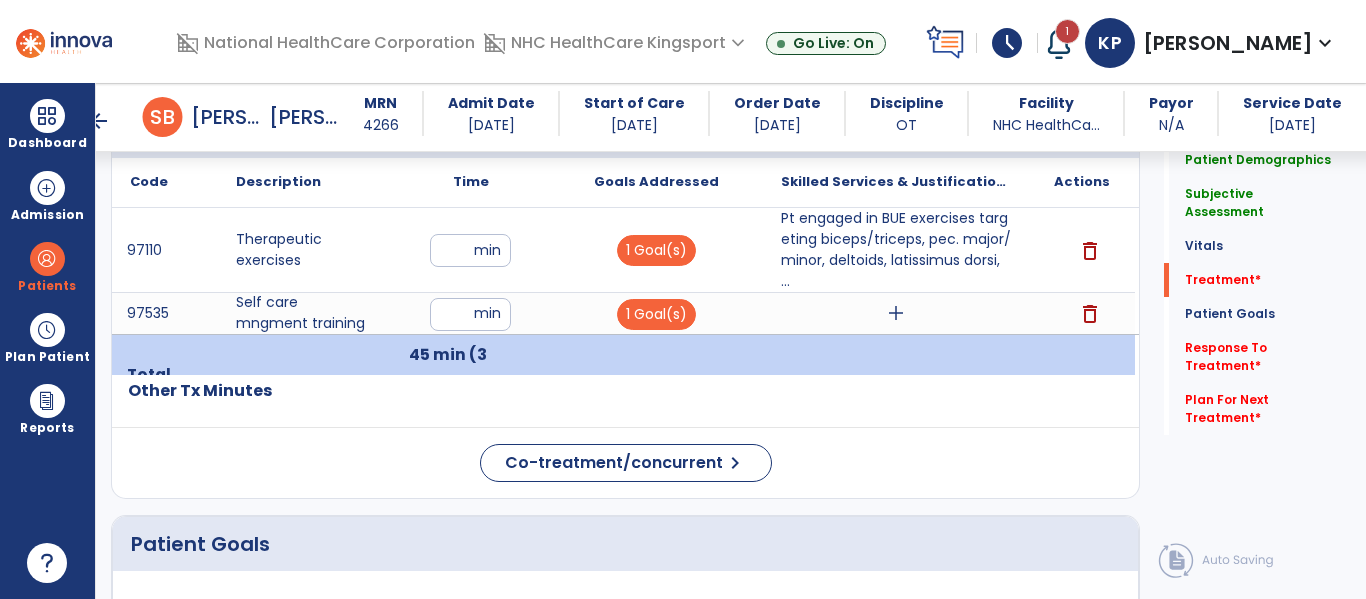 click on "Other Tx Minutes" 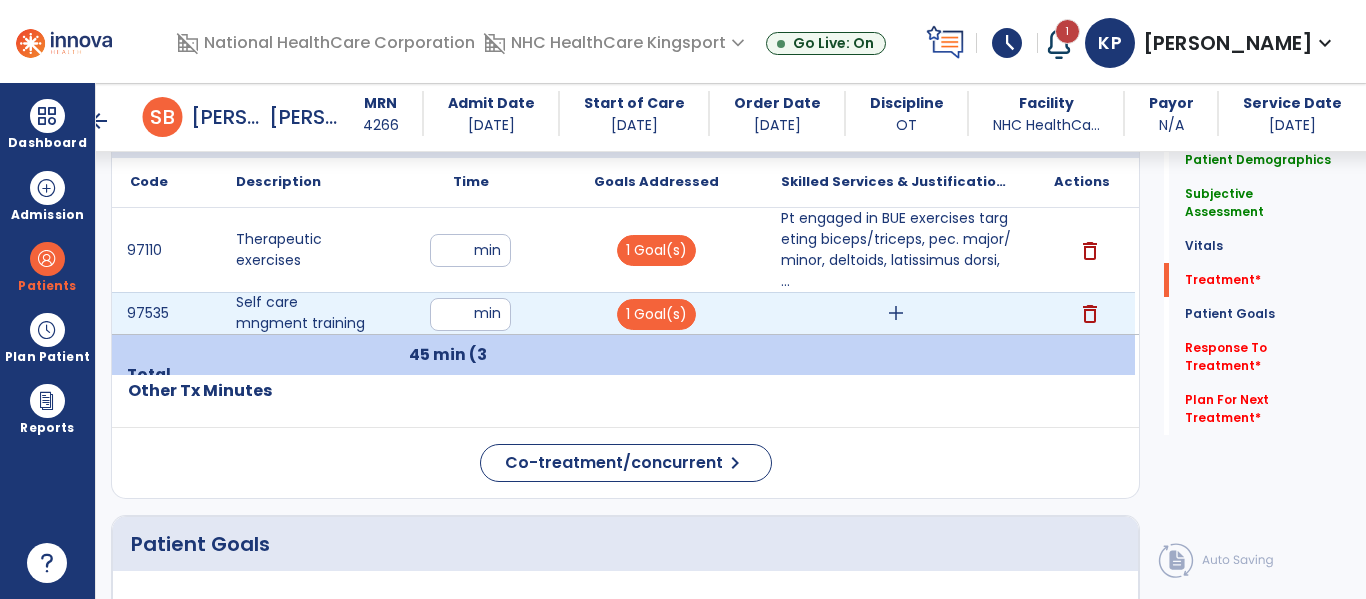 click on "add" at bounding box center [896, 313] 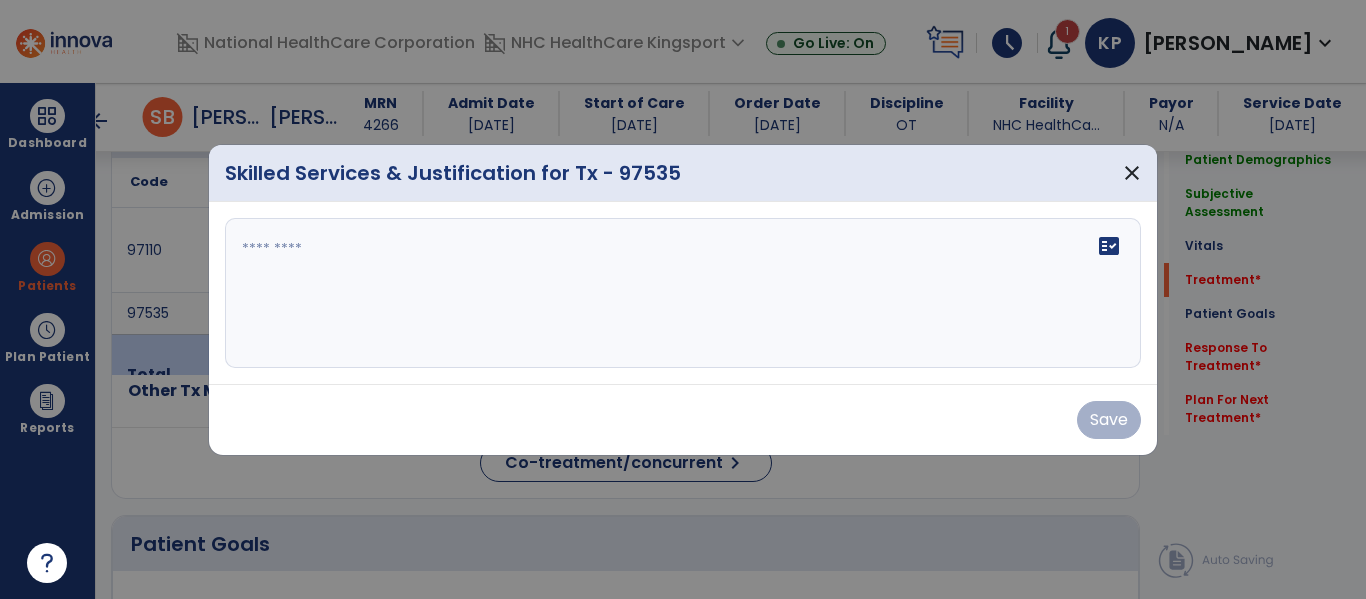 scroll, scrollTop: 1668, scrollLeft: 0, axis: vertical 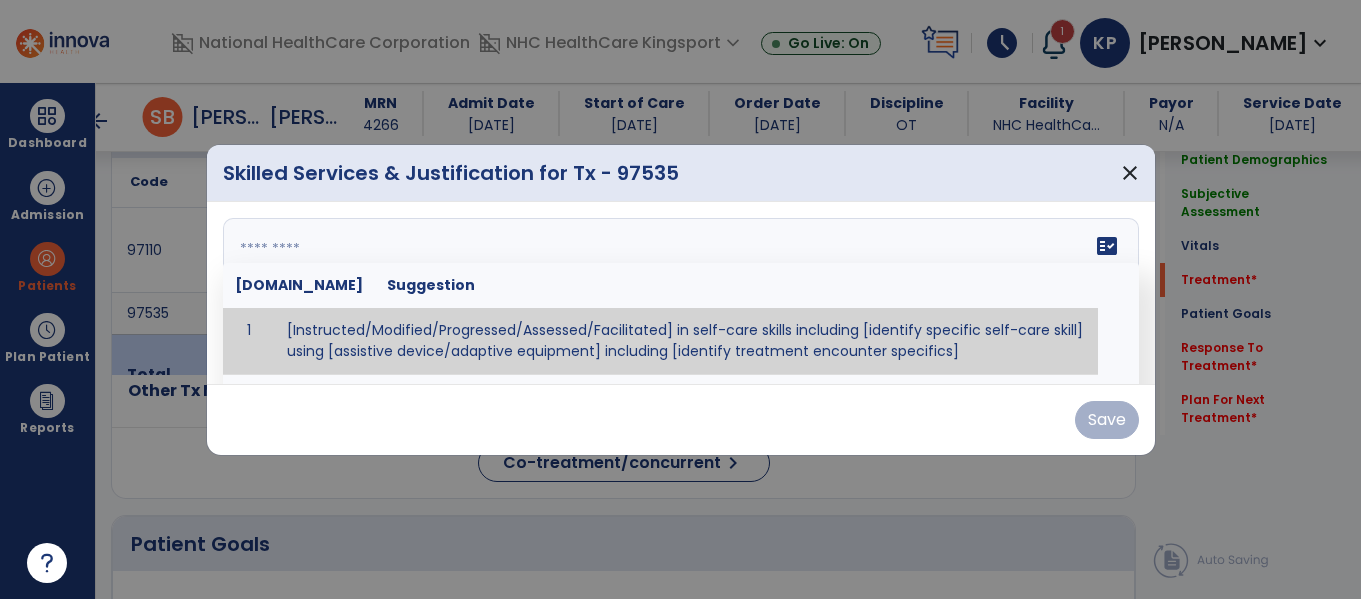 click on "fact_check  [DOMAIN_NAME] Suggestion 1 [Instructed/Modified/Progressed/Assessed/Facilitated] in self-care skills including [identify specific self-care skill] using [assistive device/adaptive equipment] including [identify treatment encounter specifics]" at bounding box center (681, 293) 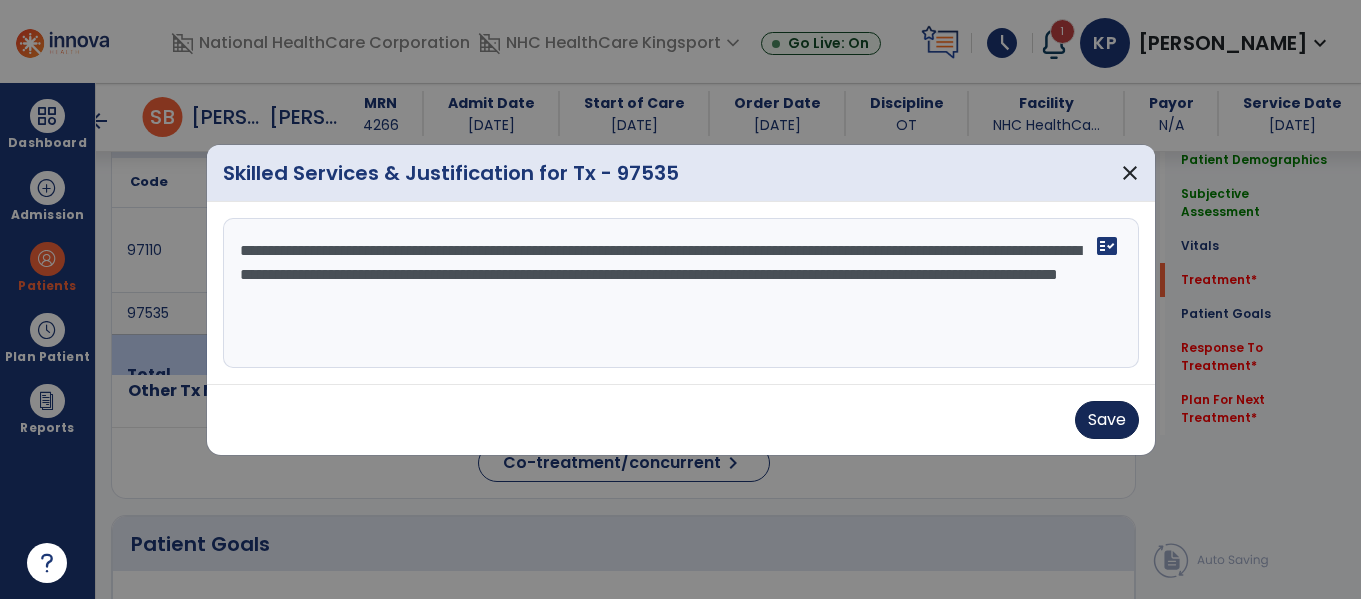 type on "**********" 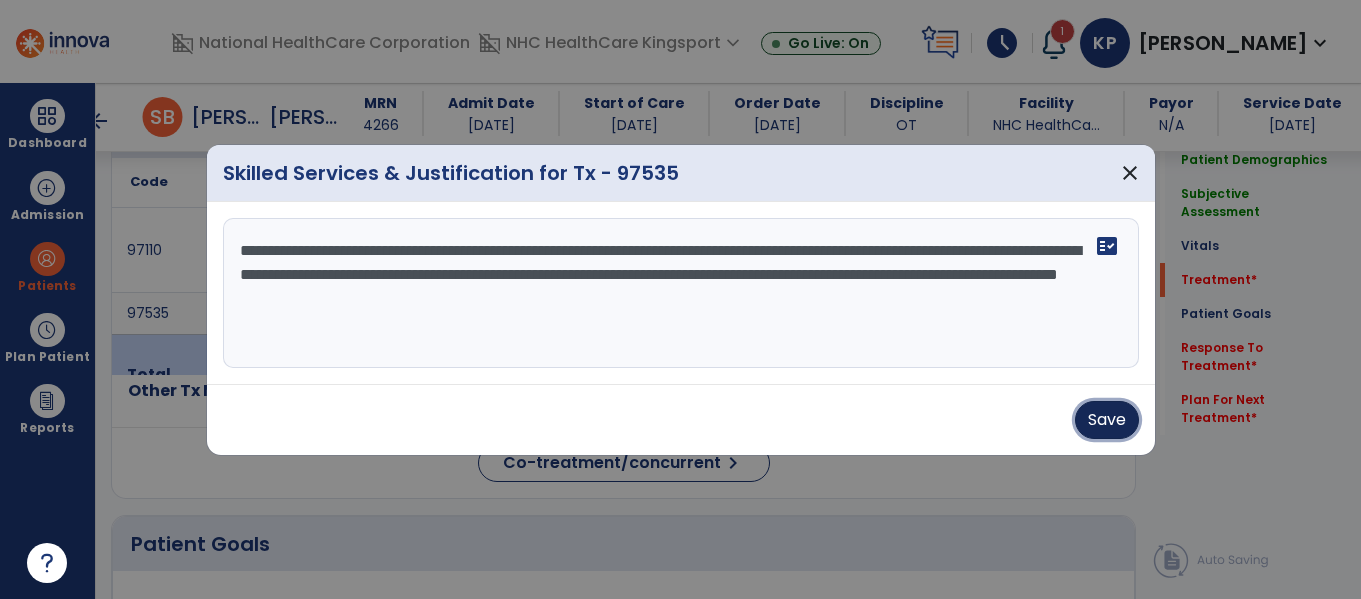 click on "Save" at bounding box center [1107, 420] 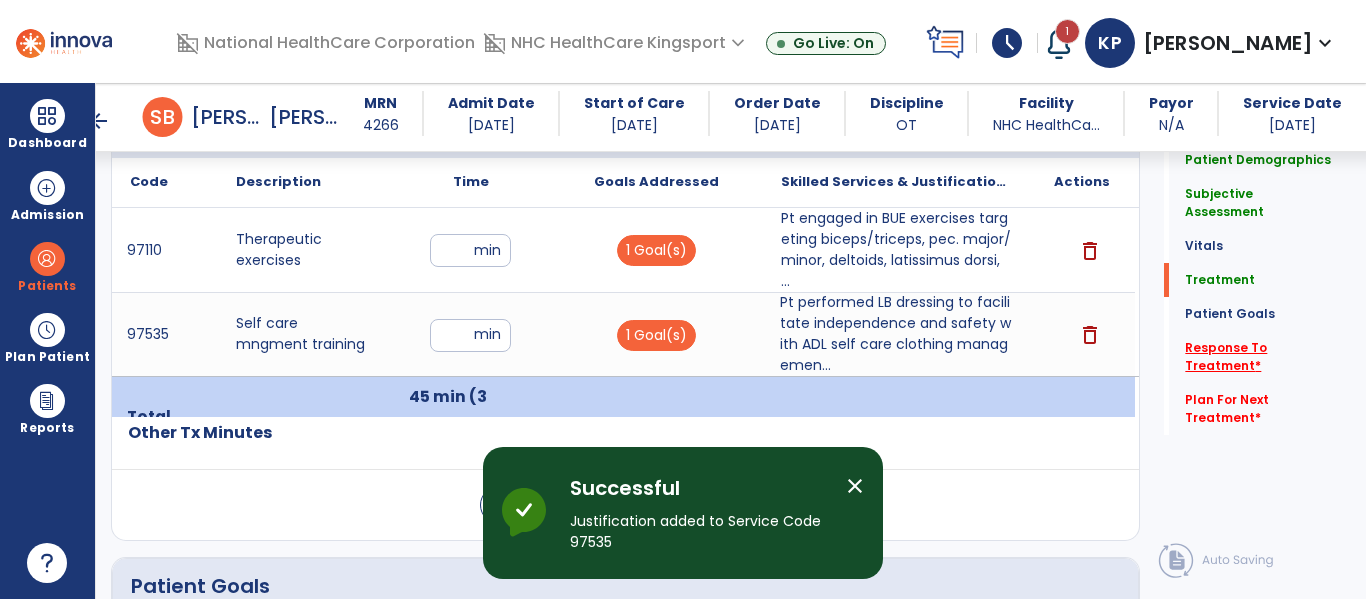click on "Response To Treatment   *" 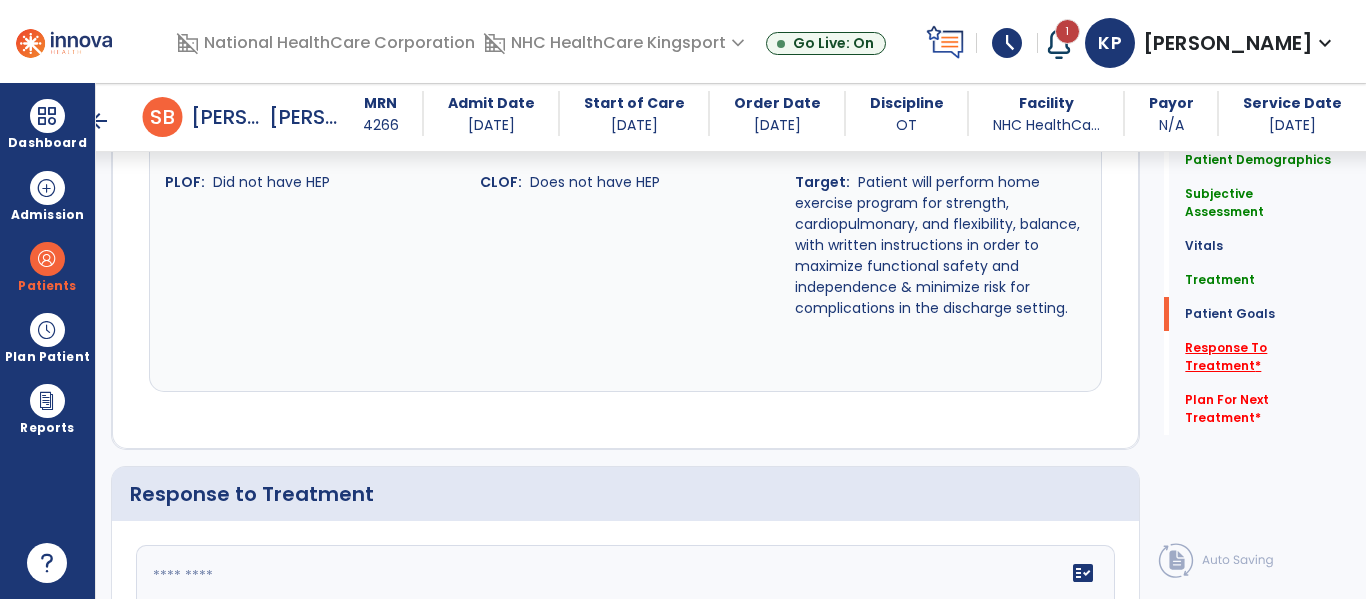 scroll, scrollTop: 3157, scrollLeft: 0, axis: vertical 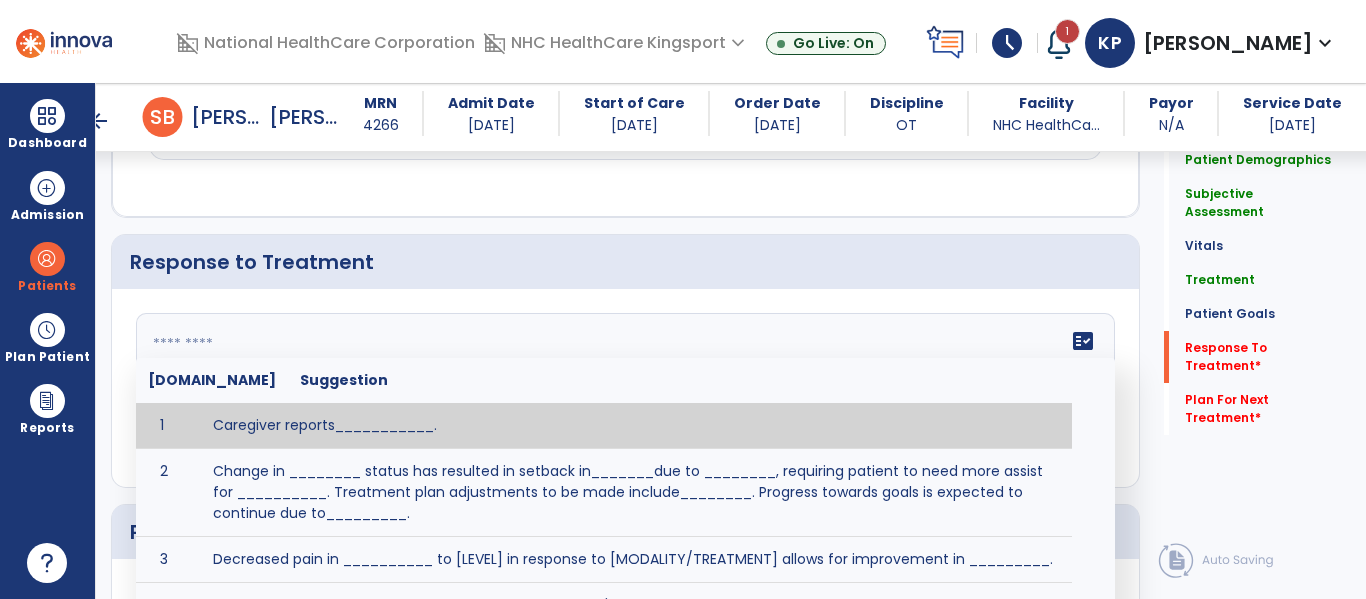 click 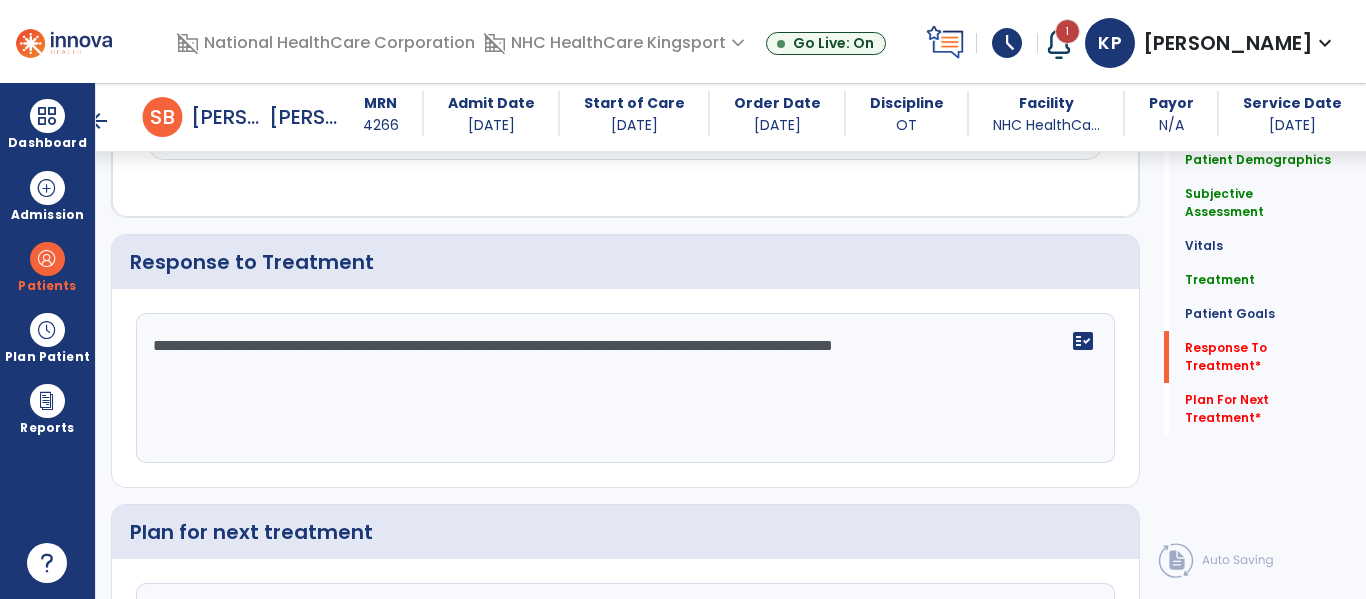 type on "**********" 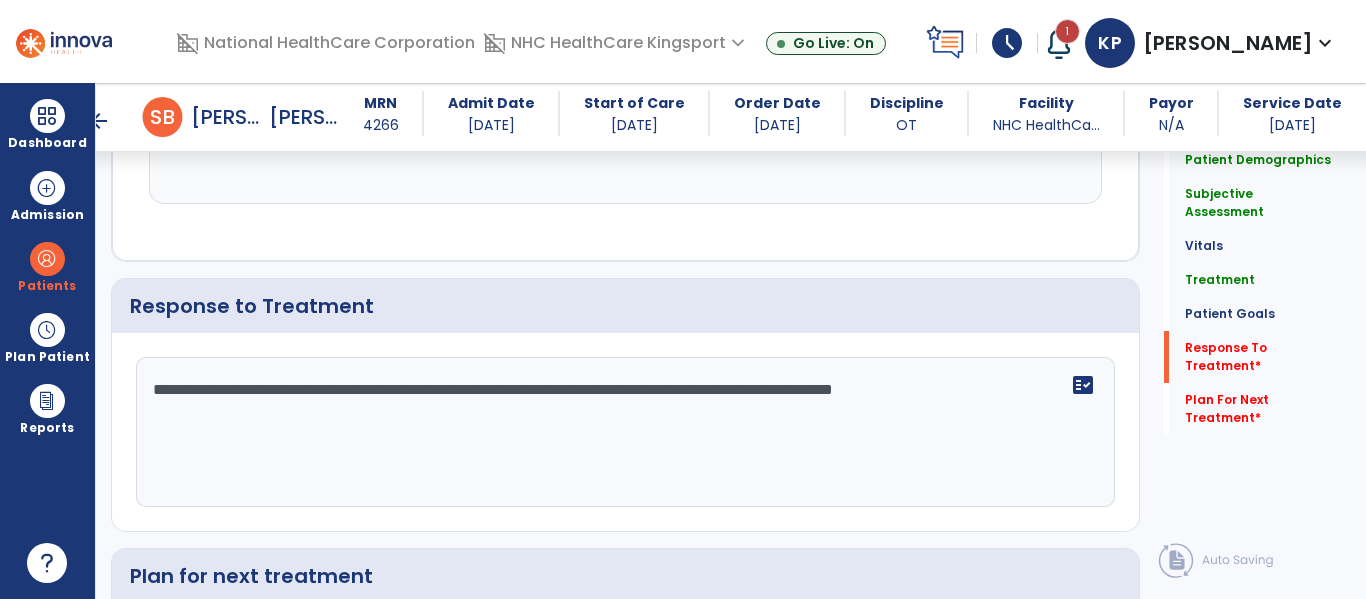 click 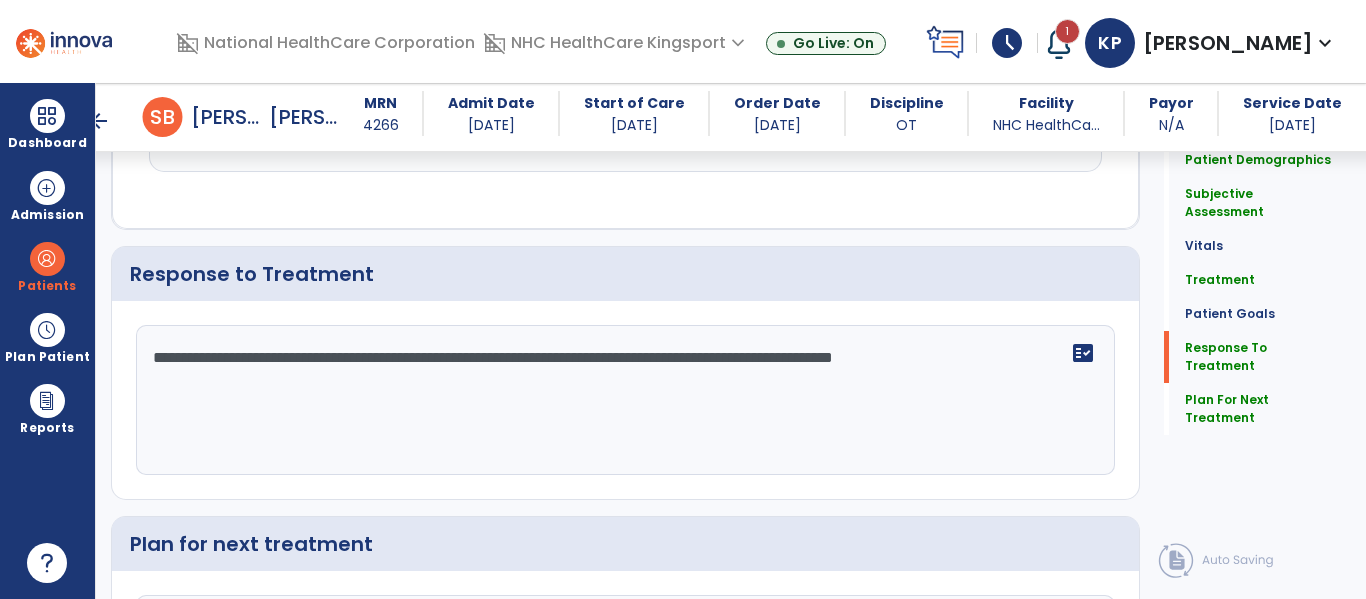 scroll, scrollTop: 3189, scrollLeft: 0, axis: vertical 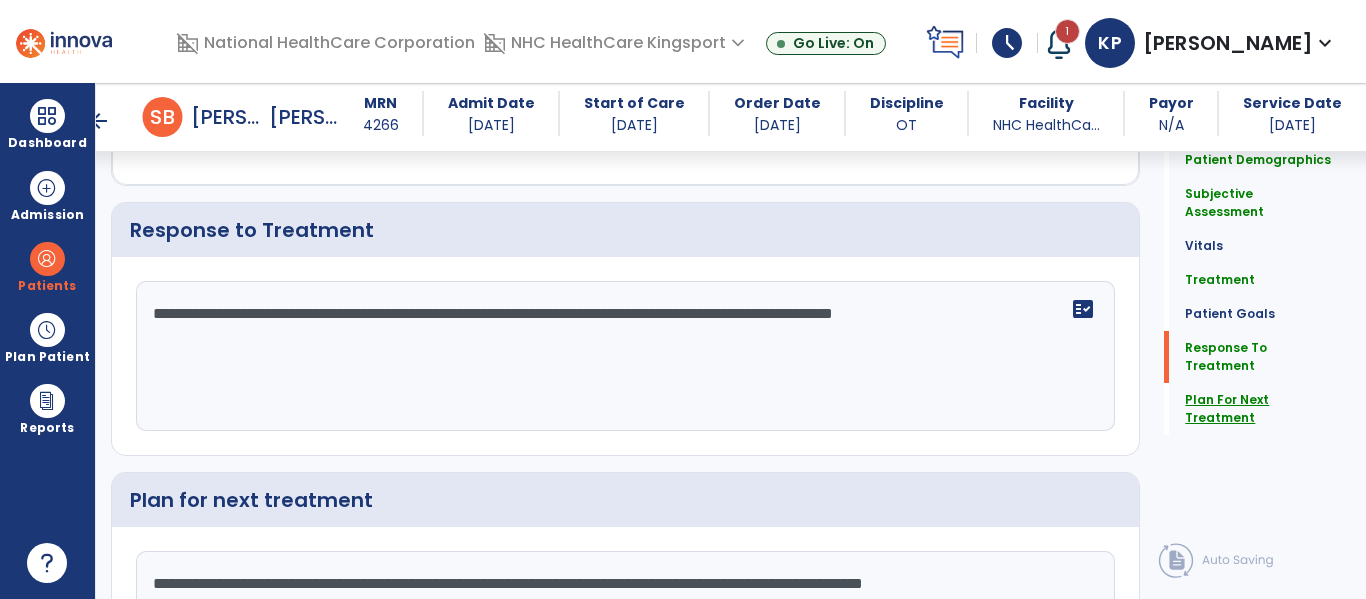 type on "**********" 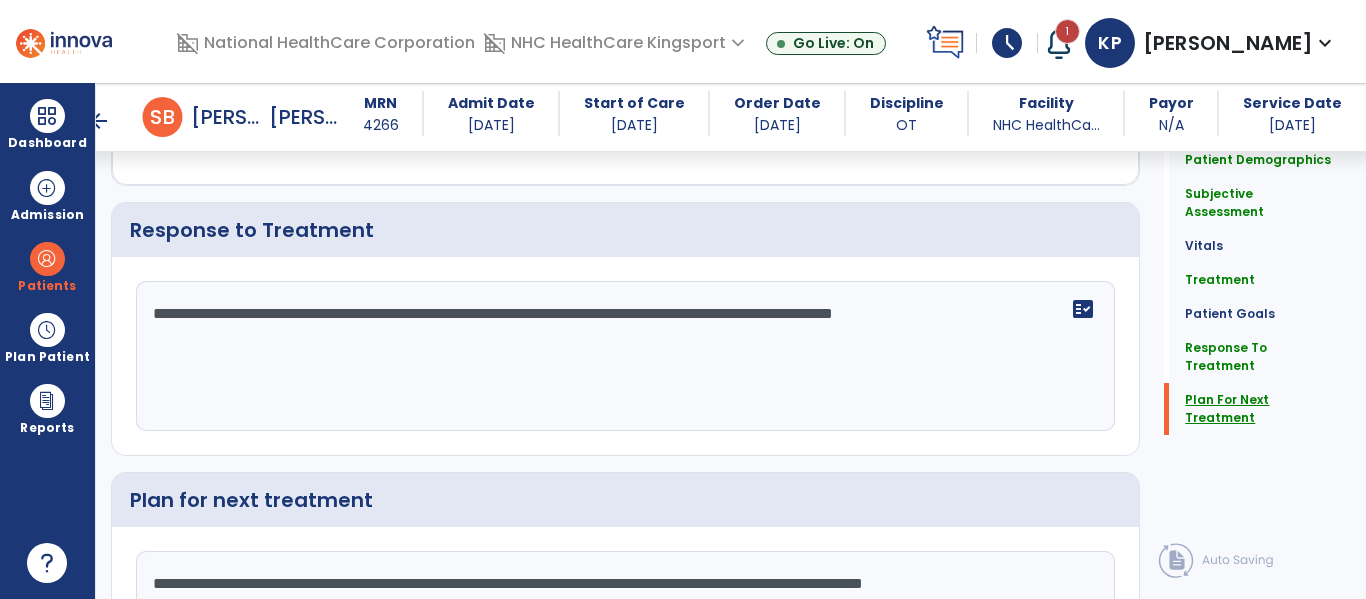 scroll, scrollTop: 3362, scrollLeft: 0, axis: vertical 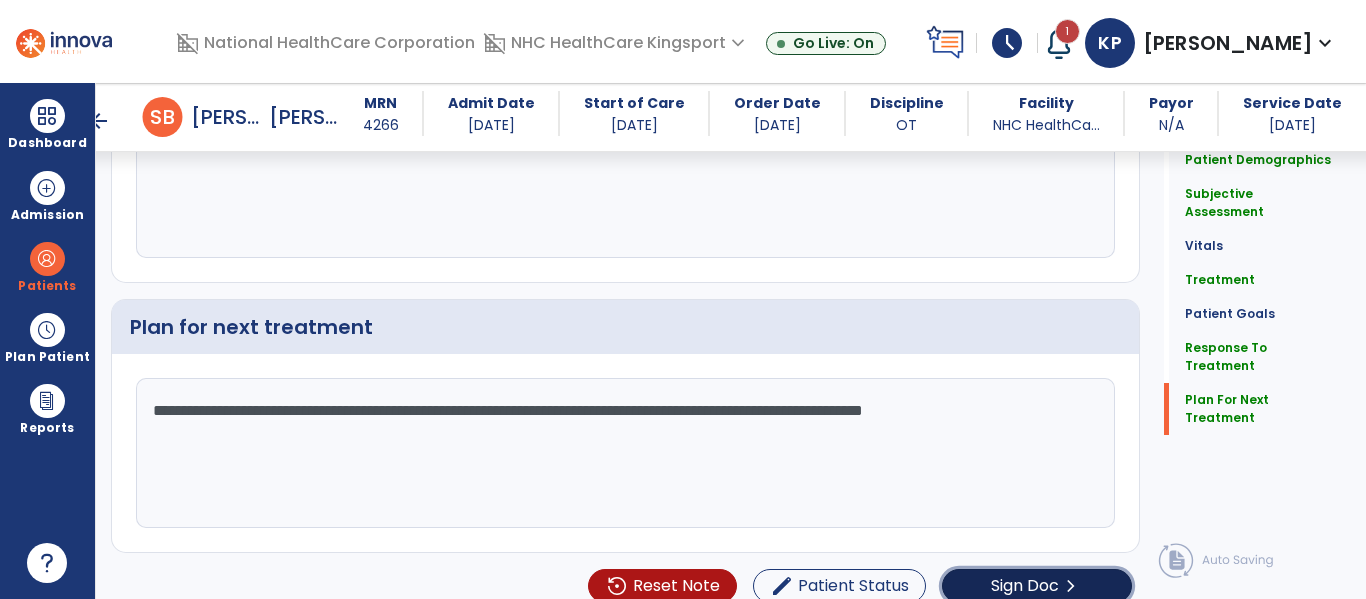 click on "Sign Doc" 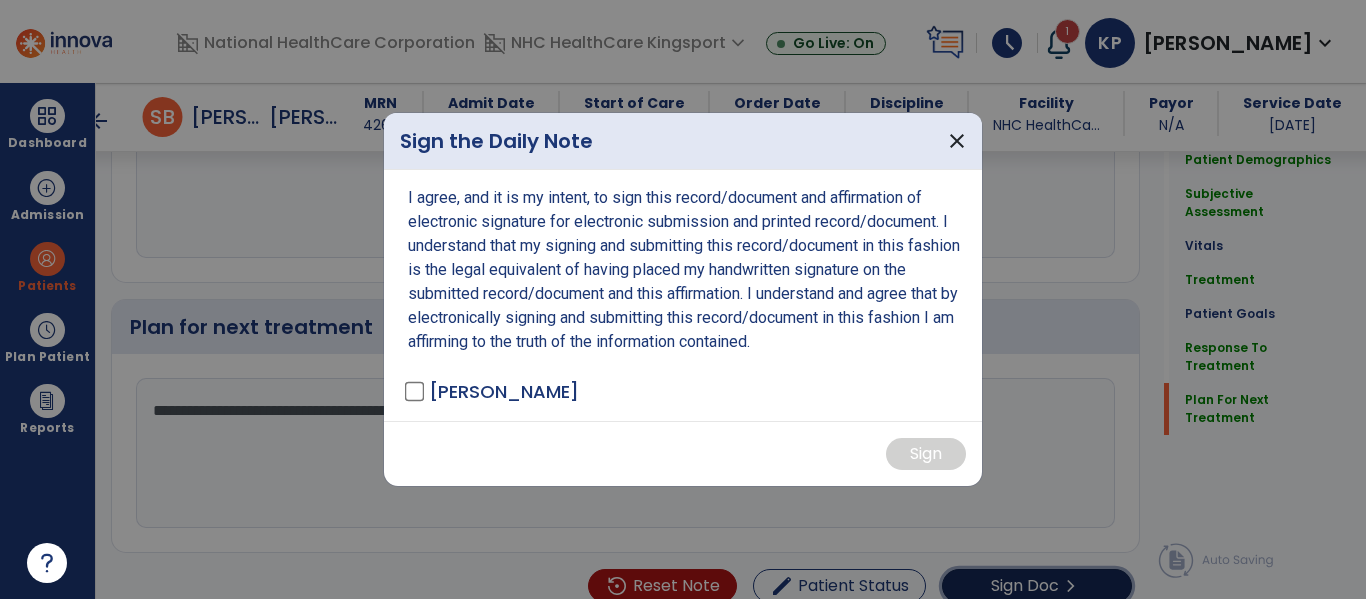 scroll, scrollTop: 3362, scrollLeft: 0, axis: vertical 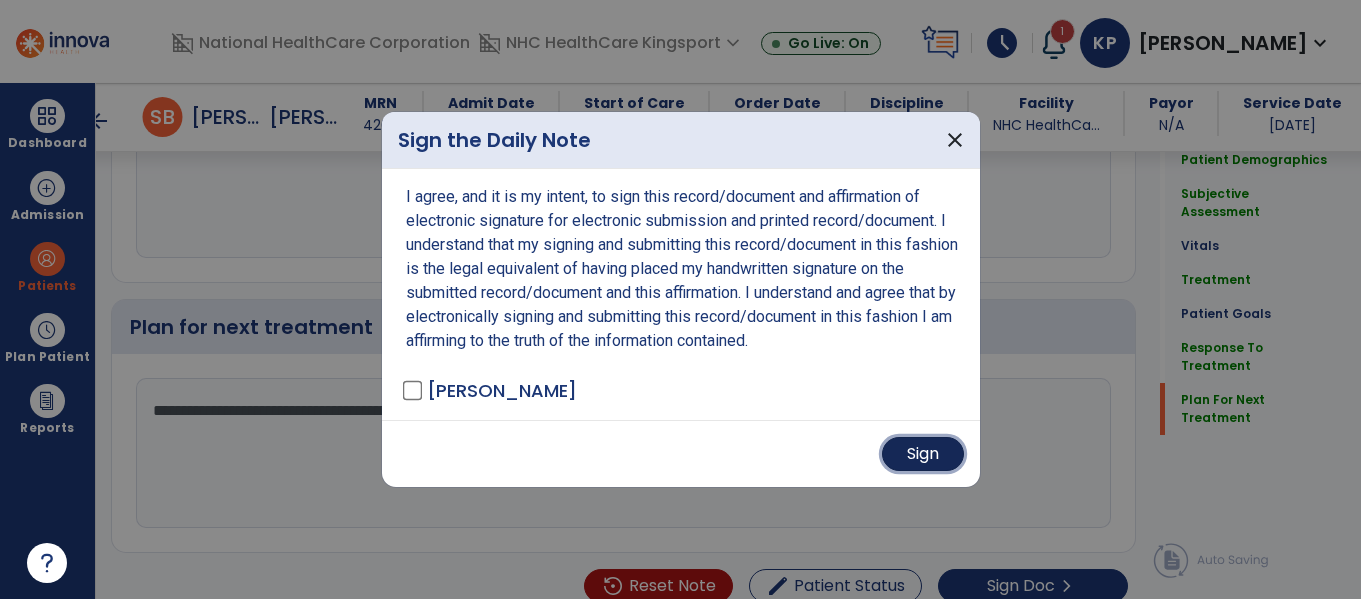 click on "Sign" at bounding box center [923, 454] 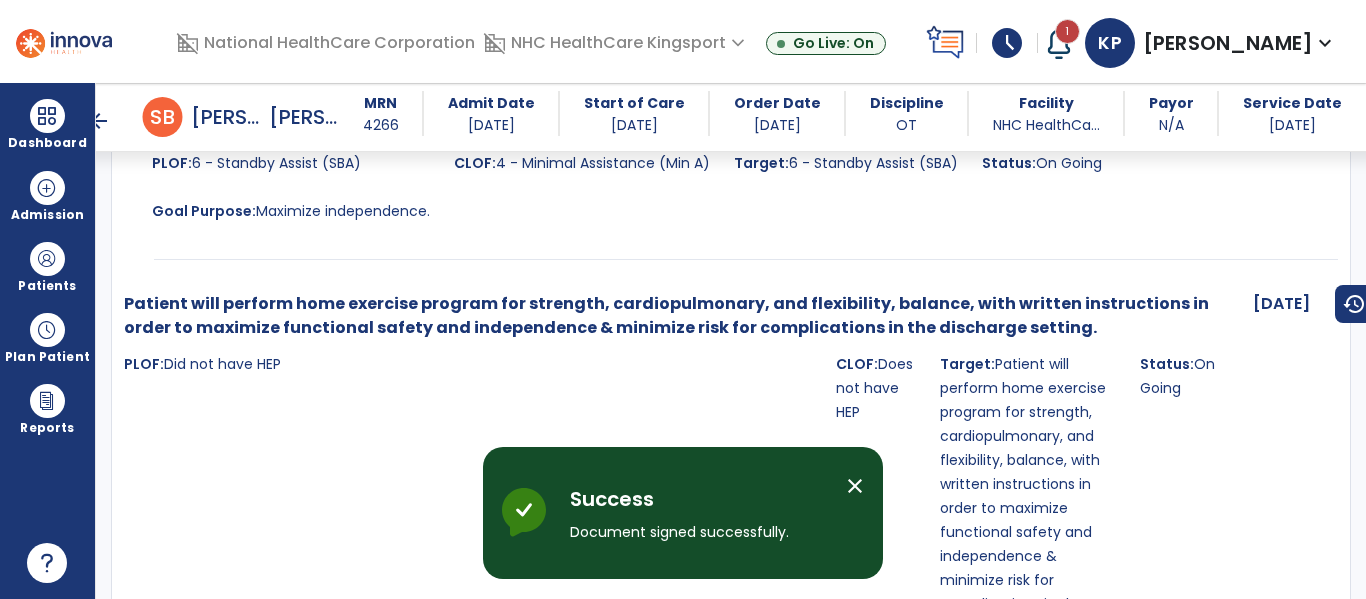 click on "Patients" at bounding box center (47, 286) 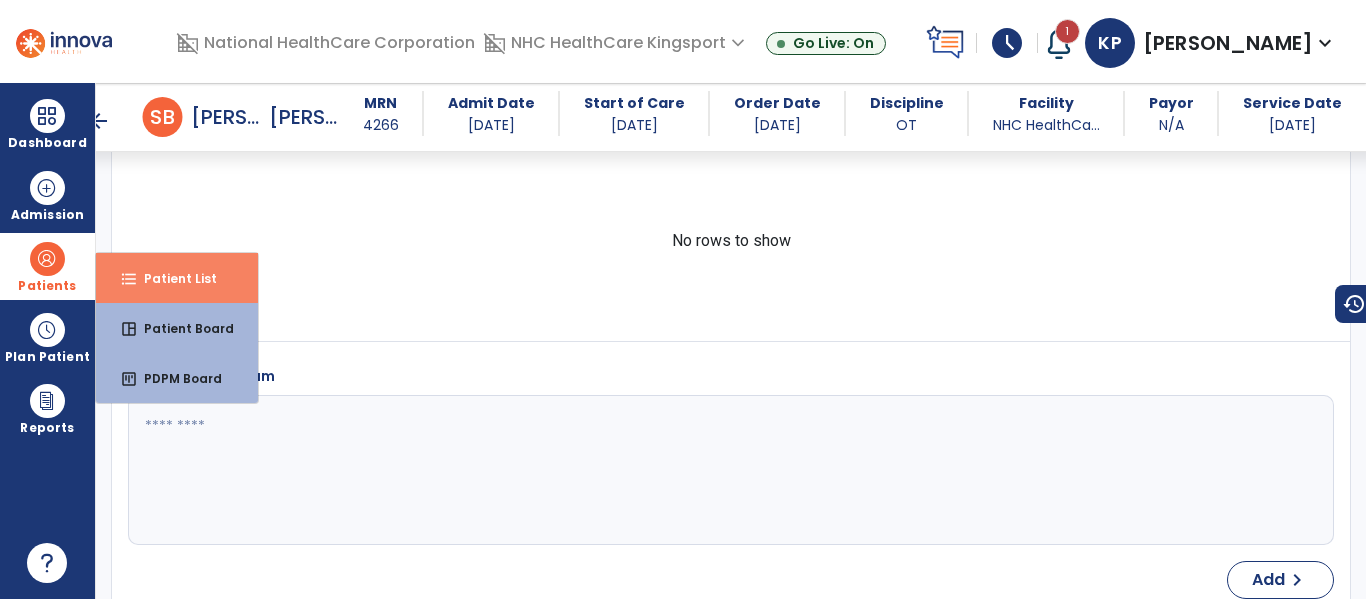 click on "format_list_bulleted" at bounding box center (129, 279) 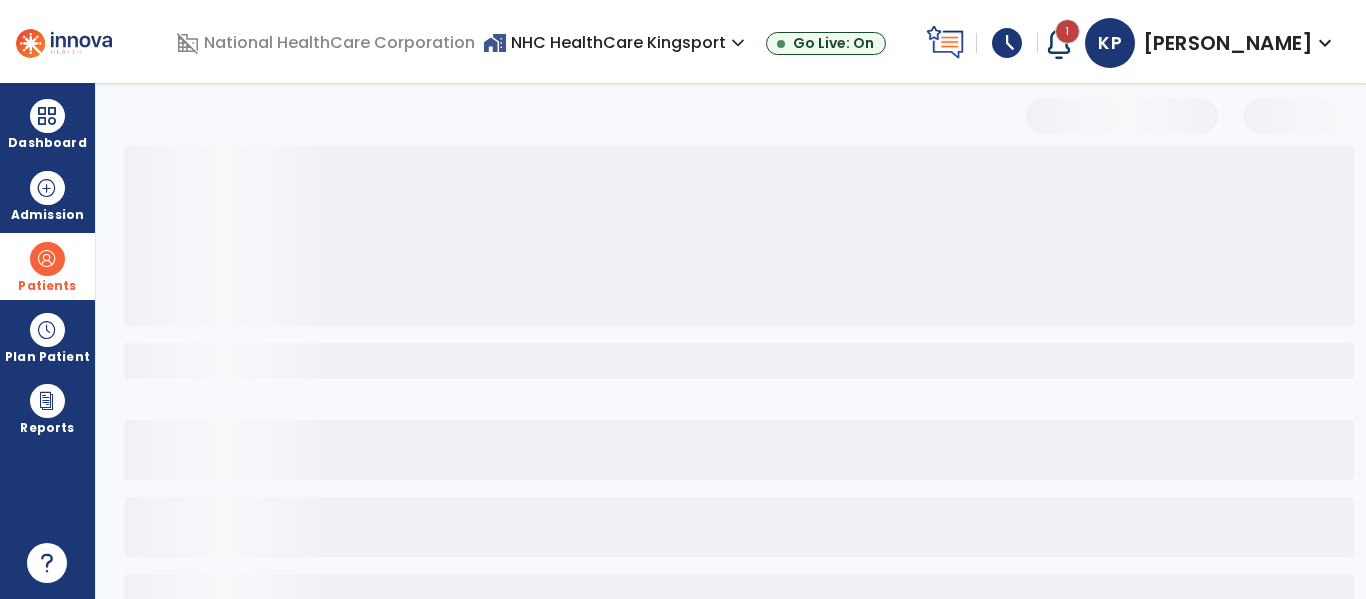 select on "***" 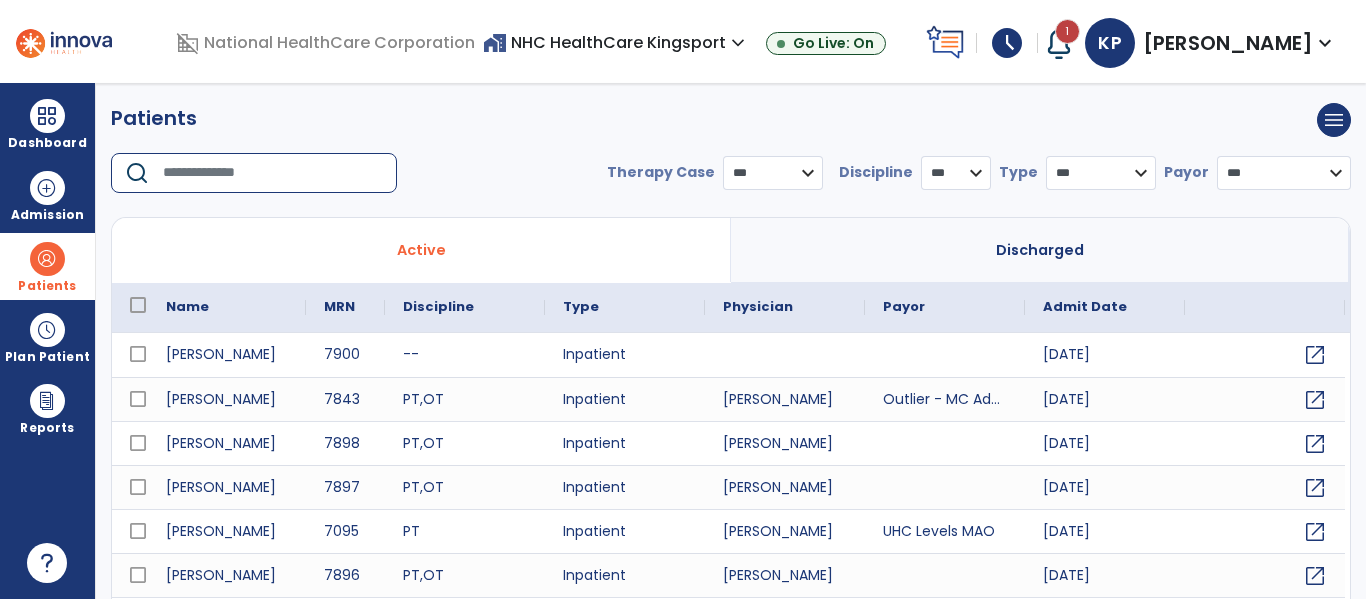 click at bounding box center [273, 173] 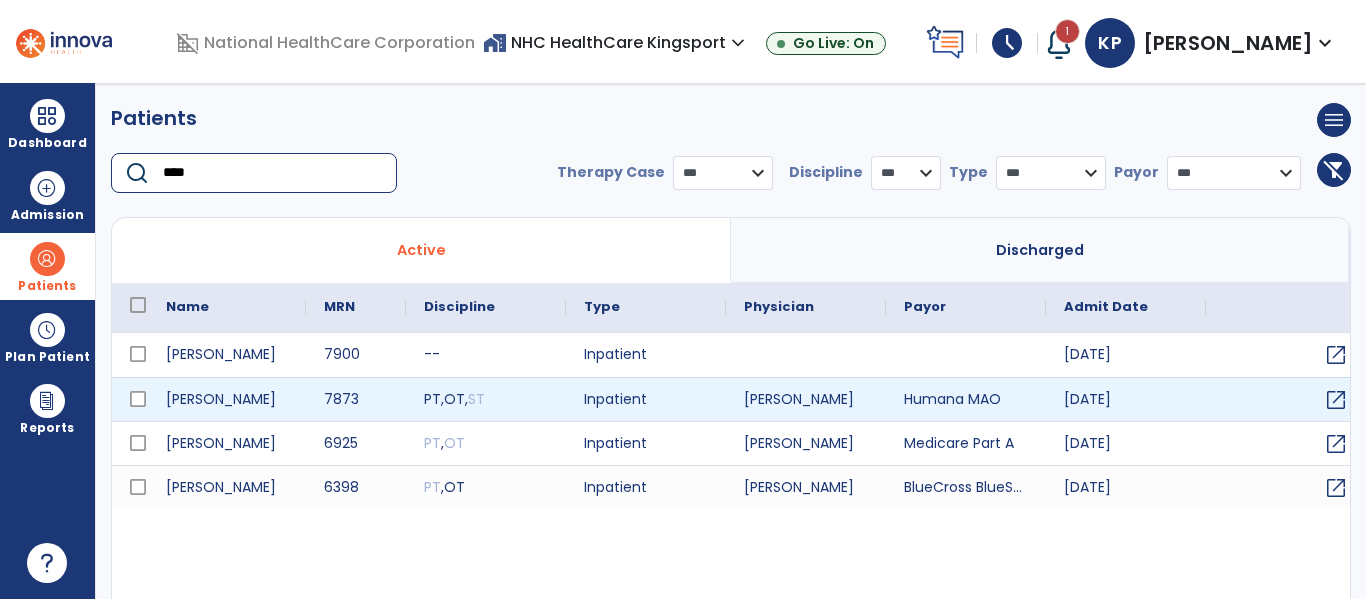 type on "****" 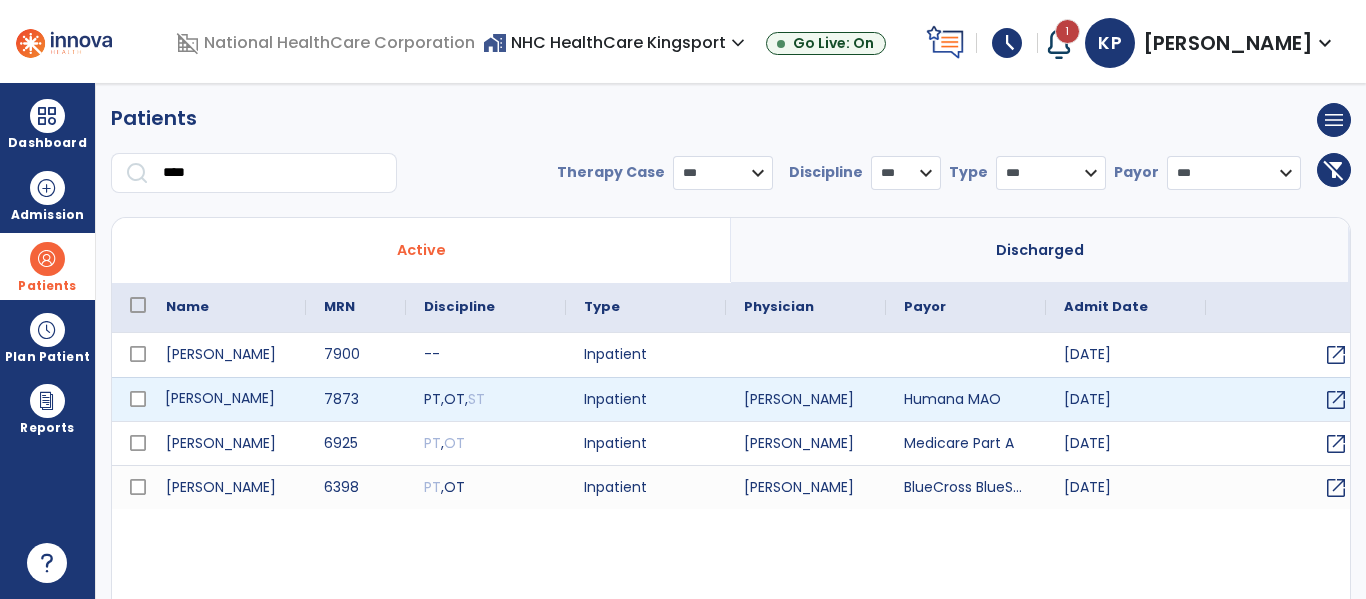 click on "[PERSON_NAME]" at bounding box center (227, 399) 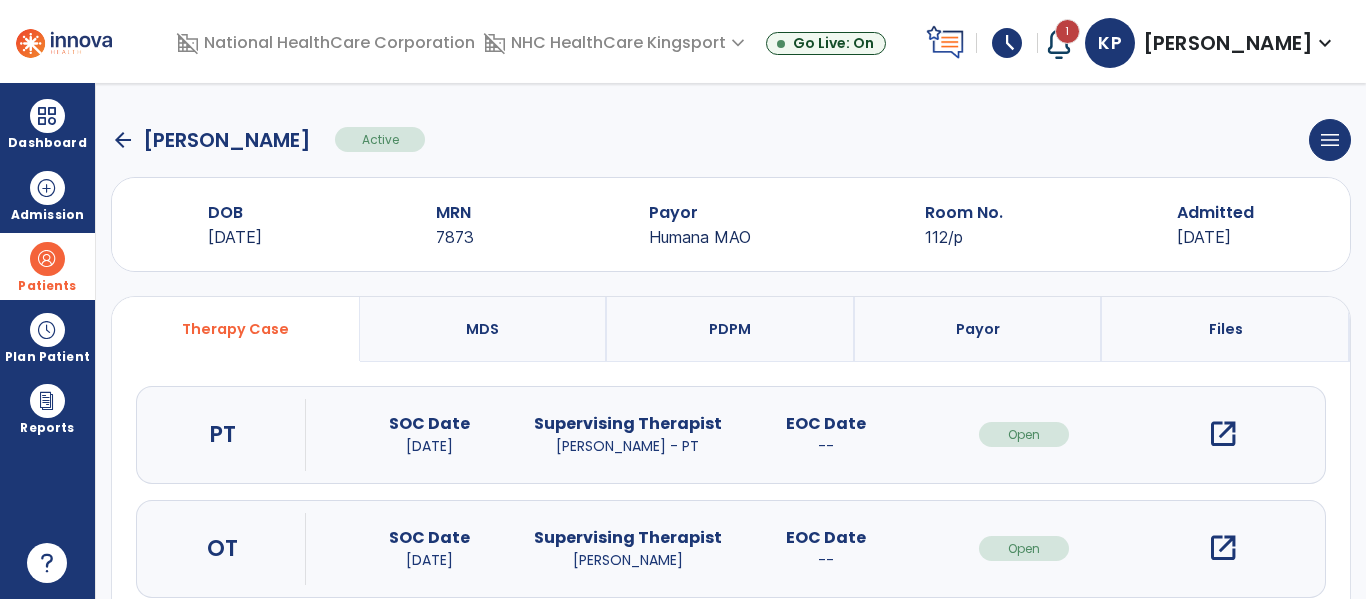 click on "open_in_new" at bounding box center (1223, 548) 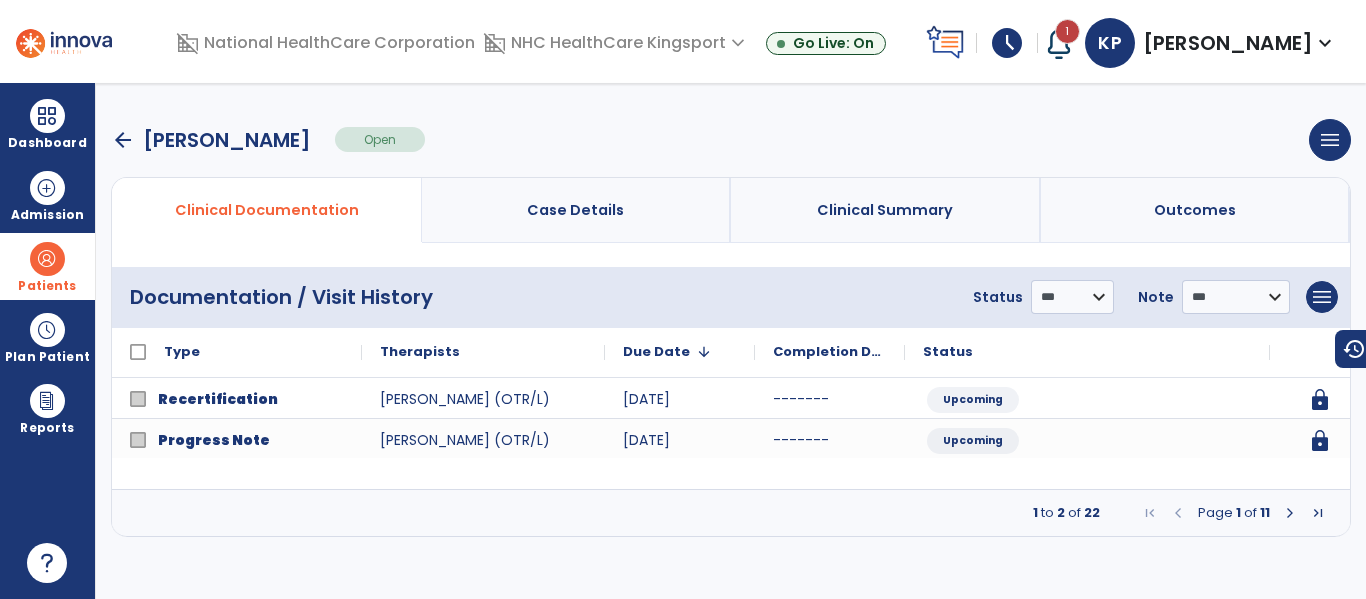 click at bounding box center [1290, 513] 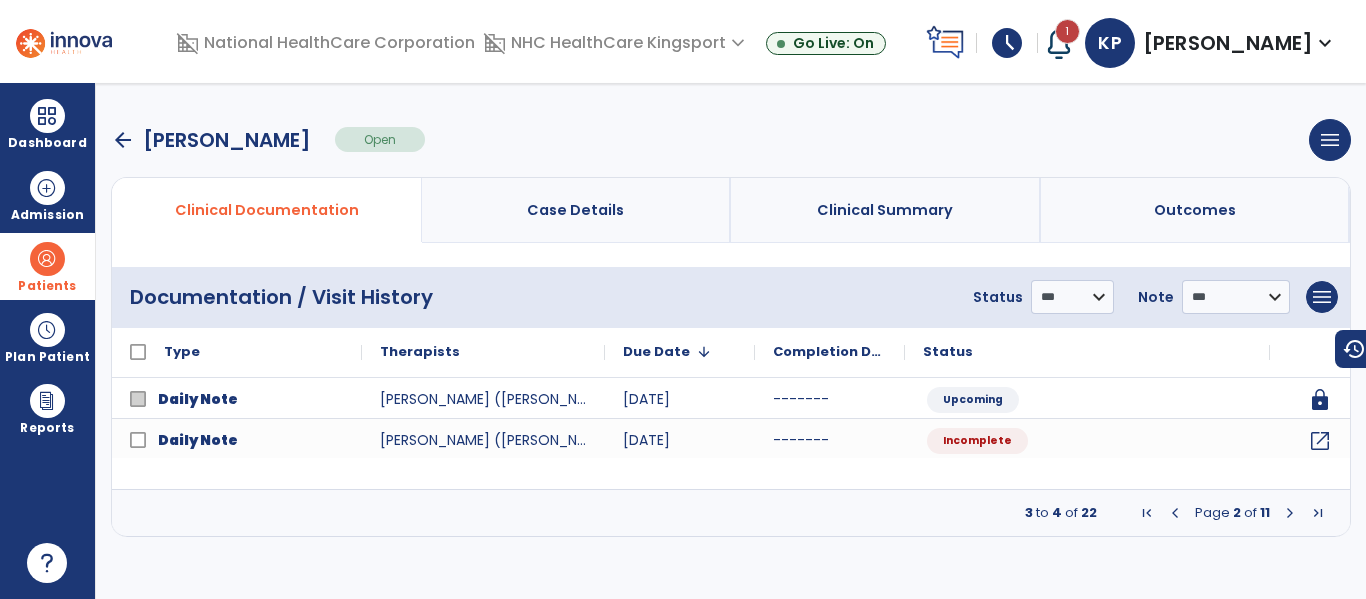 click at bounding box center (1290, 513) 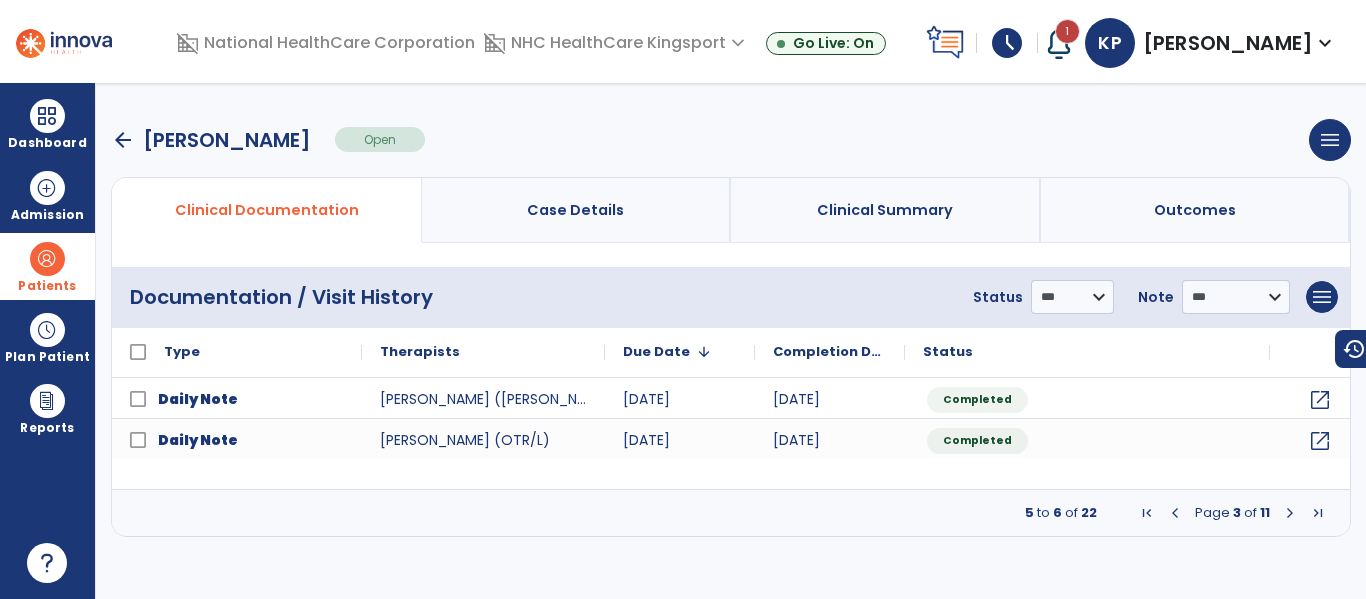click at bounding box center (1290, 513) 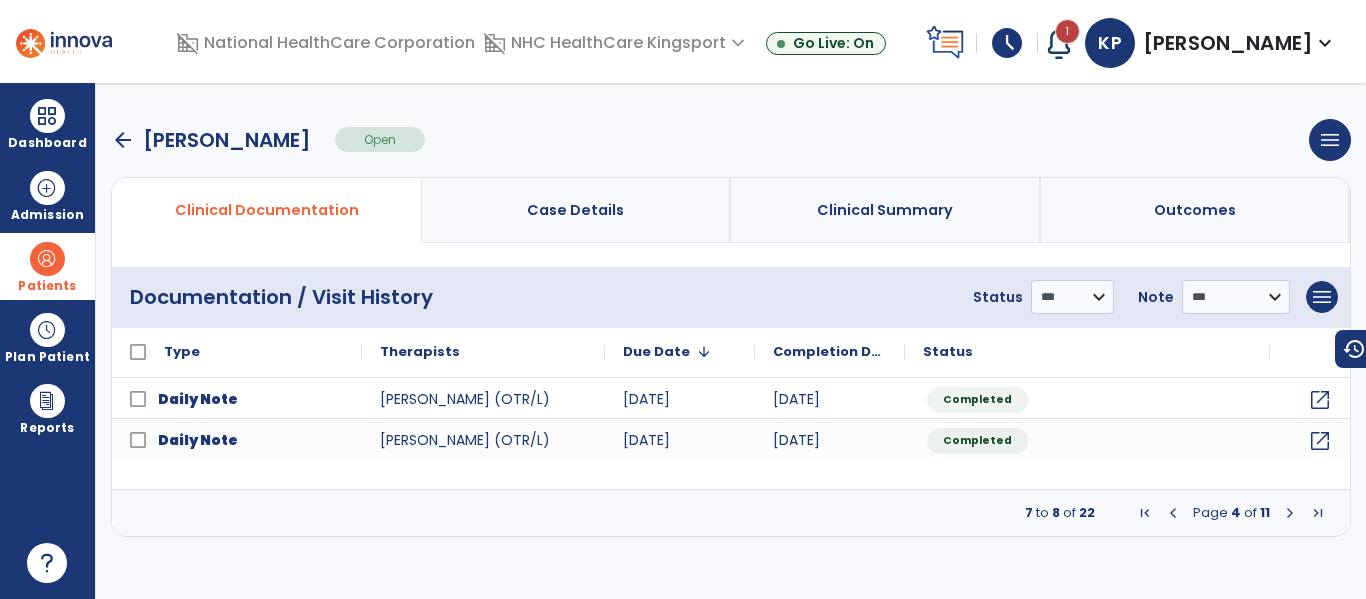 click at bounding box center [1290, 513] 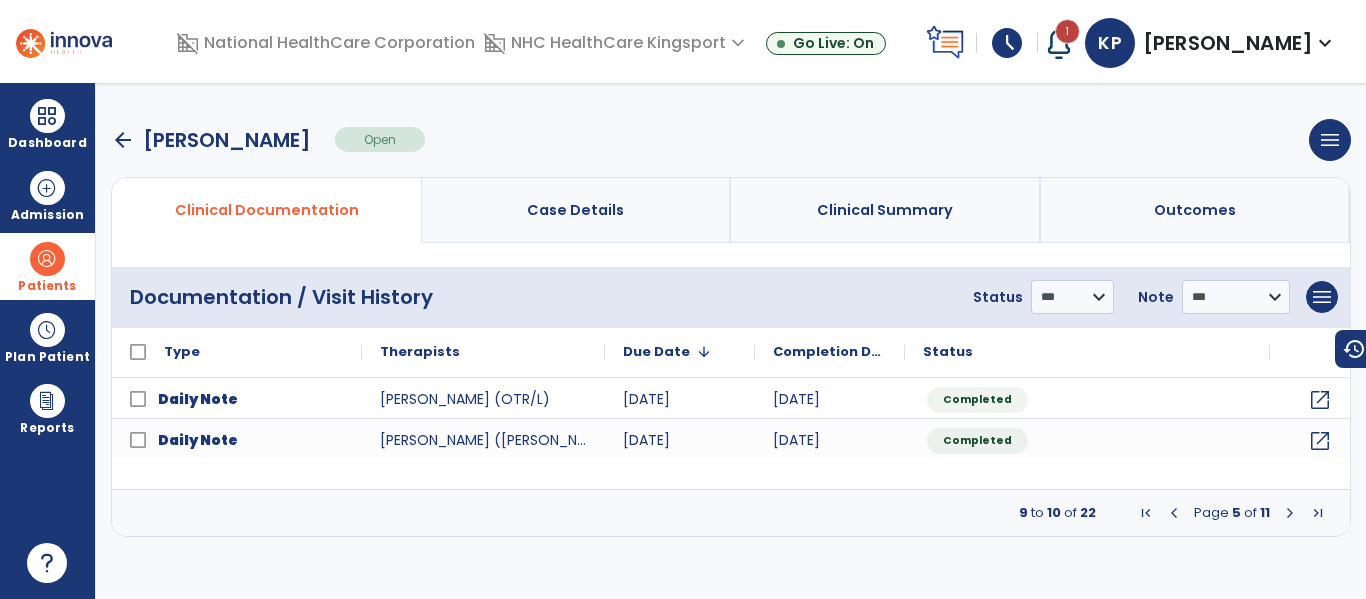 click at bounding box center (1290, 513) 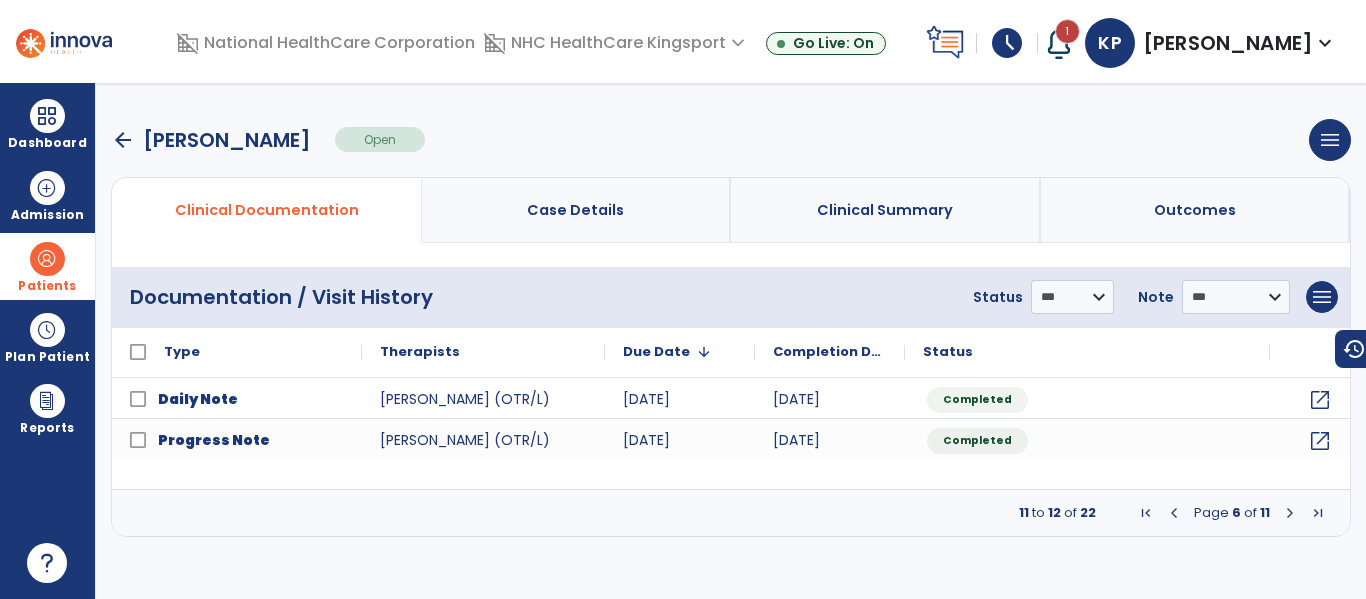click at bounding box center (1290, 513) 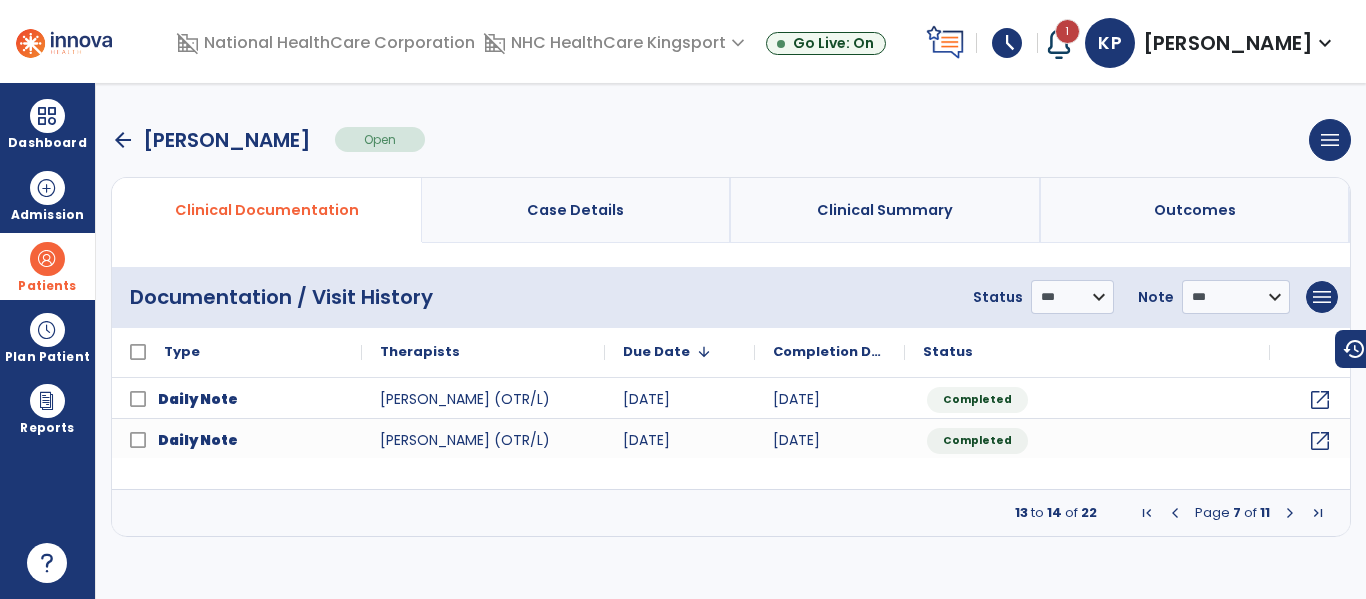 click at bounding box center (1290, 513) 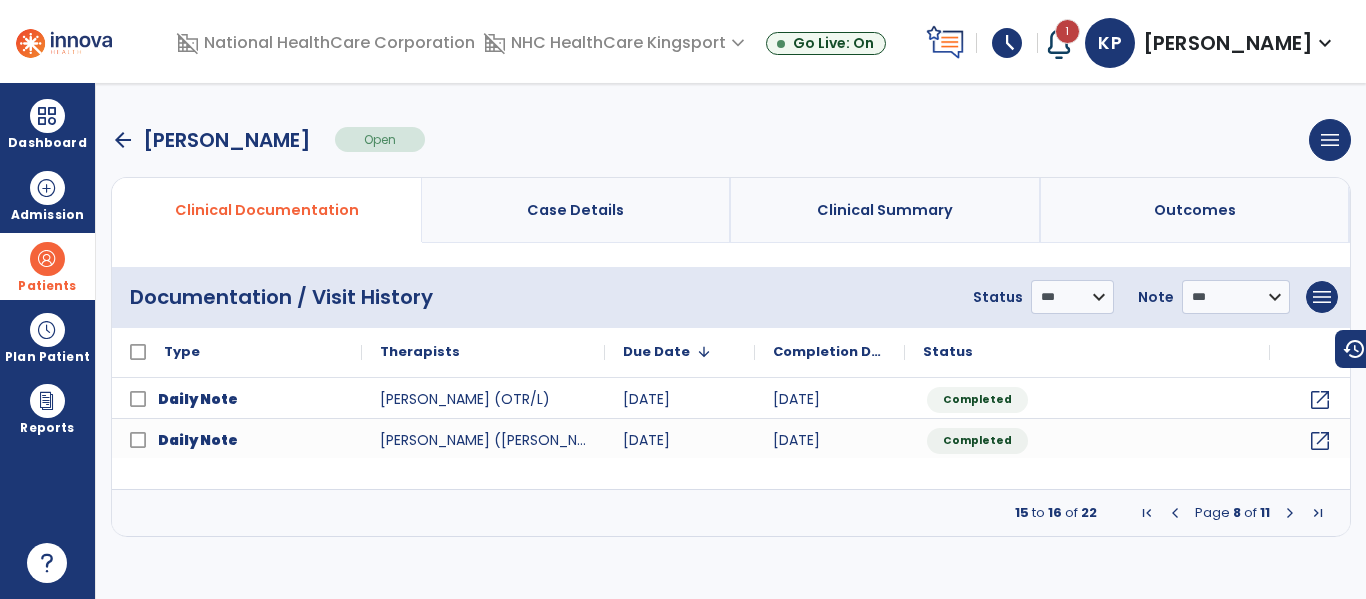 click at bounding box center (1290, 513) 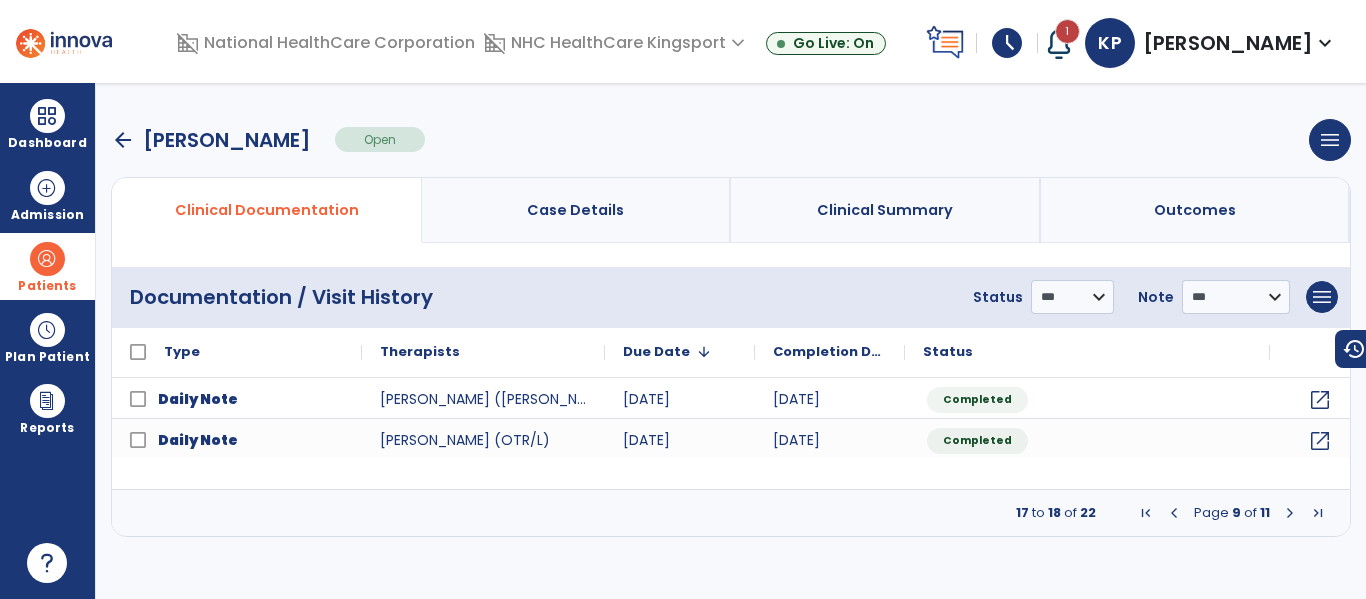 click at bounding box center [1290, 513] 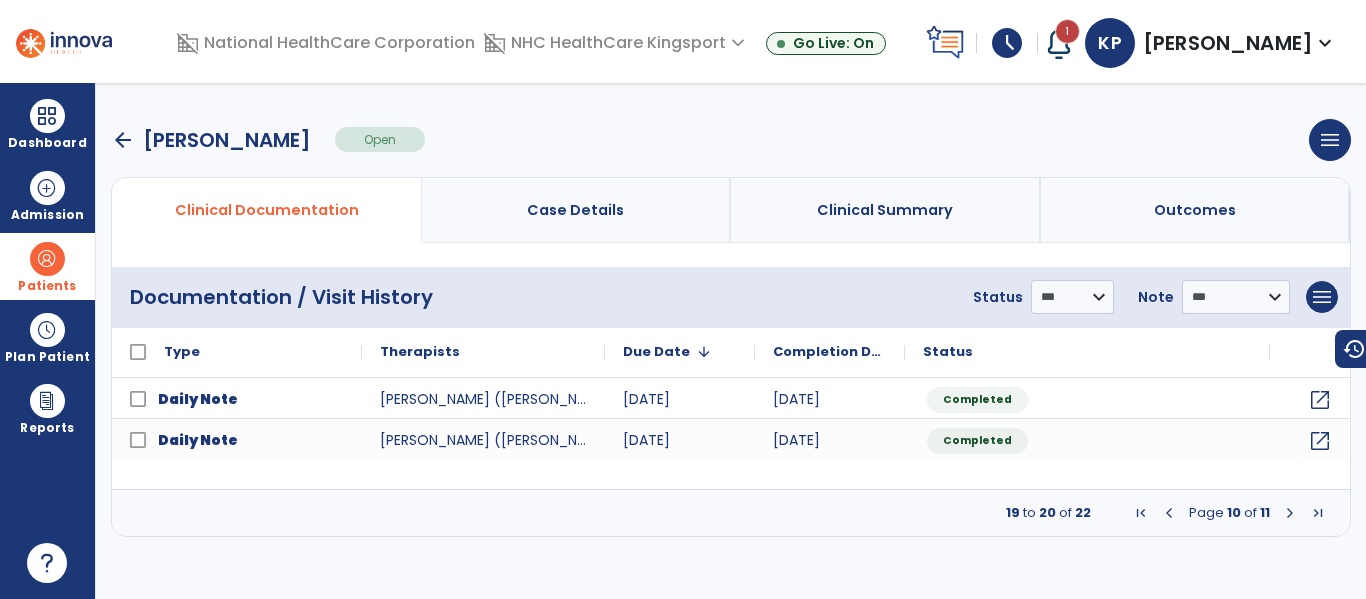click at bounding box center [1290, 513] 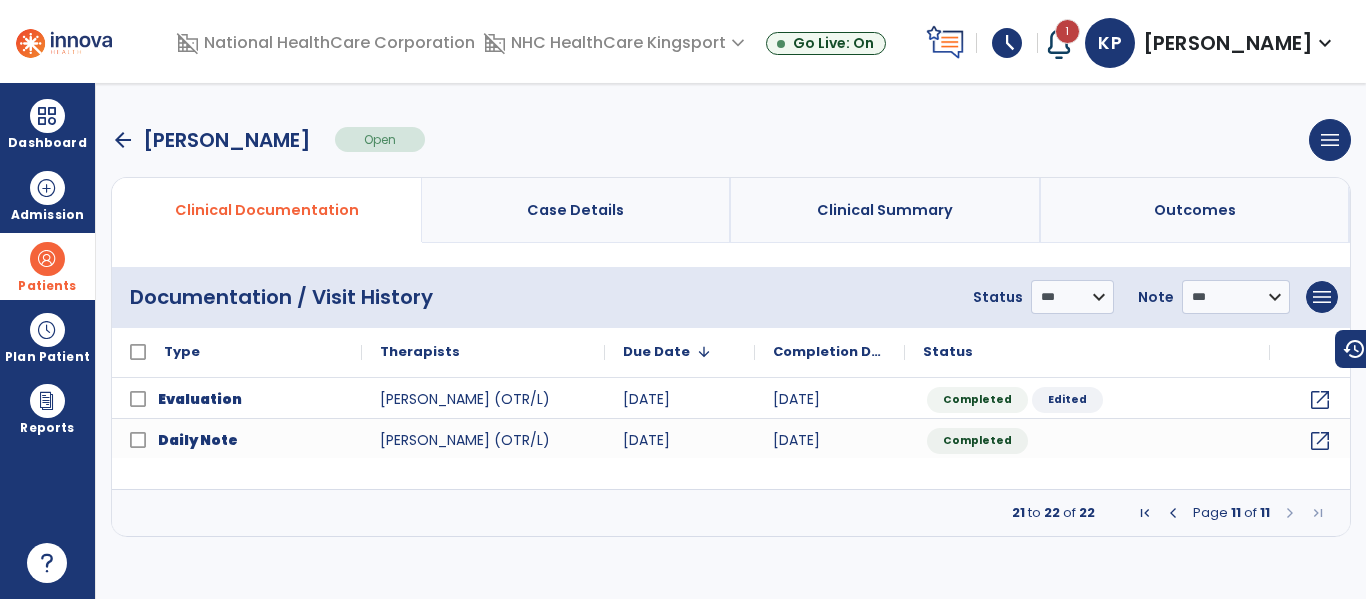 click at bounding box center (1290, 513) 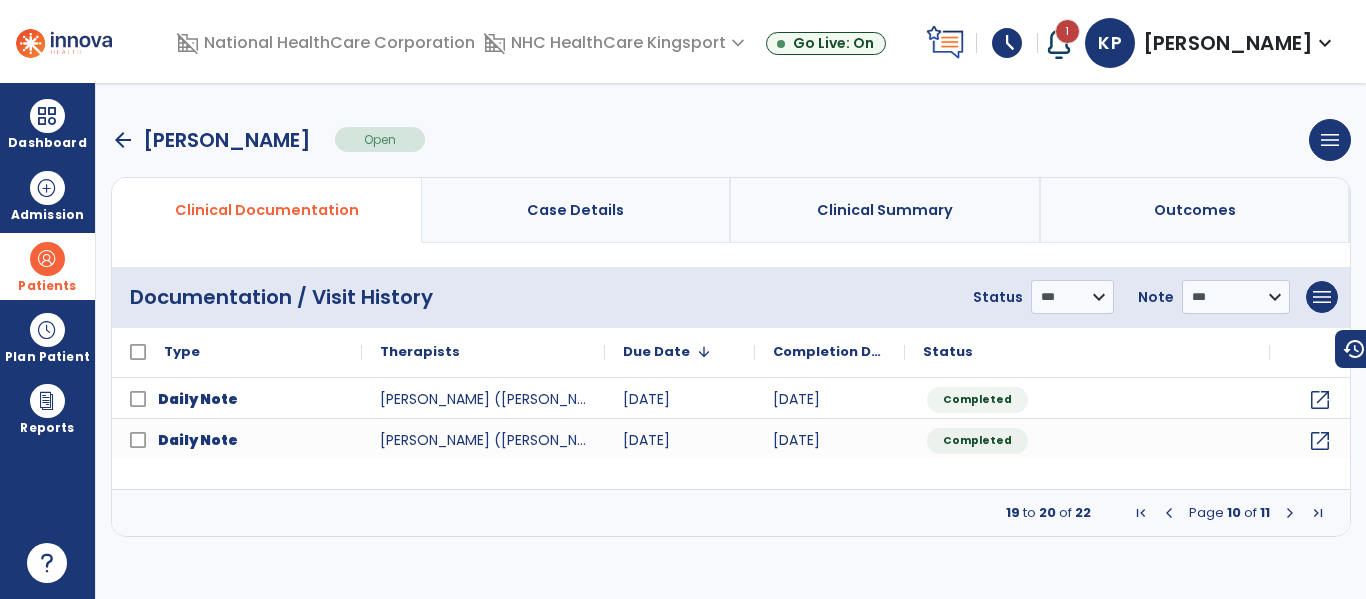 click at bounding box center (1169, 513) 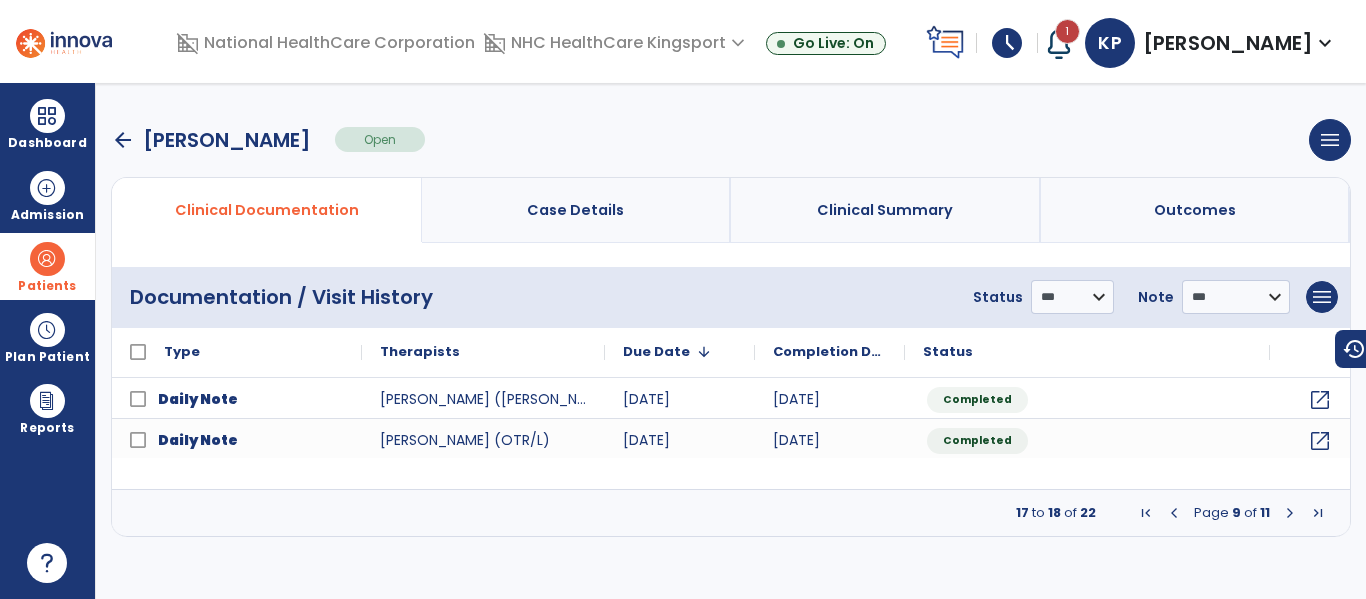 click at bounding box center (1174, 513) 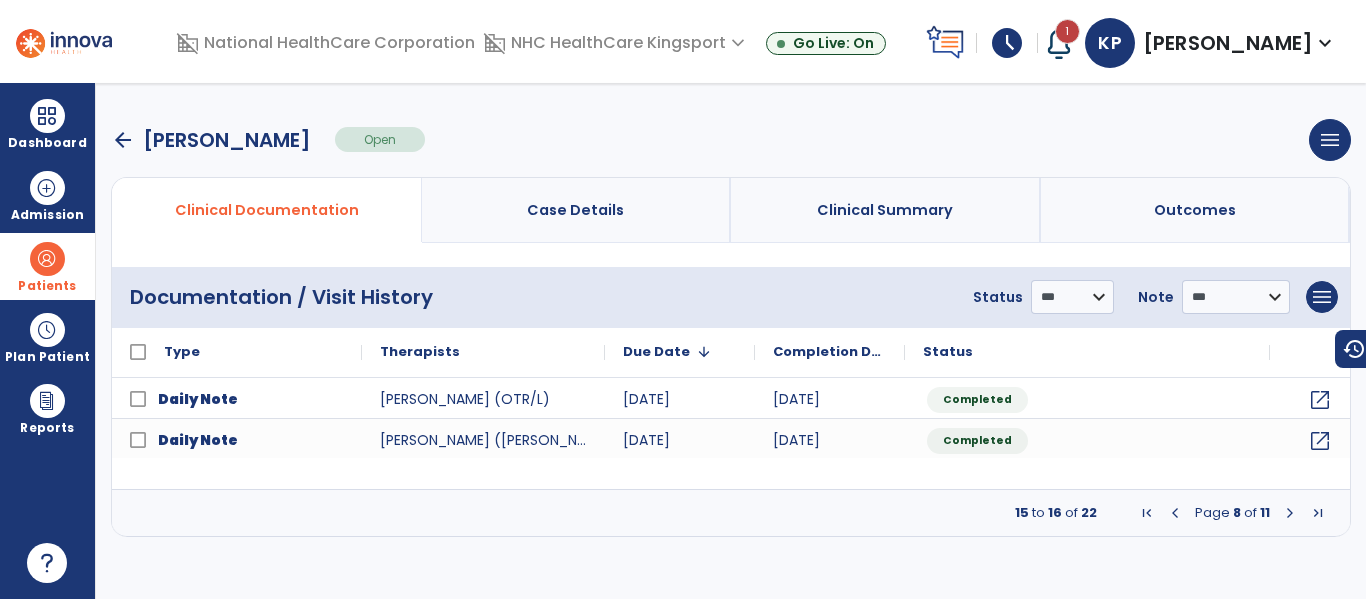click at bounding box center [1290, 513] 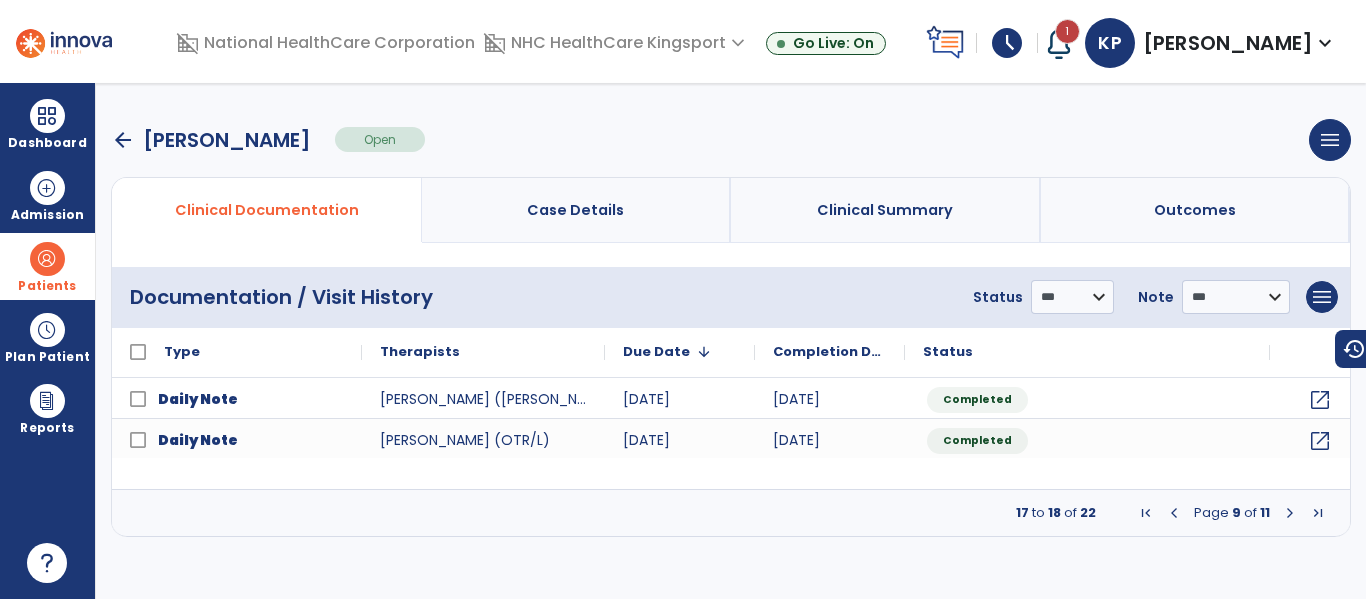 click at bounding box center (1290, 513) 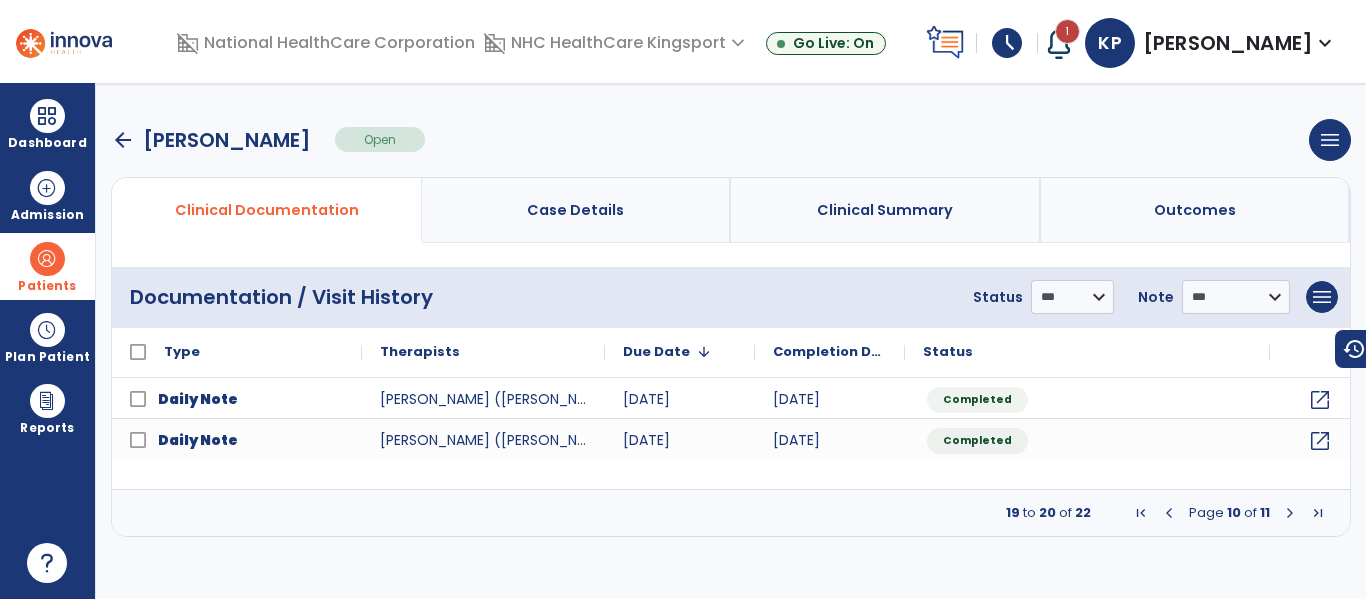 click at bounding box center [1169, 513] 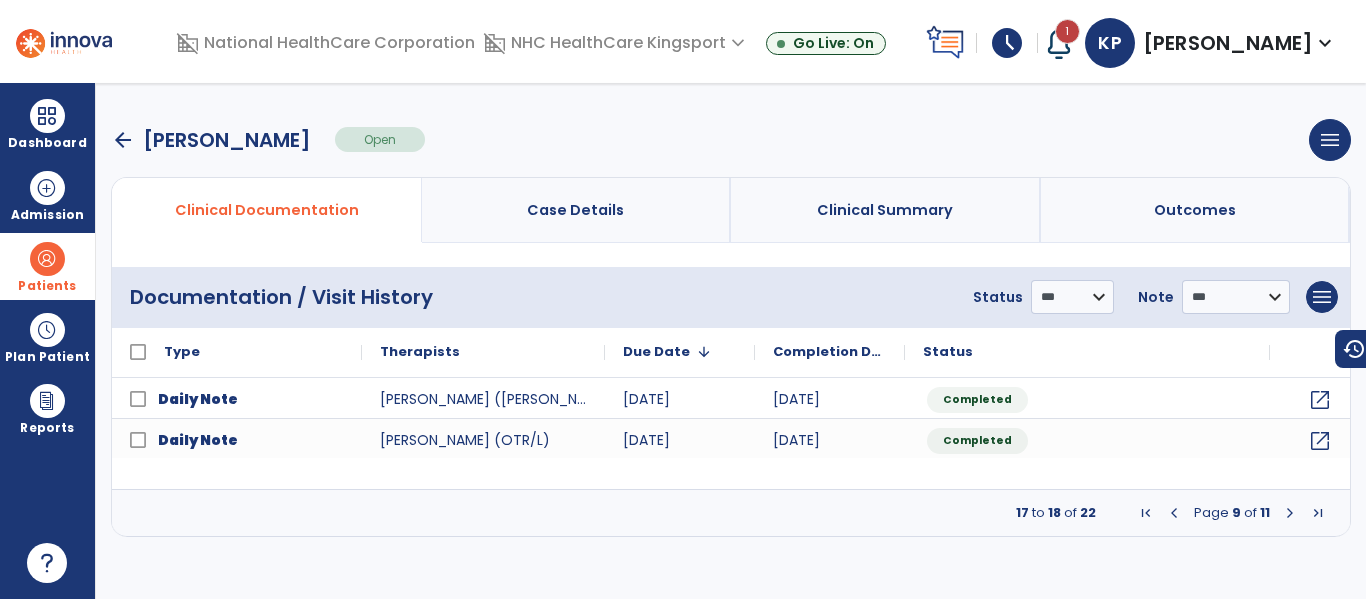click at bounding box center [1174, 513] 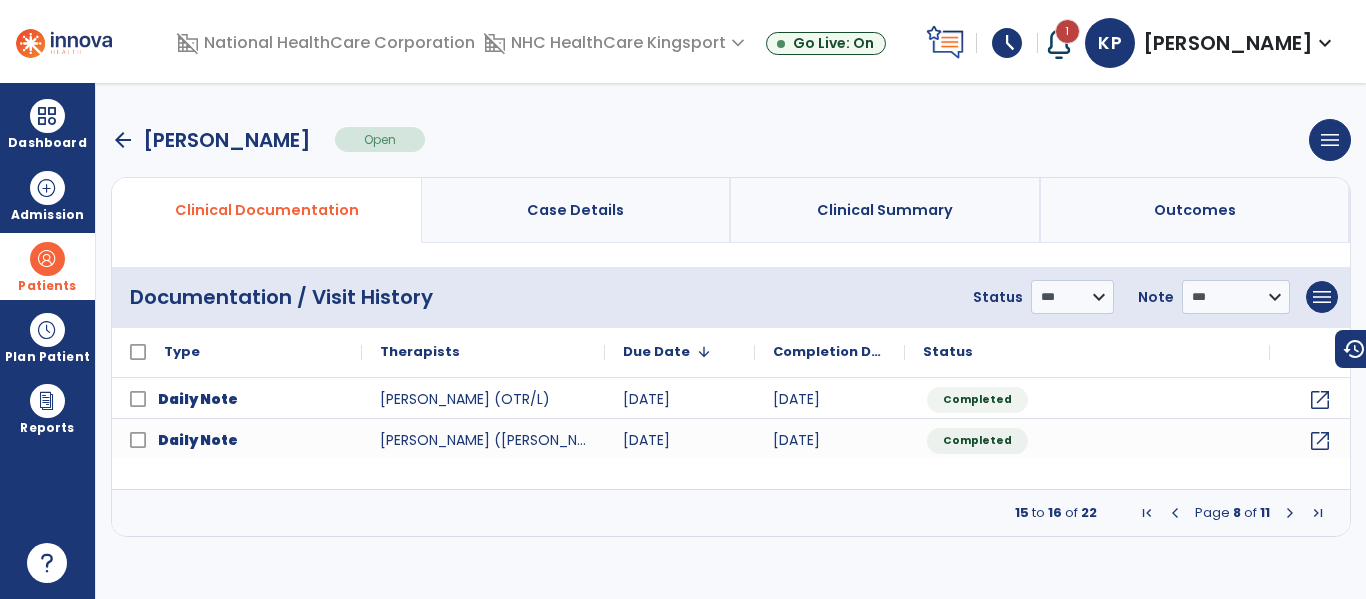 click at bounding box center [1175, 513] 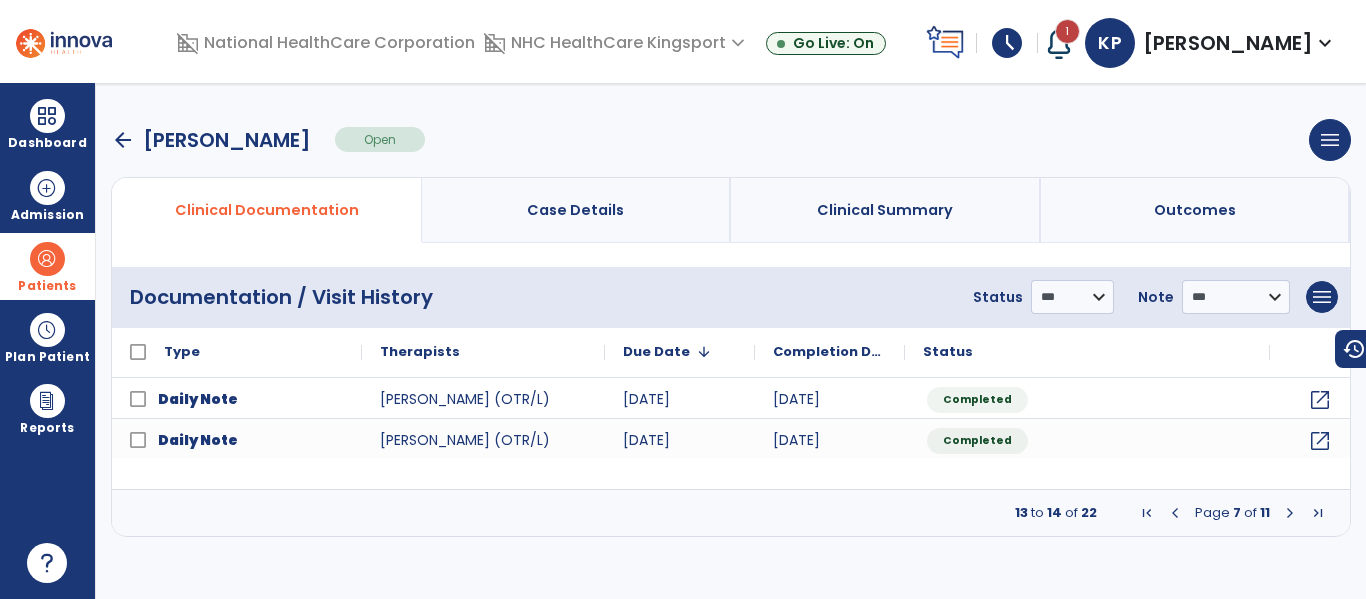 click on "Page
7
of
11" at bounding box center (1232, 513) 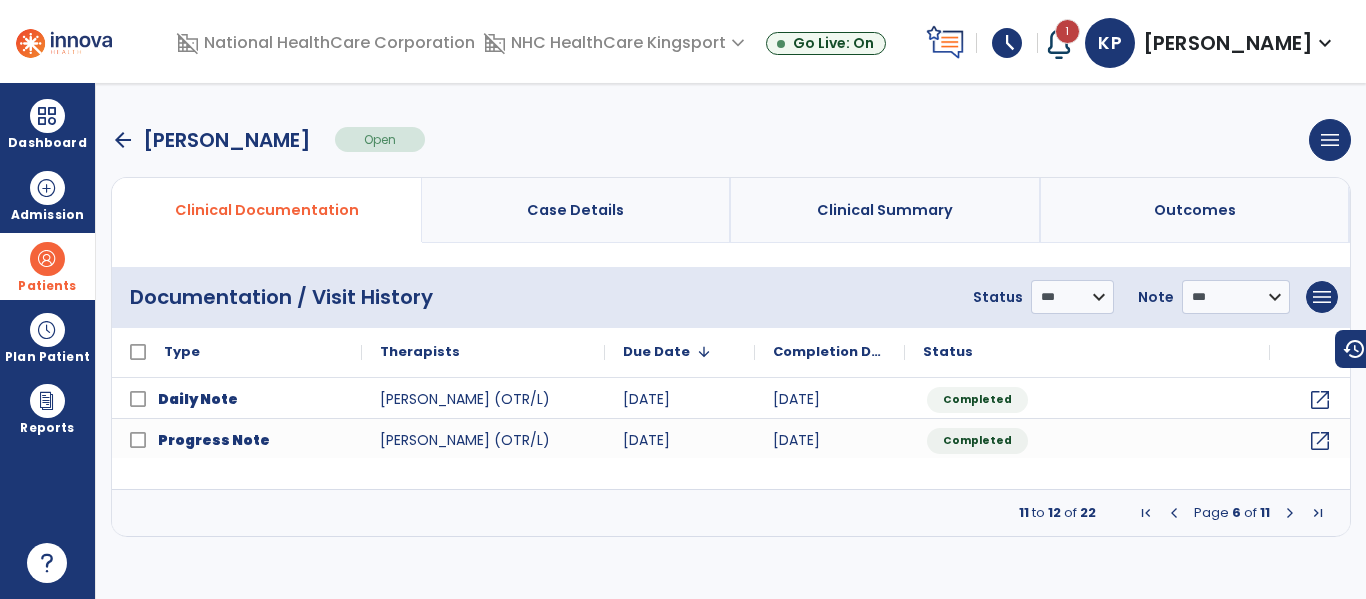 click at bounding box center (1174, 513) 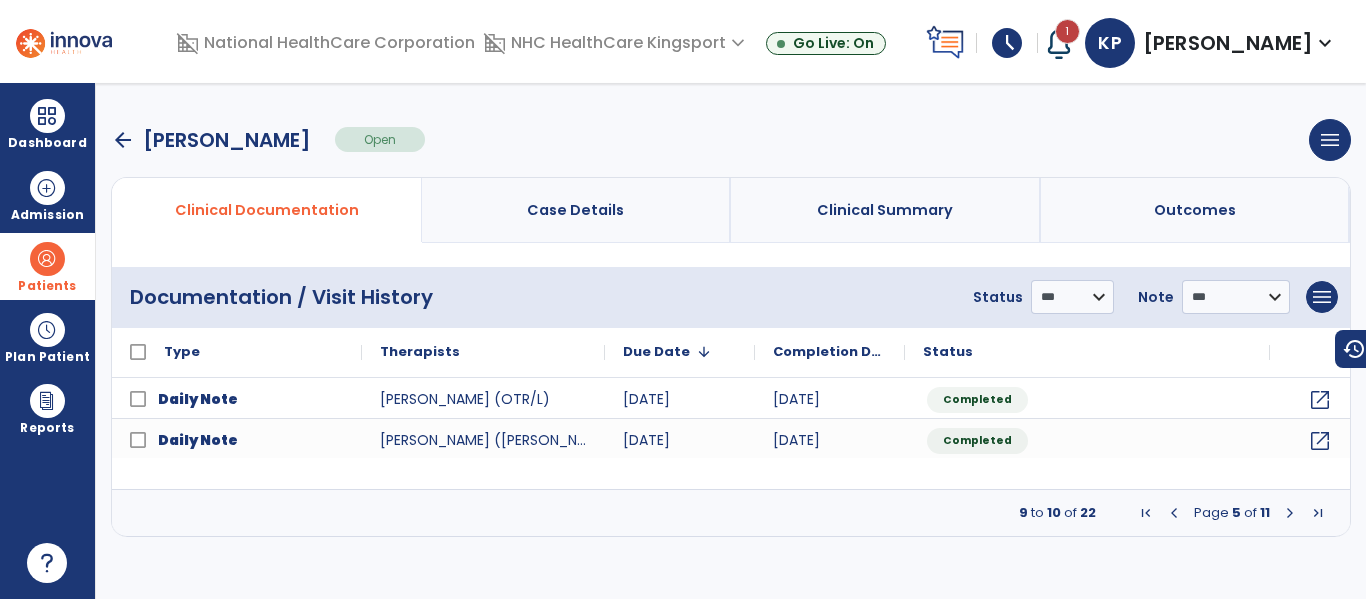 click at bounding box center [1174, 513] 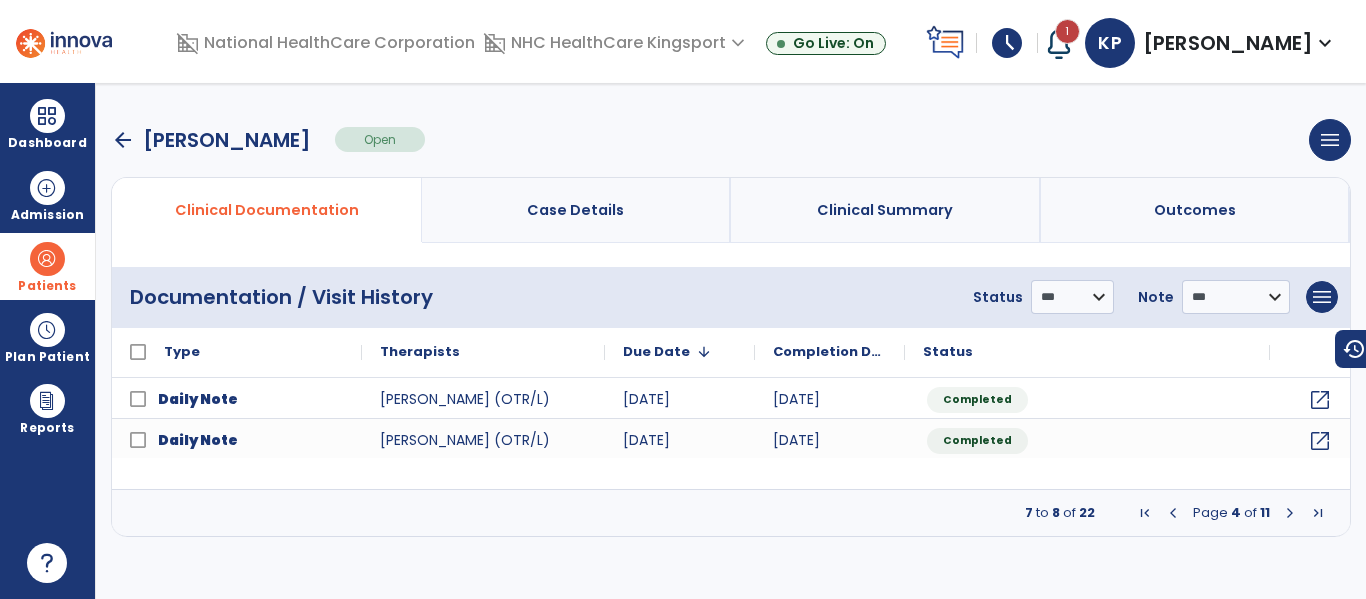 click at bounding box center [1173, 513] 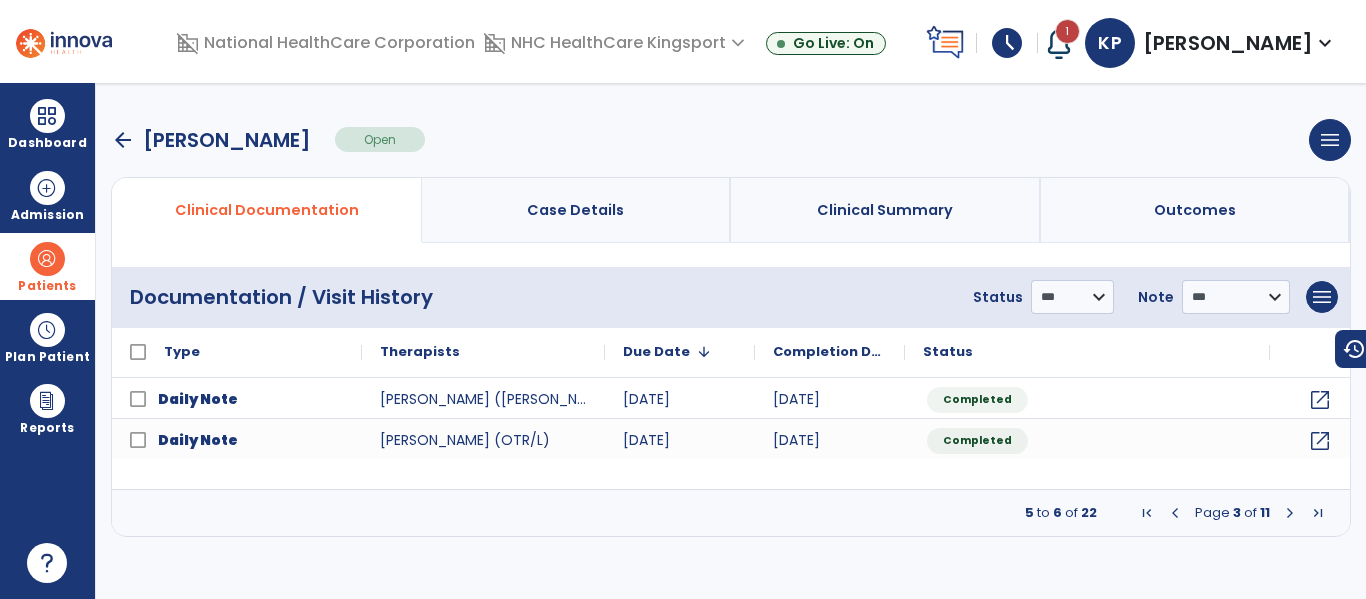 click at bounding box center (1175, 513) 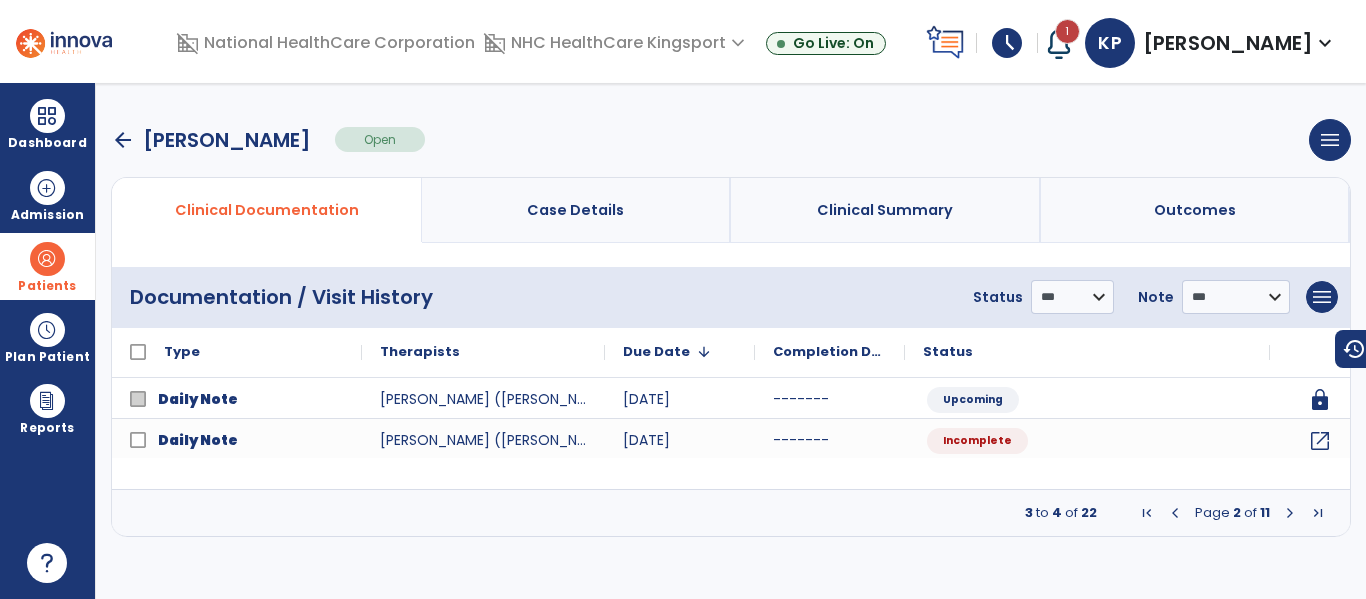 click at bounding box center (1175, 513) 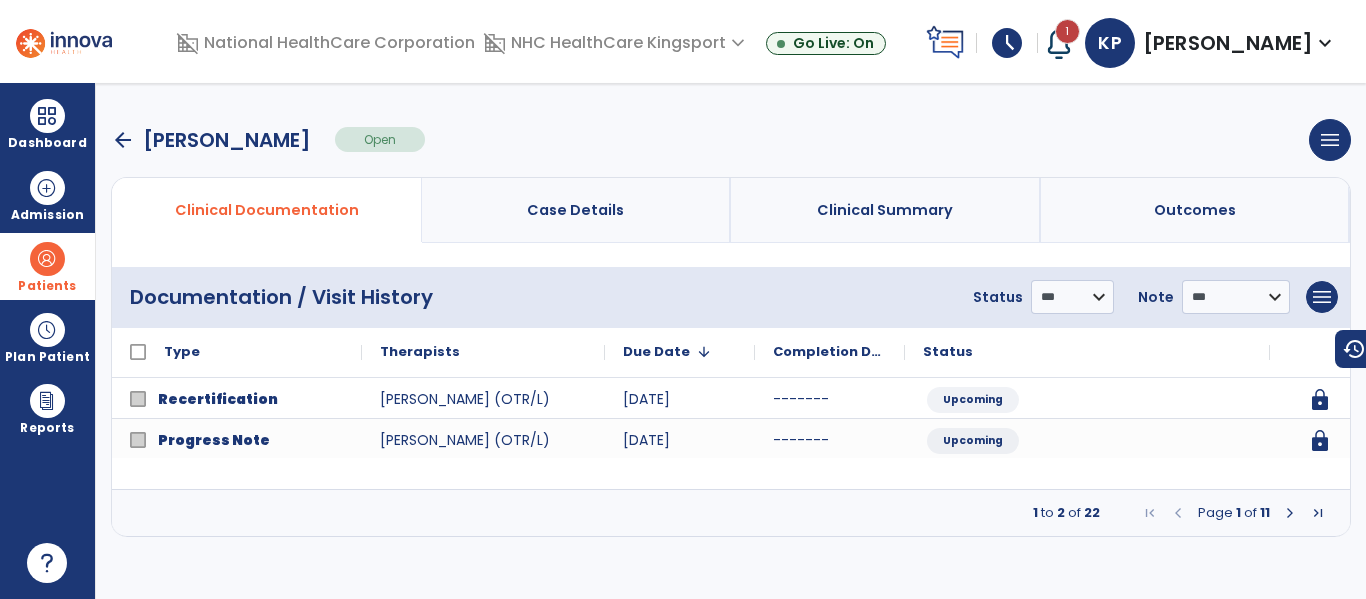click at bounding box center [1178, 513] 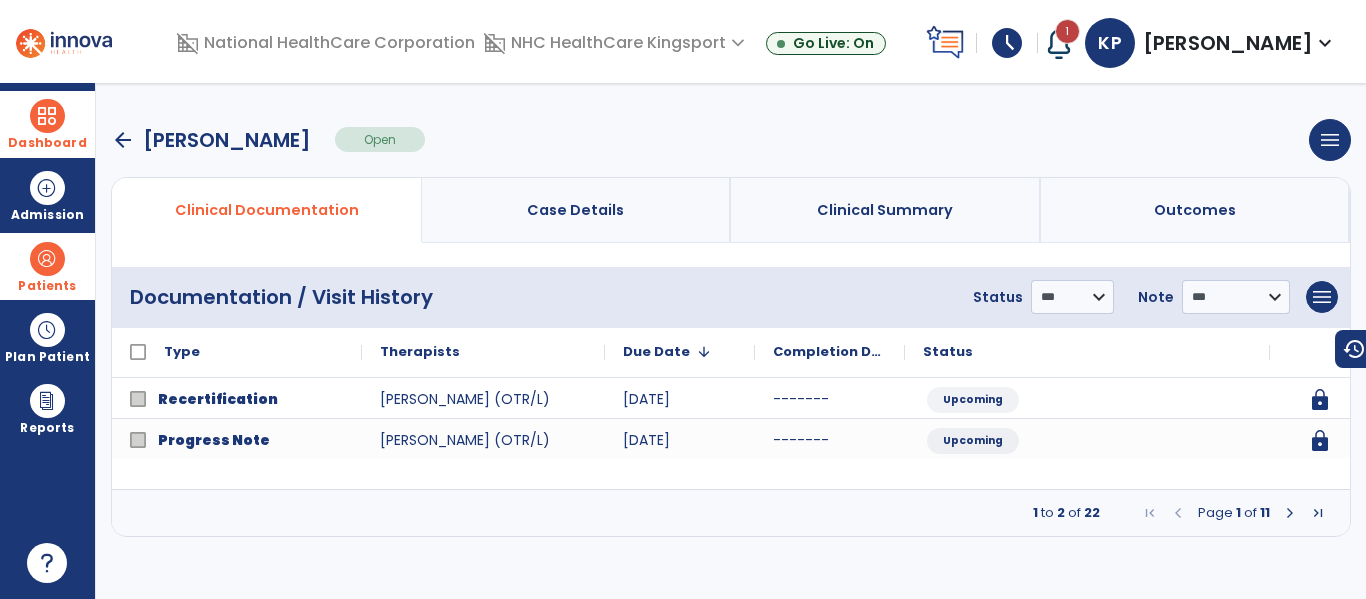 click on "Dashboard  dashboard  Therapist Dashboard" at bounding box center [47, 124] 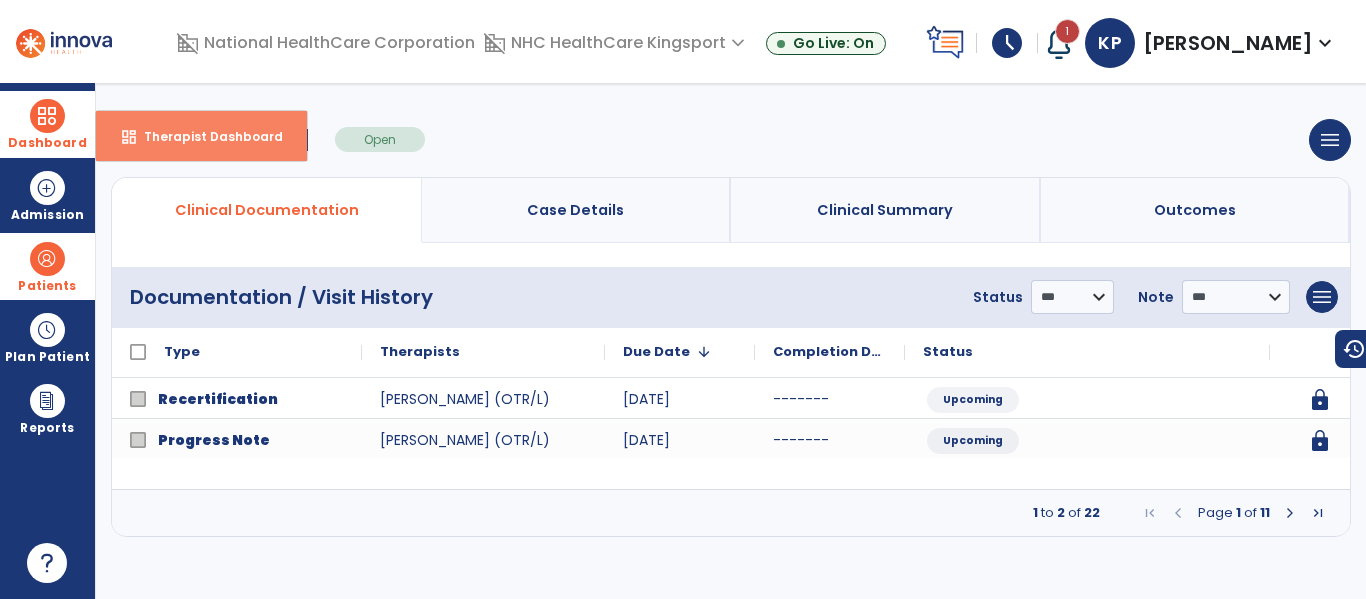 click on "dashboard  Therapist Dashboard" at bounding box center [201, 136] 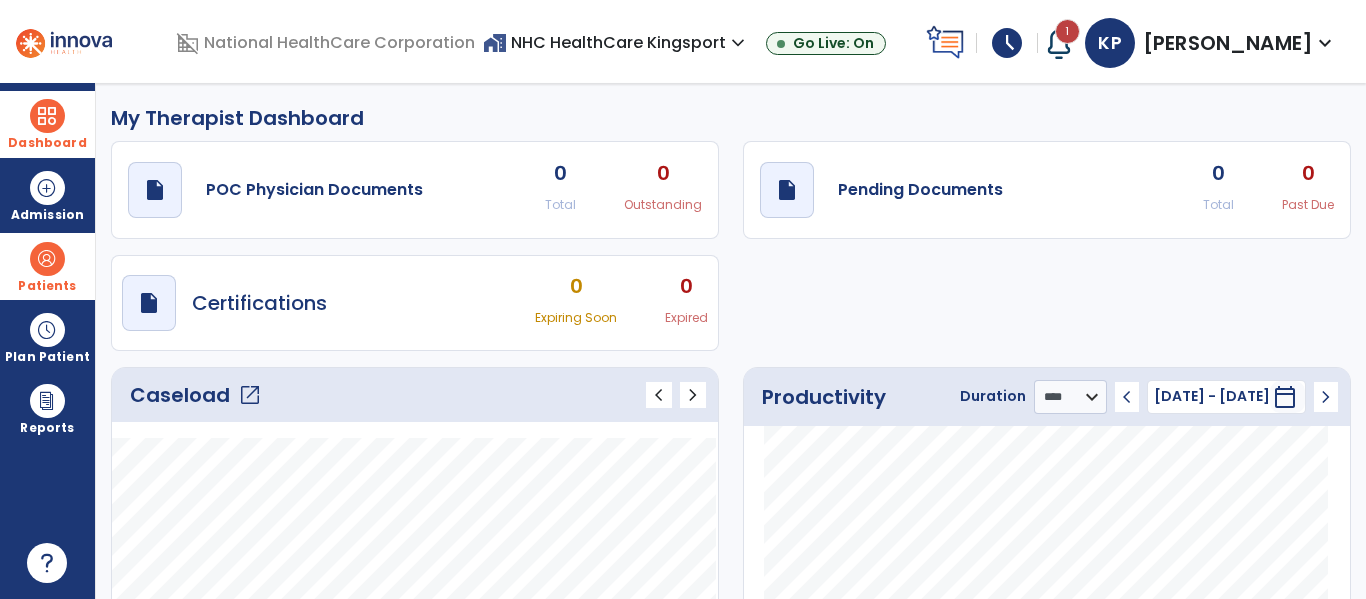click on "open_in_new" 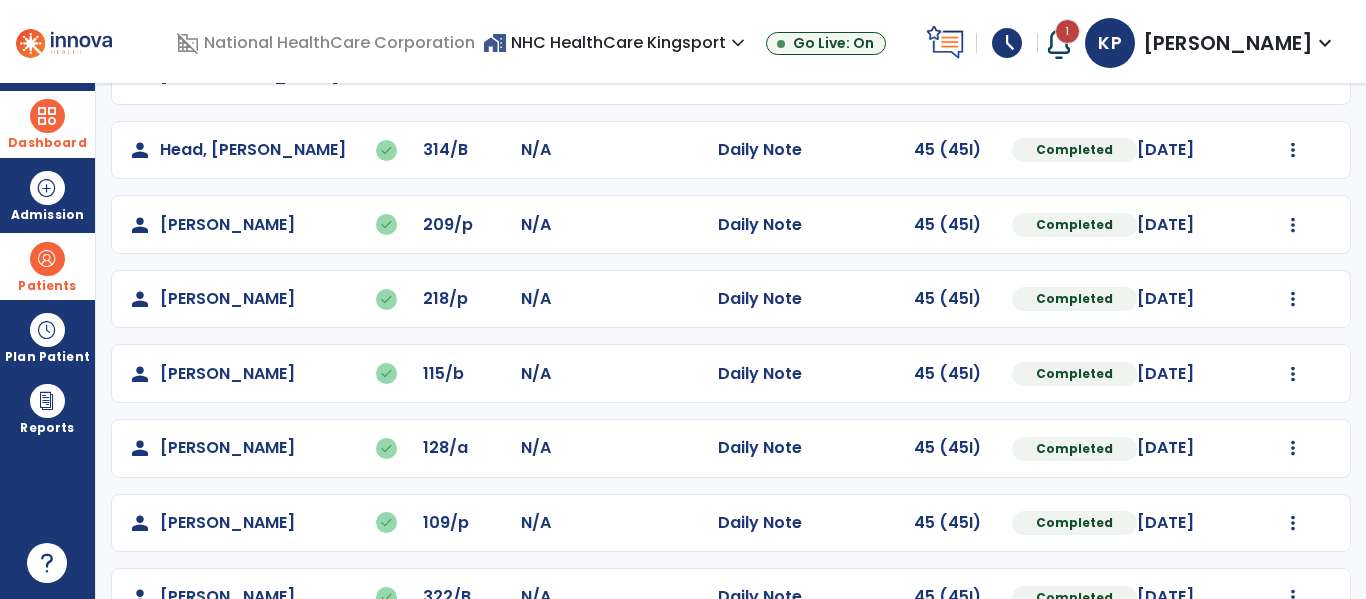 scroll, scrollTop: 339, scrollLeft: 0, axis: vertical 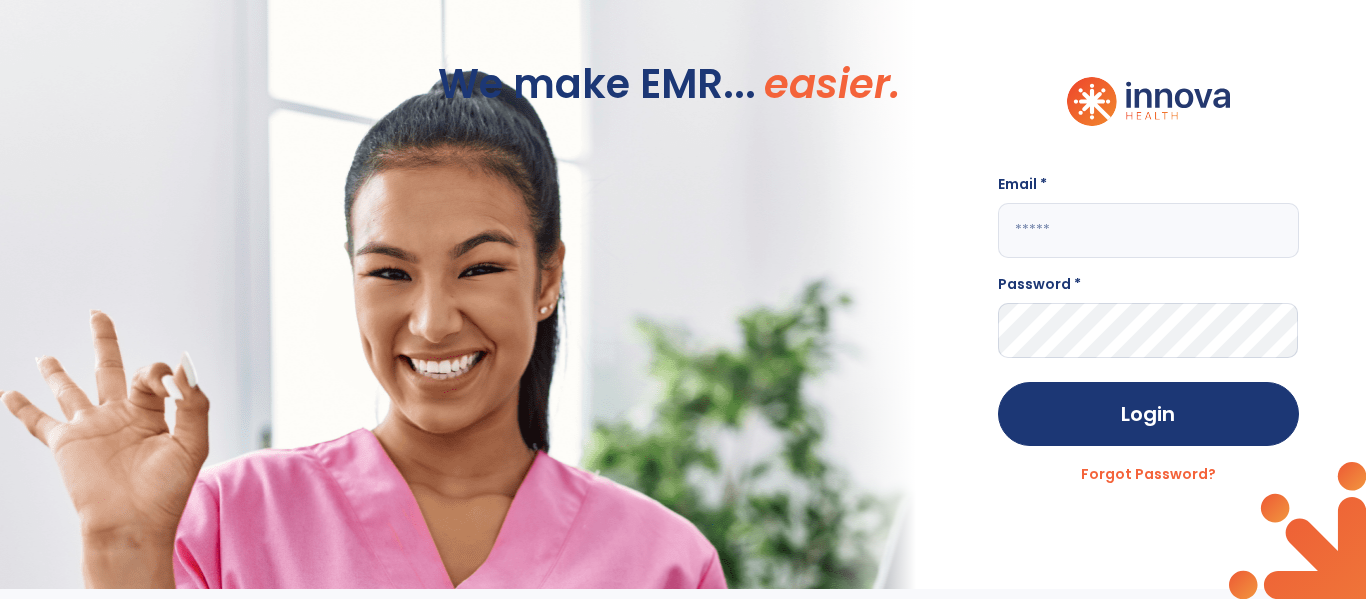 type on "**********" 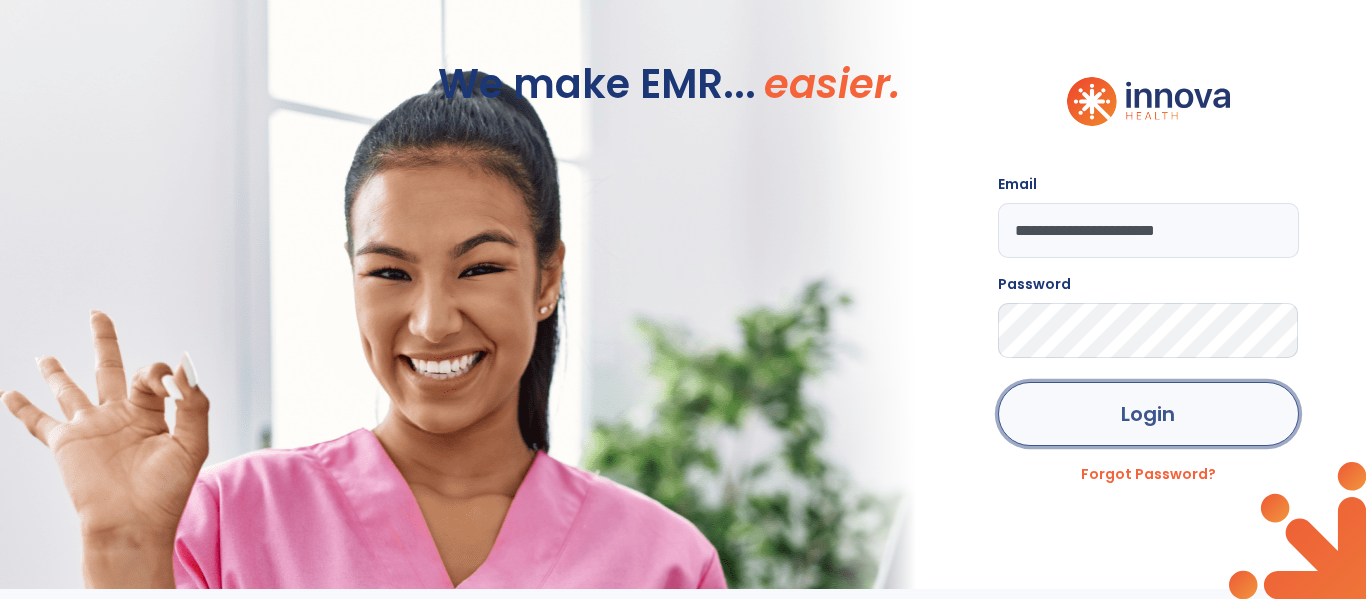 click on "Login" 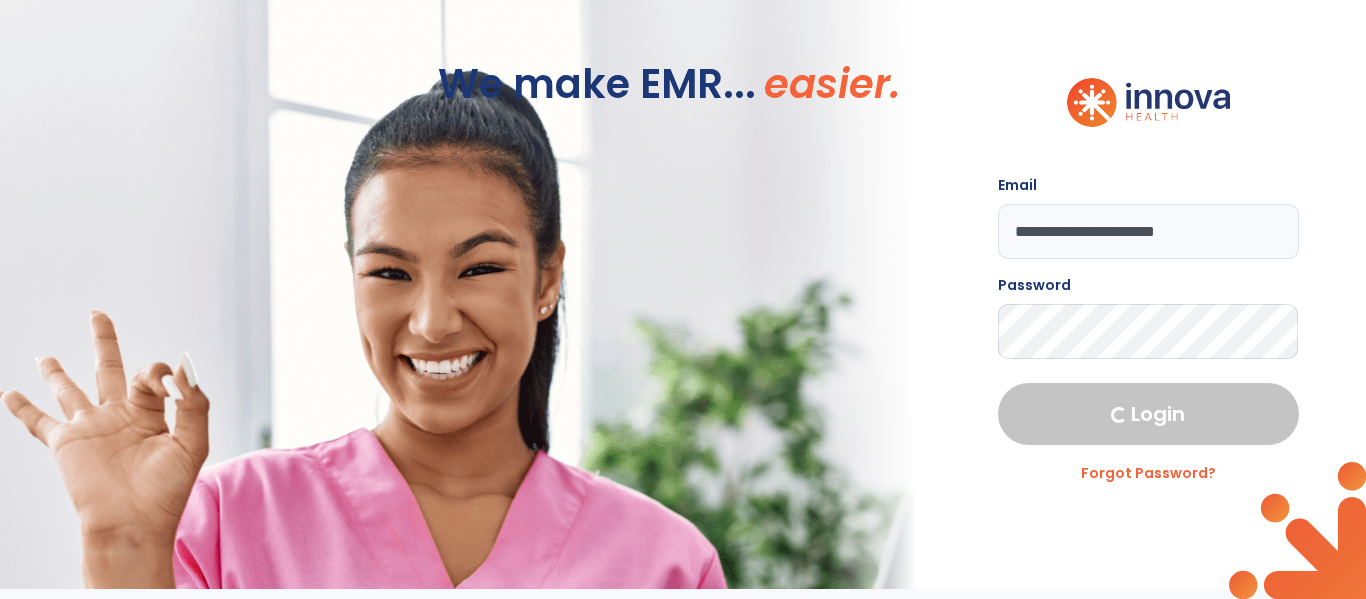 select on "****" 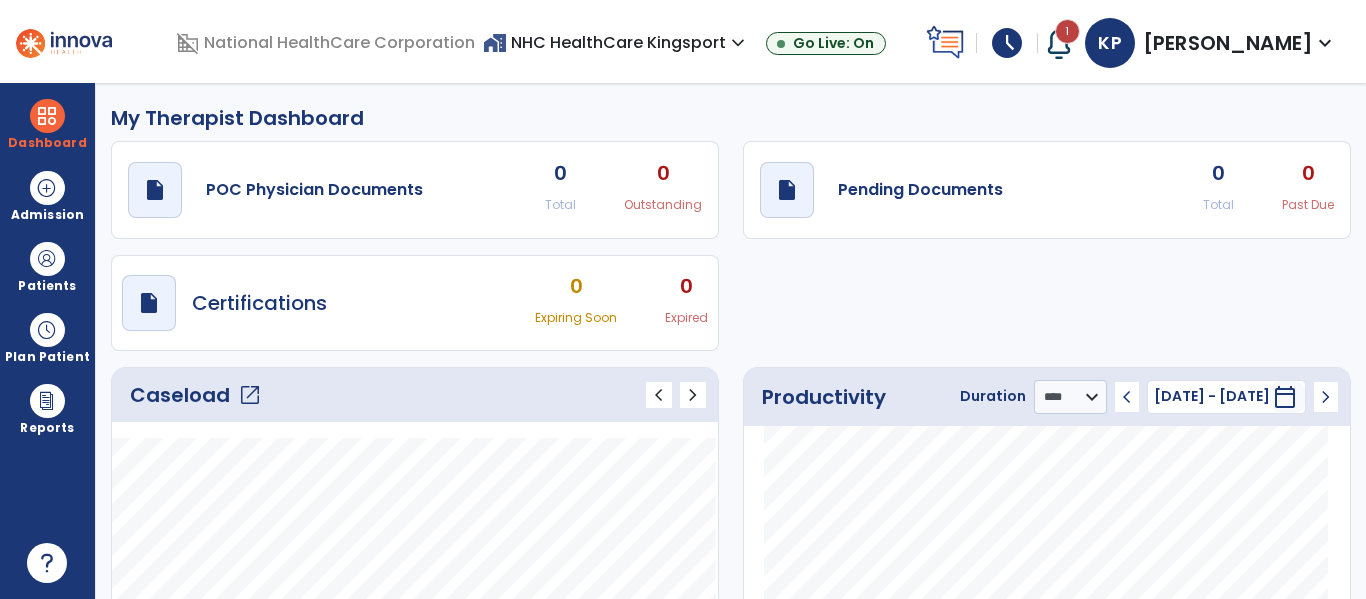click on "open_in_new" 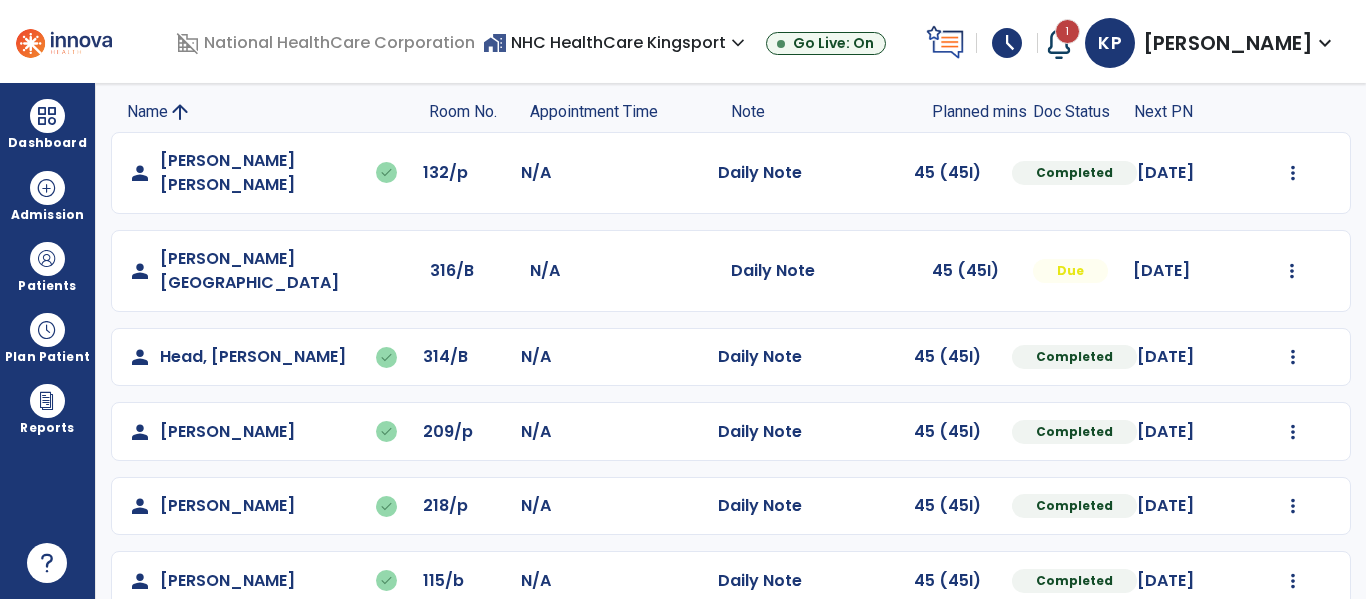 scroll, scrollTop: 139, scrollLeft: 0, axis: vertical 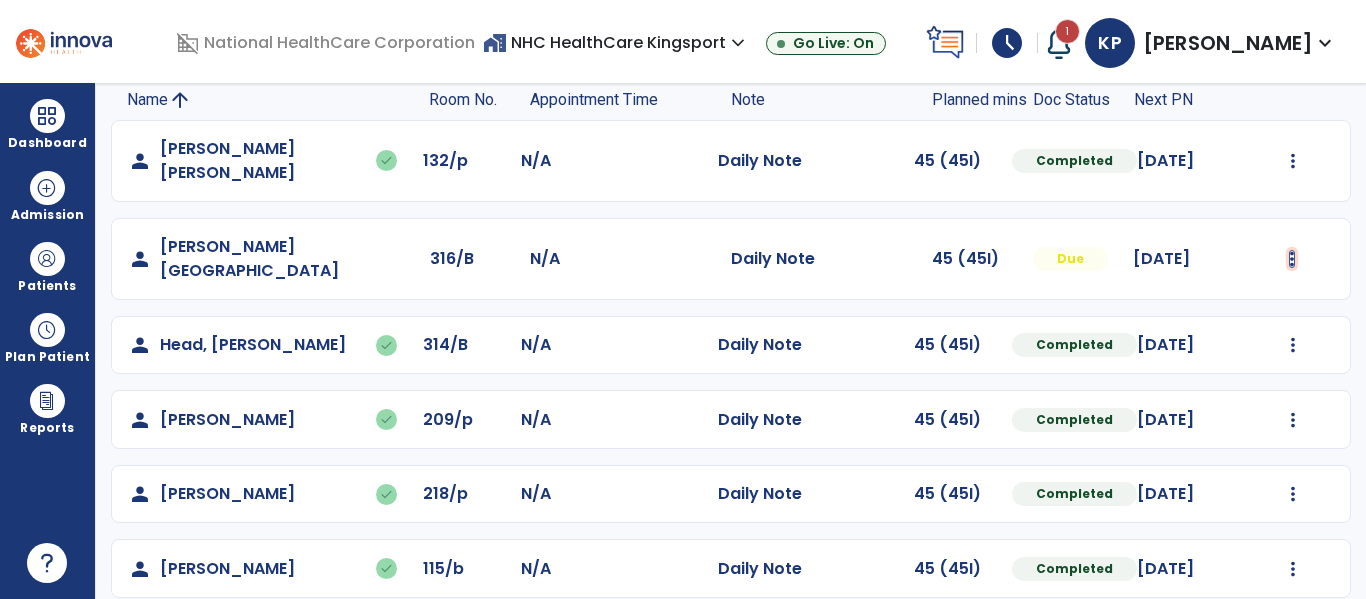 click at bounding box center [1293, 161] 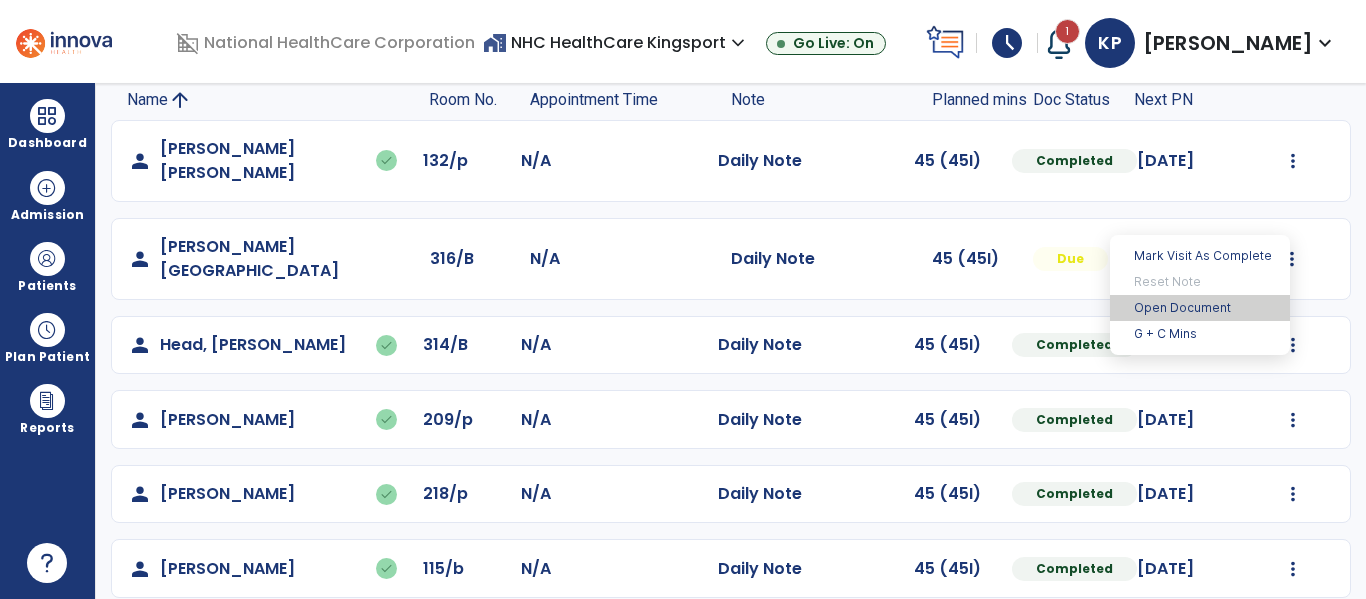 click on "Open Document" at bounding box center [1200, 308] 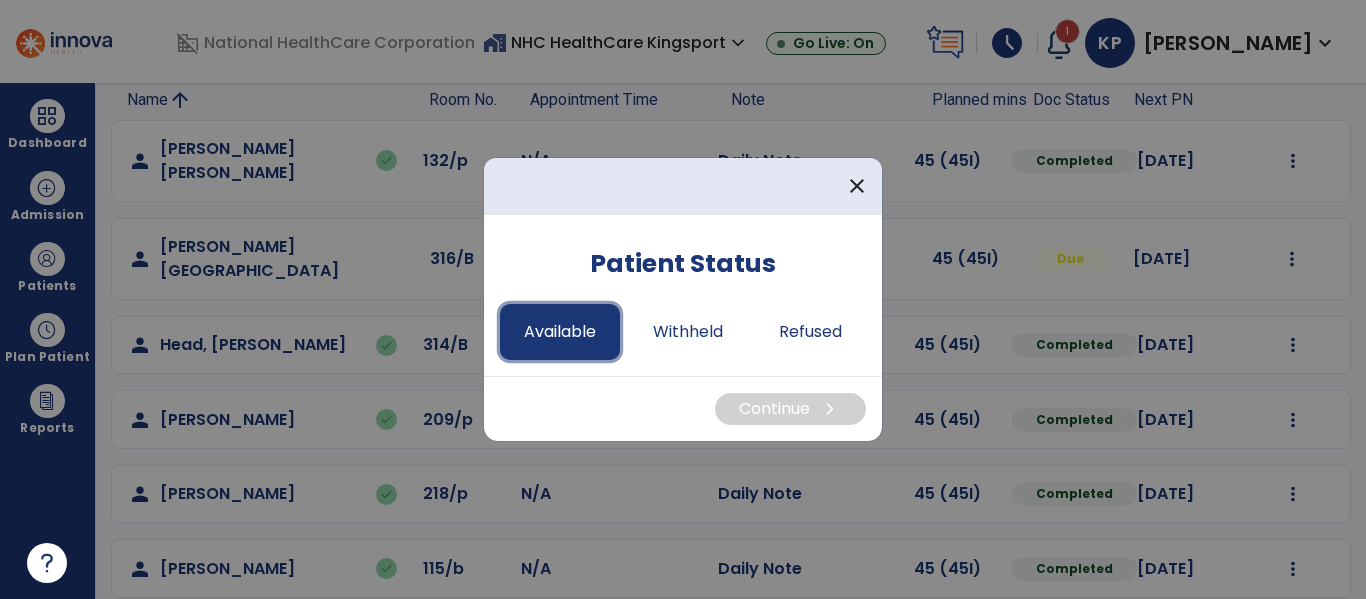 click on "Available" at bounding box center [560, 332] 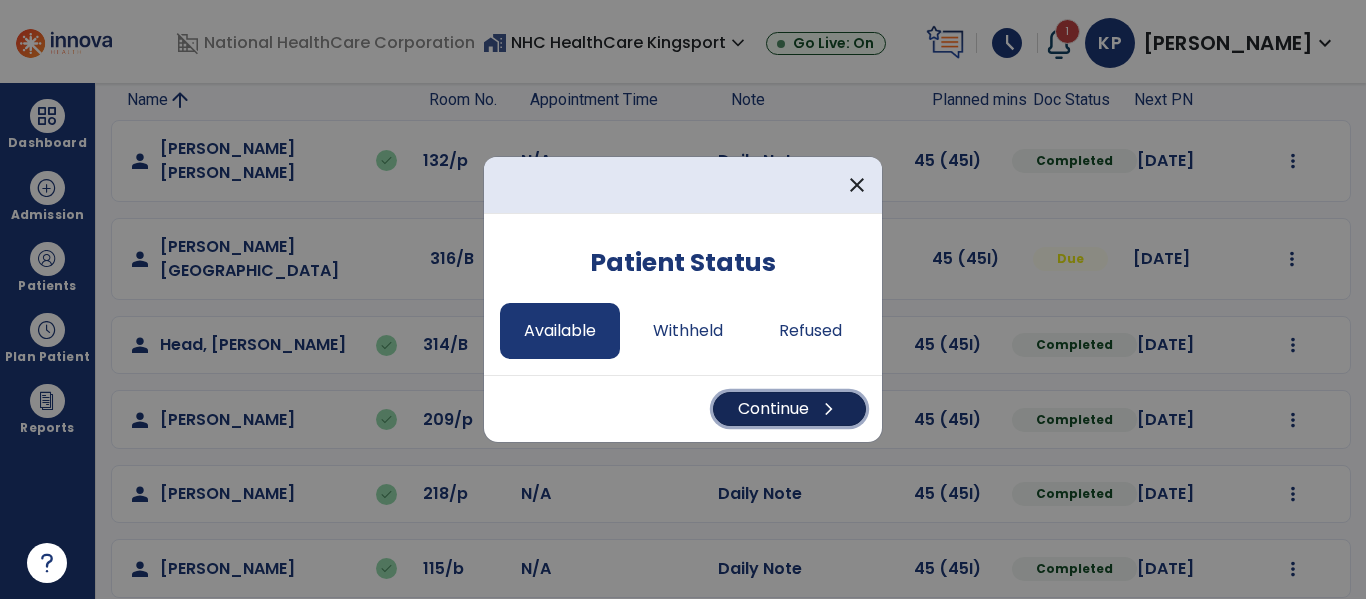 click on "Continue   chevron_right" at bounding box center (789, 409) 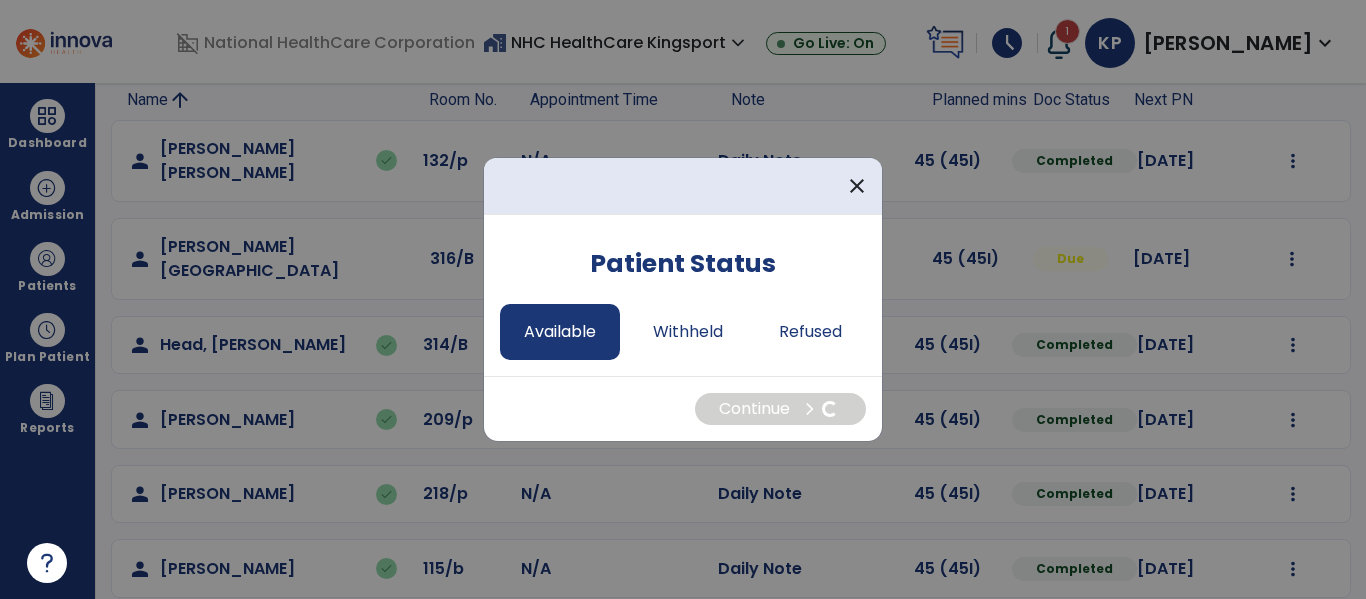 select on "*" 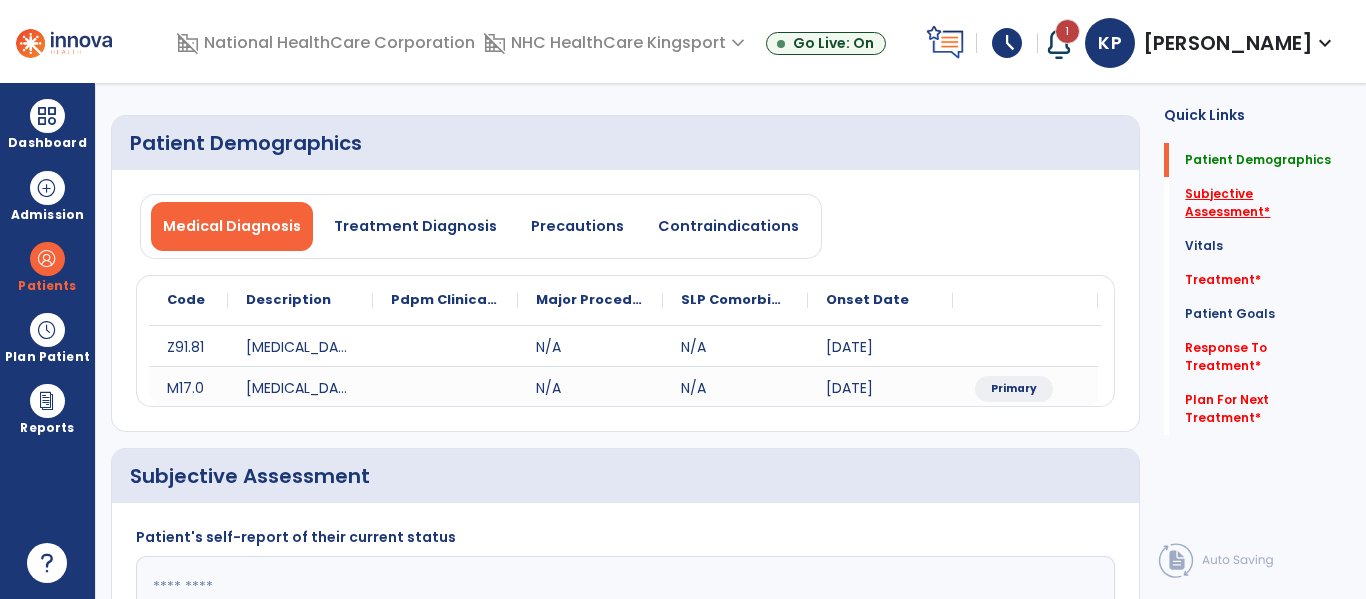 click on "Subjective Assessment   *" 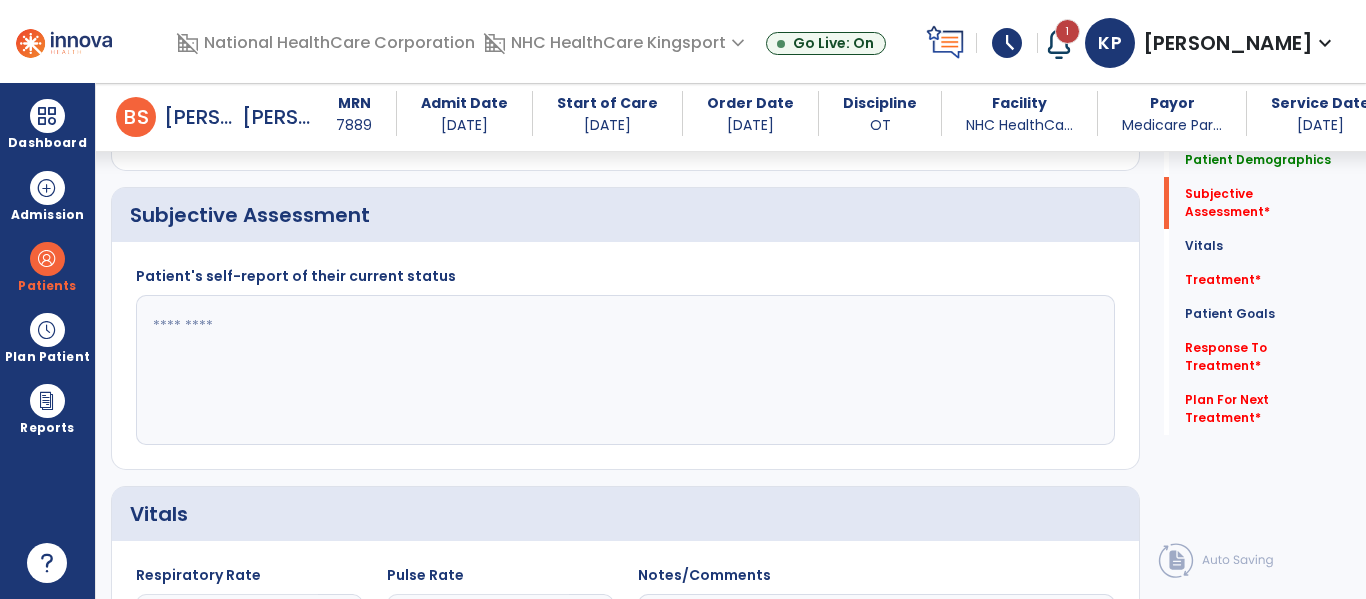 scroll, scrollTop: 387, scrollLeft: 0, axis: vertical 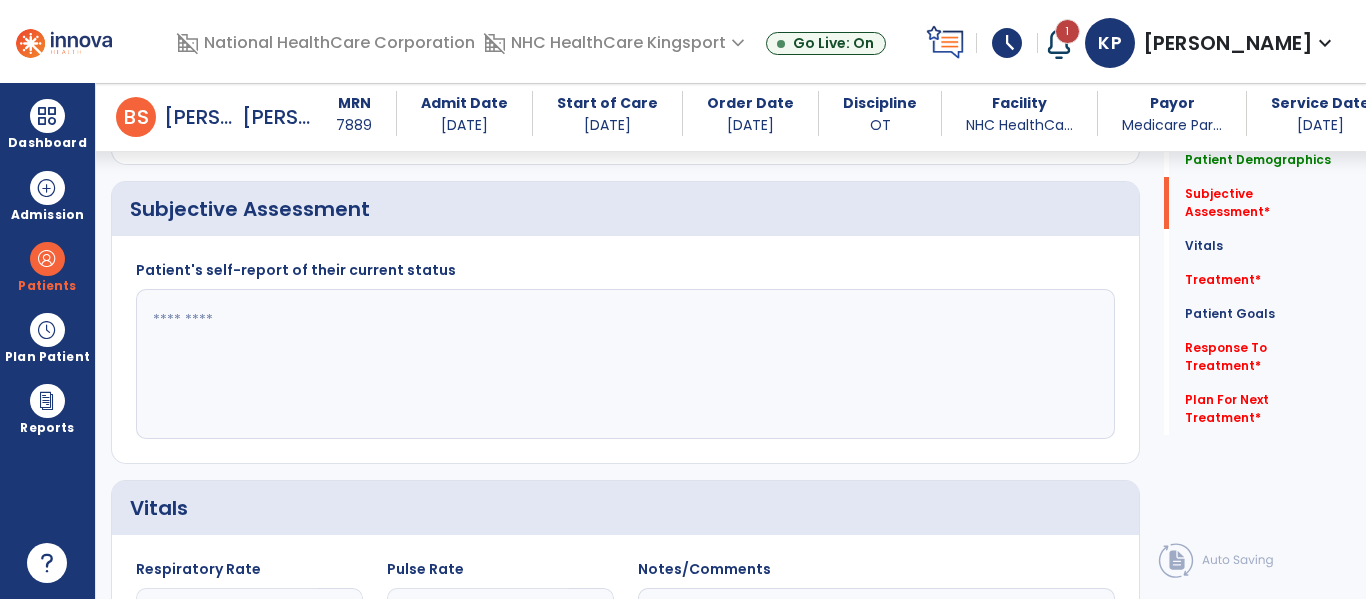 click 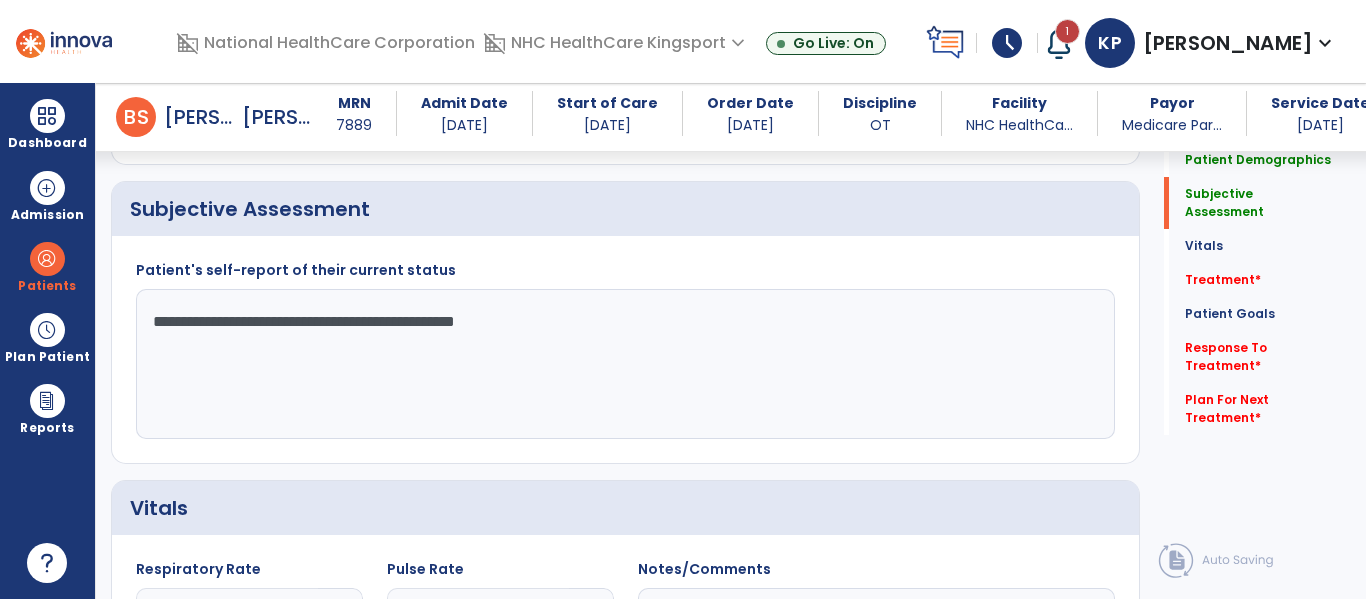 type on "**********" 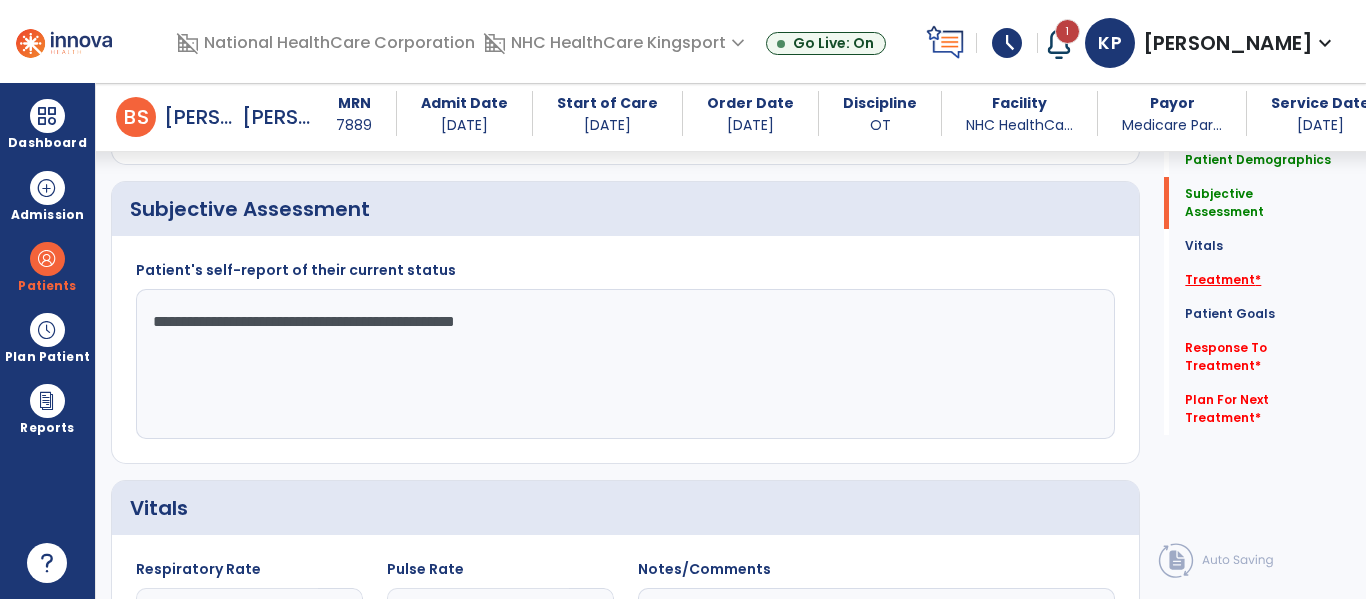 click on "Treatment   *" 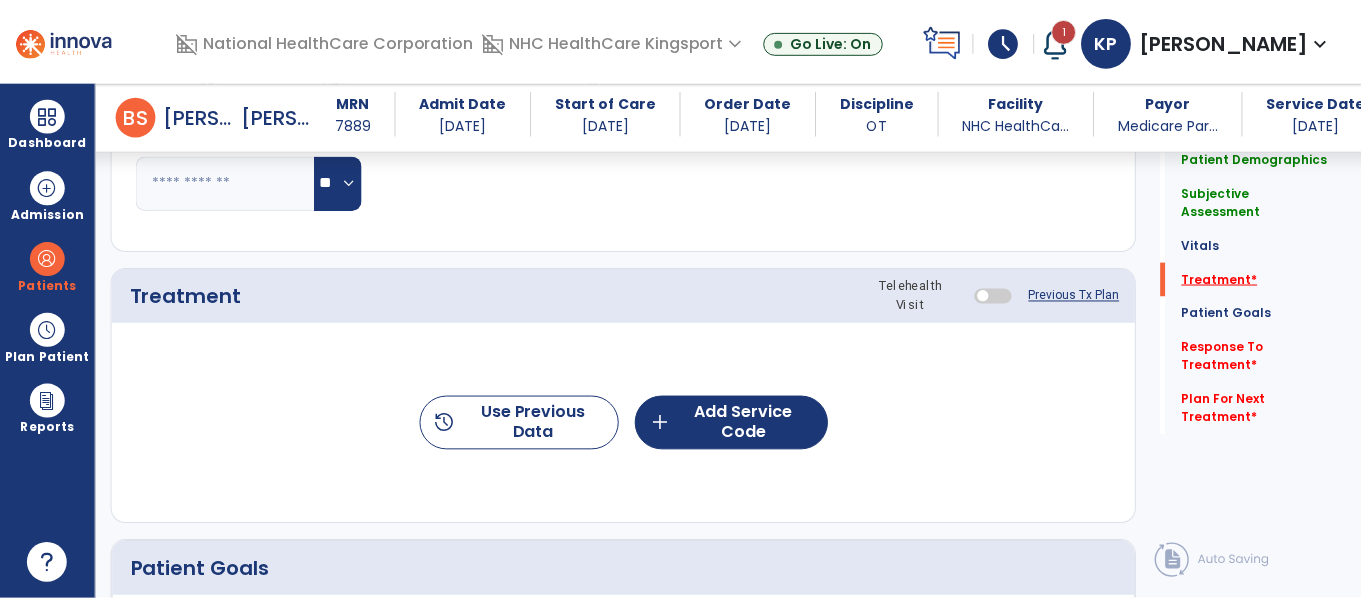 scroll, scrollTop: 1077, scrollLeft: 0, axis: vertical 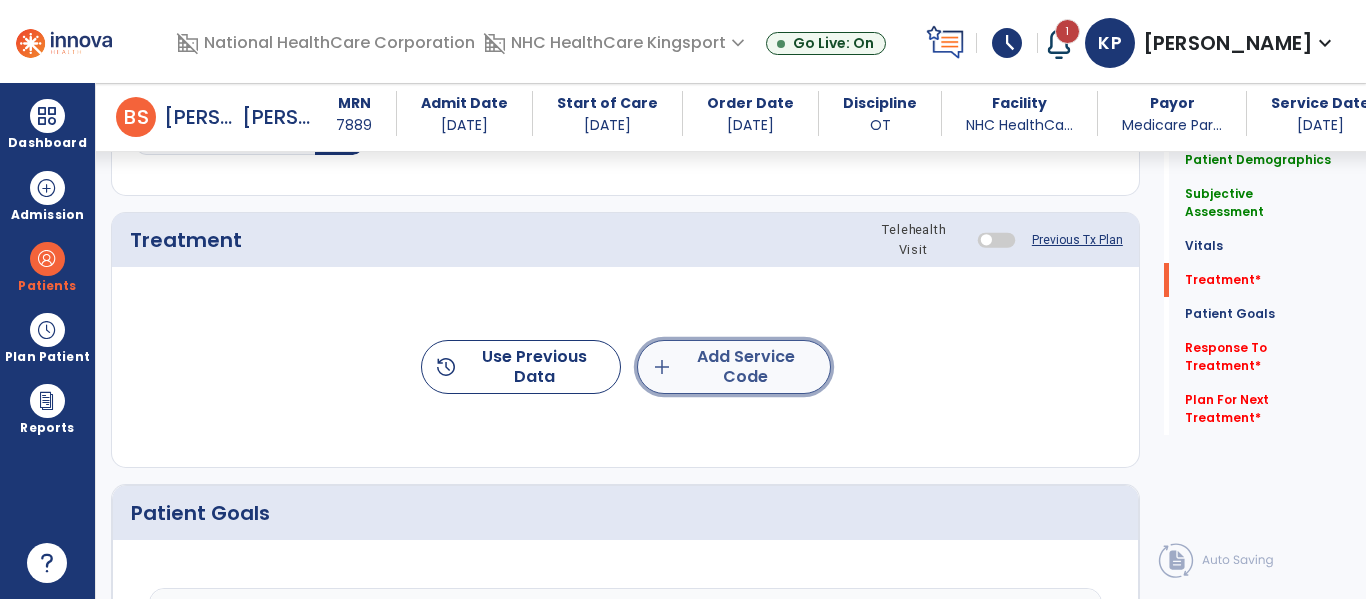 click on "add  Add Service Code" 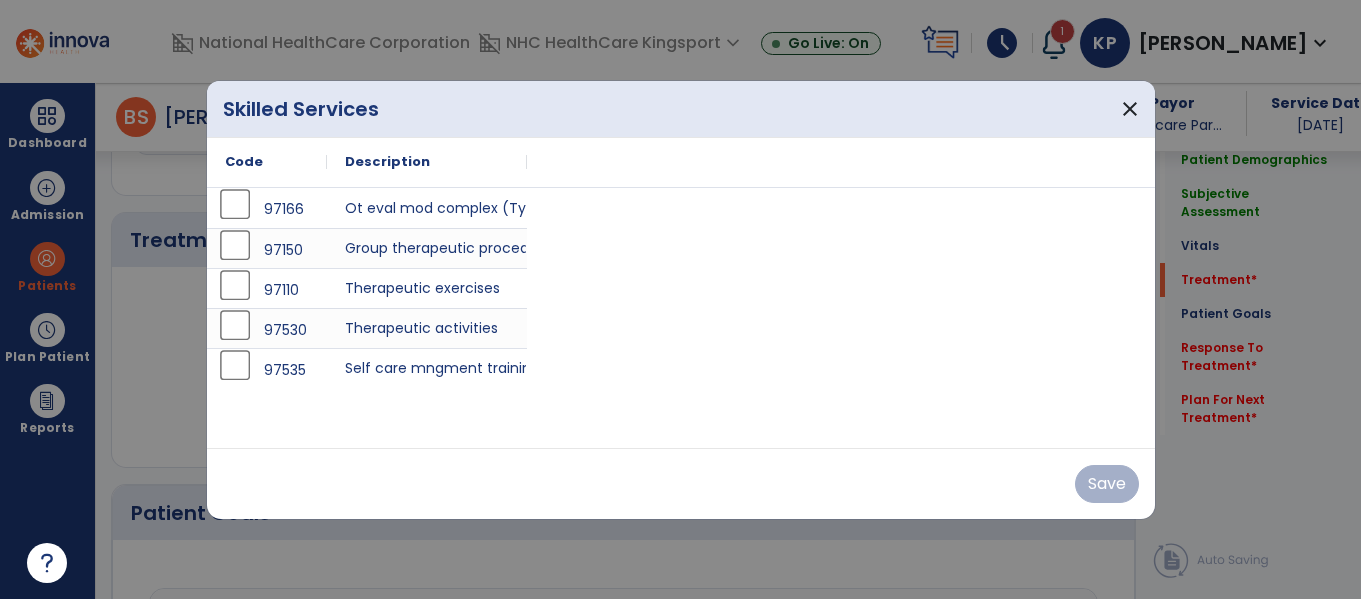 scroll, scrollTop: 1077, scrollLeft: 0, axis: vertical 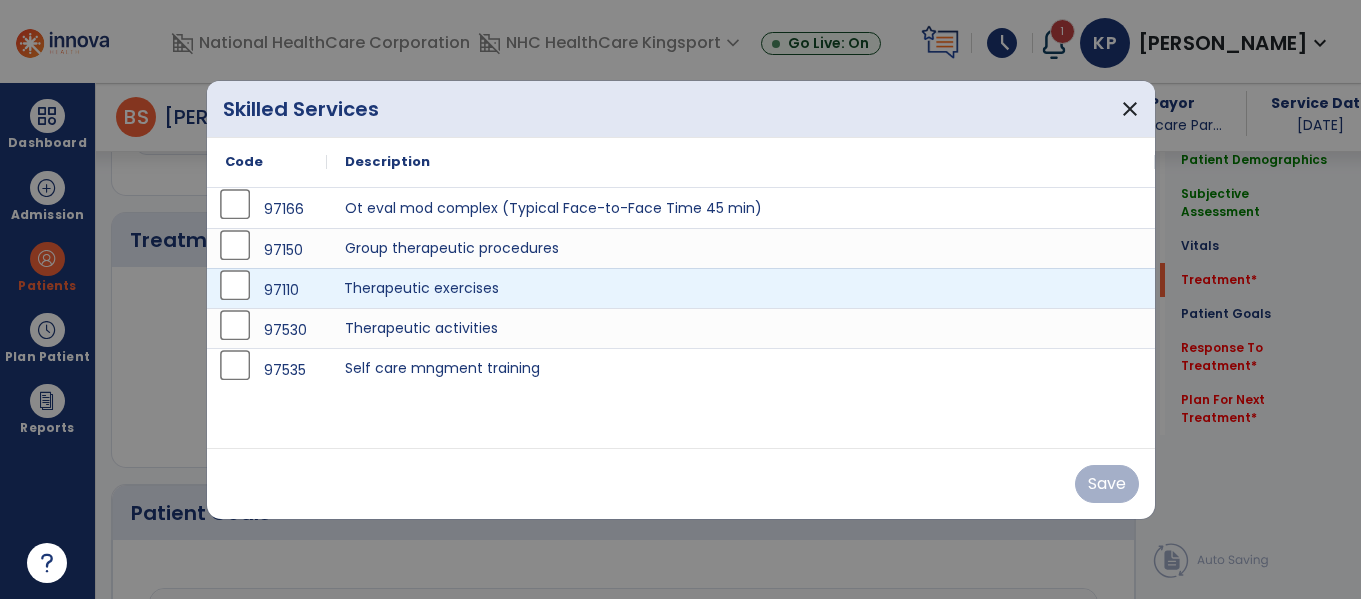 click on "Therapeutic exercises" at bounding box center (741, 288) 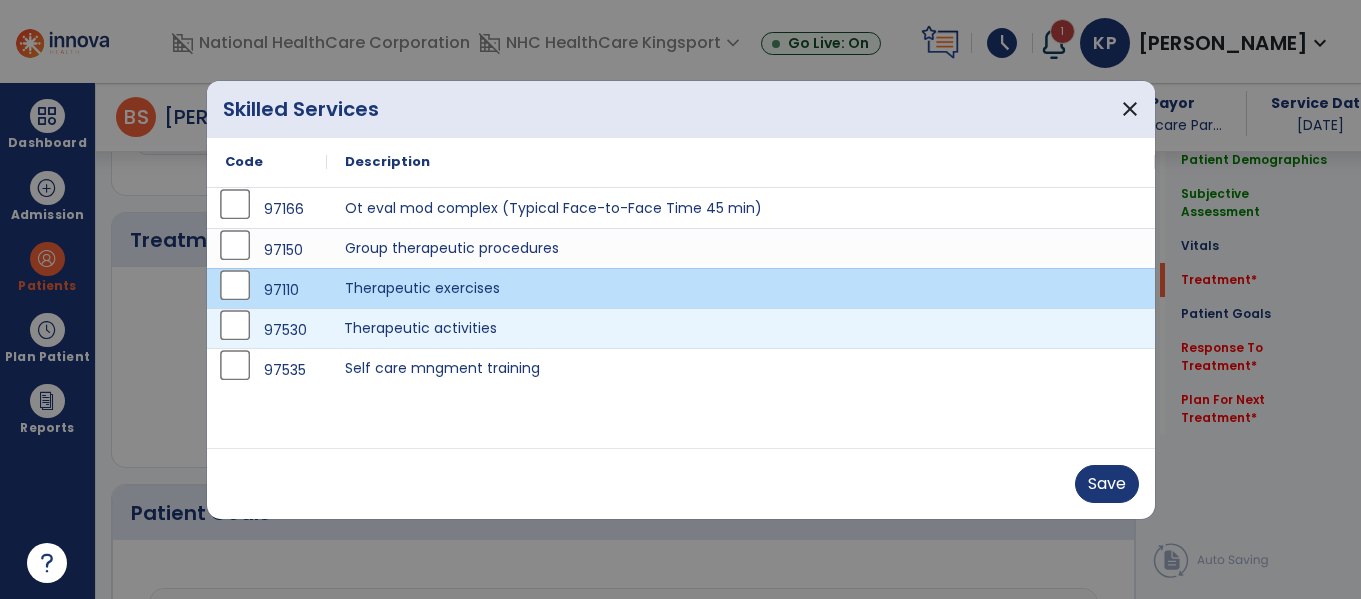 click on "Therapeutic activities" at bounding box center [741, 328] 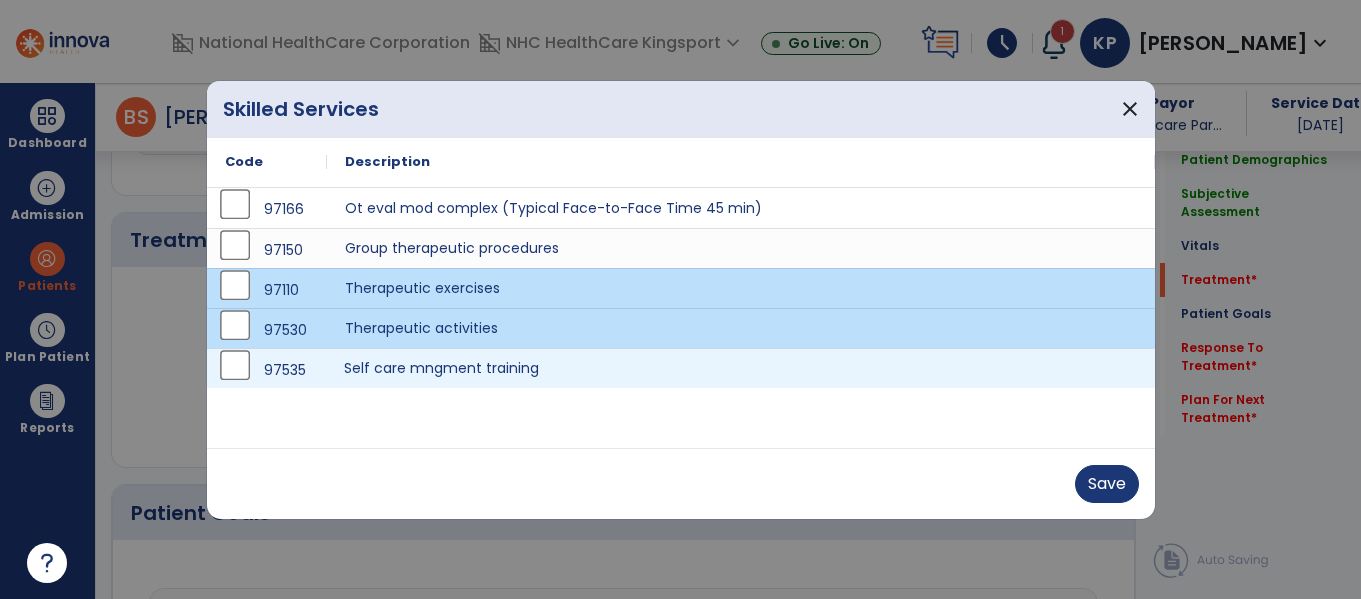 click on "Self care mngment training" at bounding box center (741, 368) 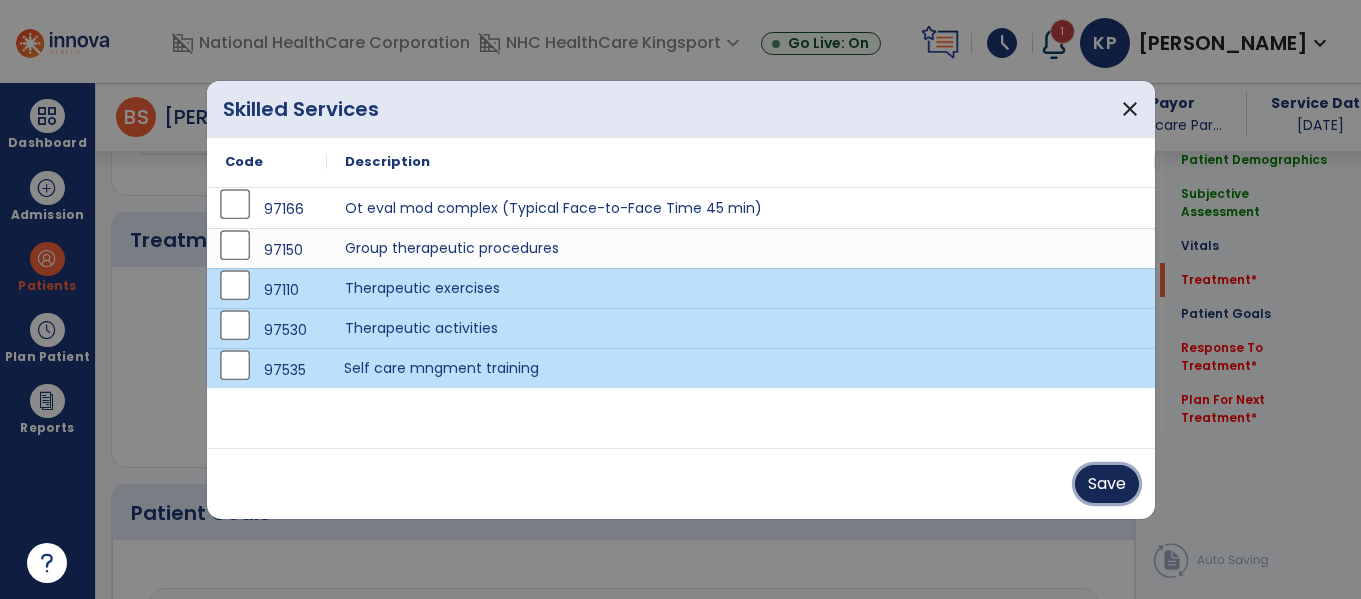 click on "Save" at bounding box center [1107, 484] 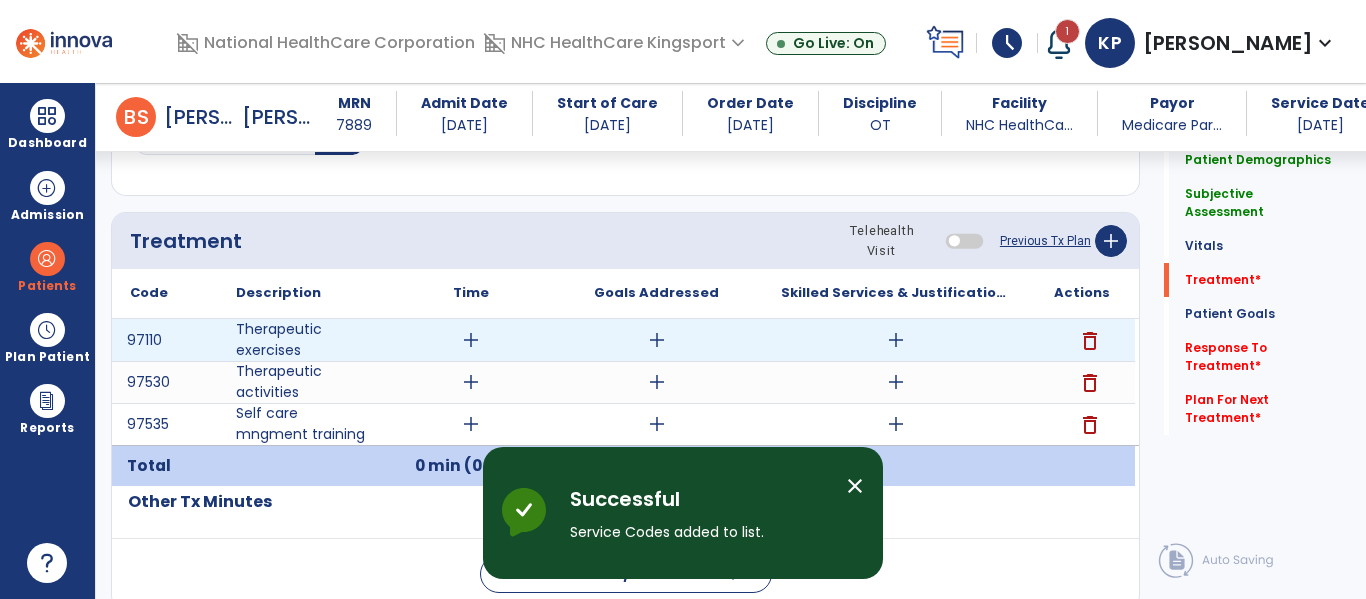 click on "add" at bounding box center (471, 340) 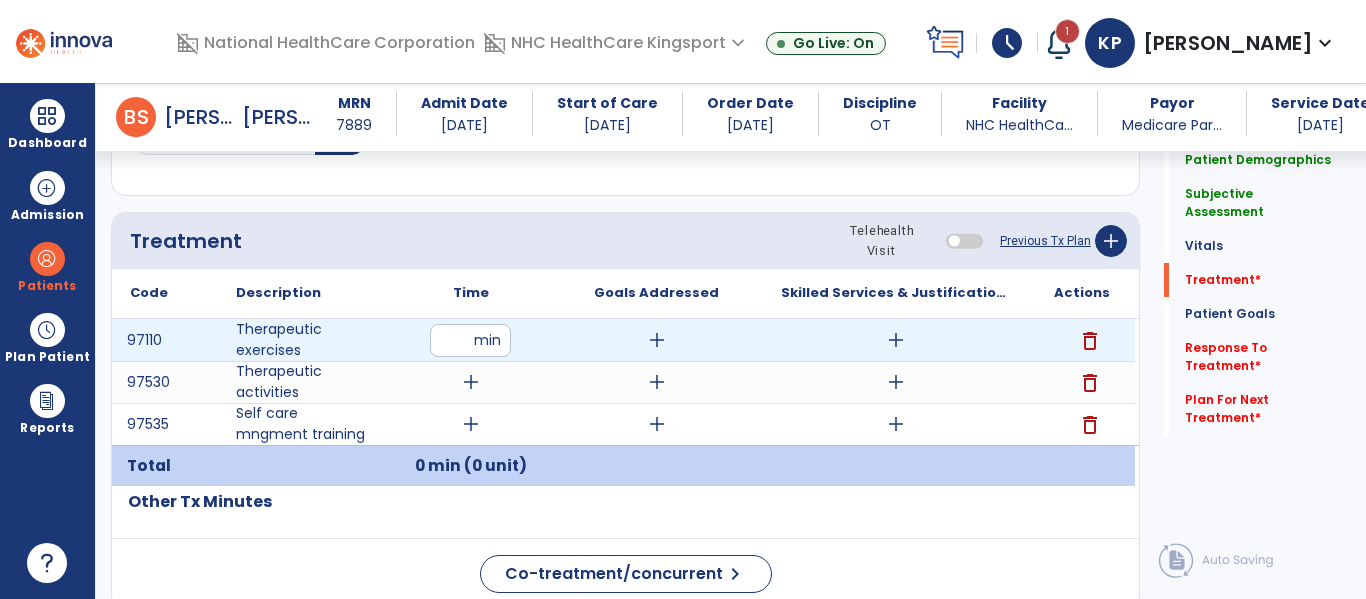 type on "**" 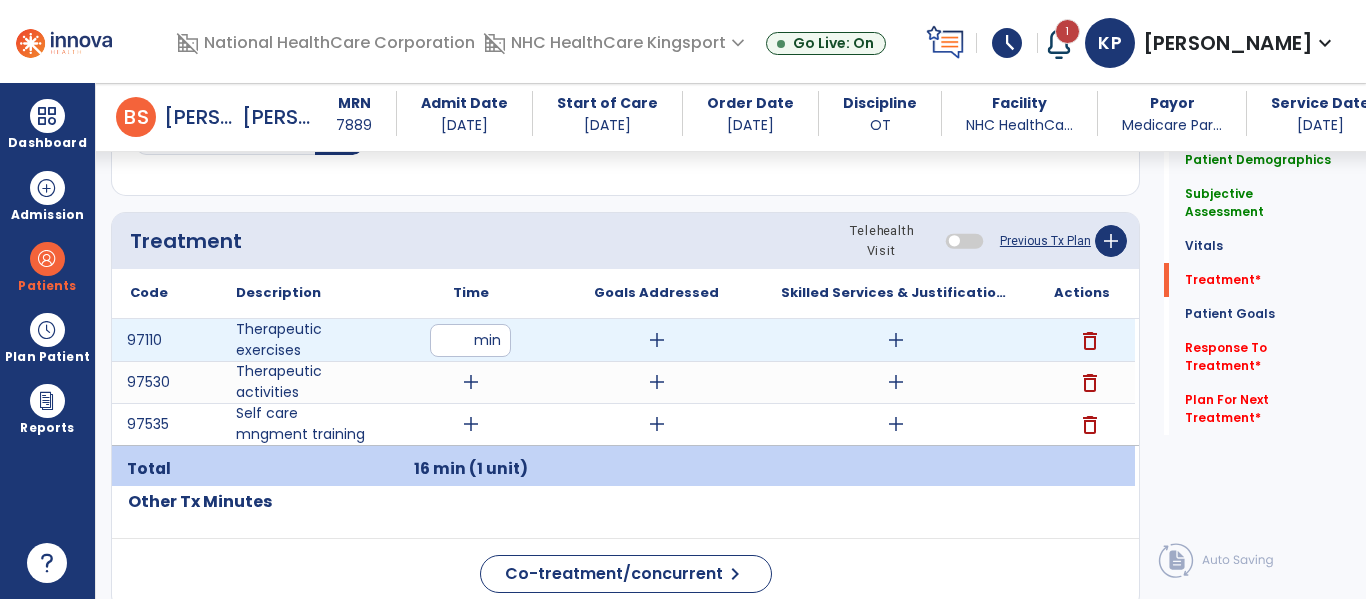 click on "add" at bounding box center [657, 340] 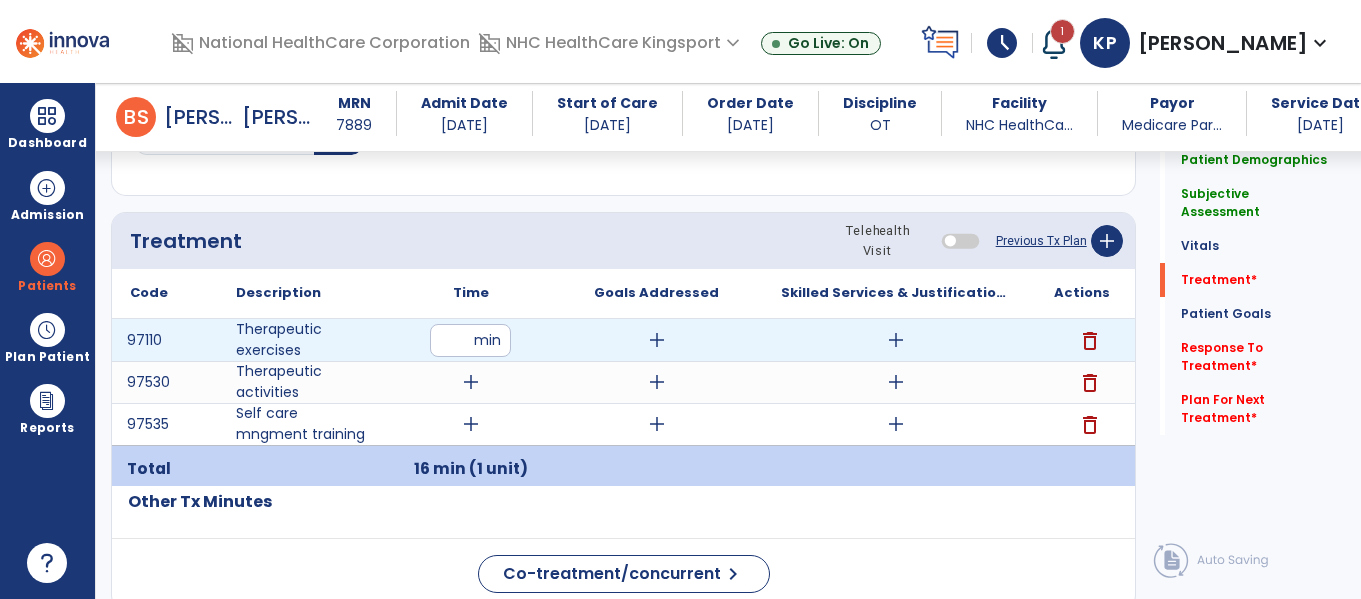 scroll, scrollTop: 1077, scrollLeft: 0, axis: vertical 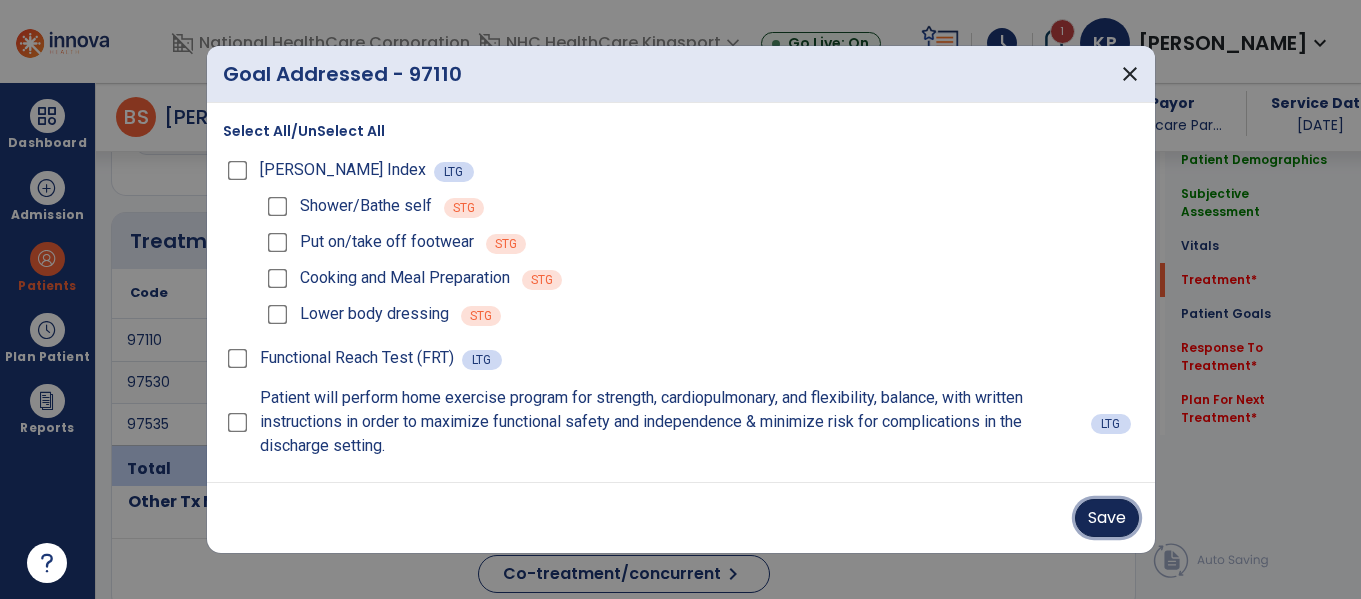 click on "Save" at bounding box center [1107, 518] 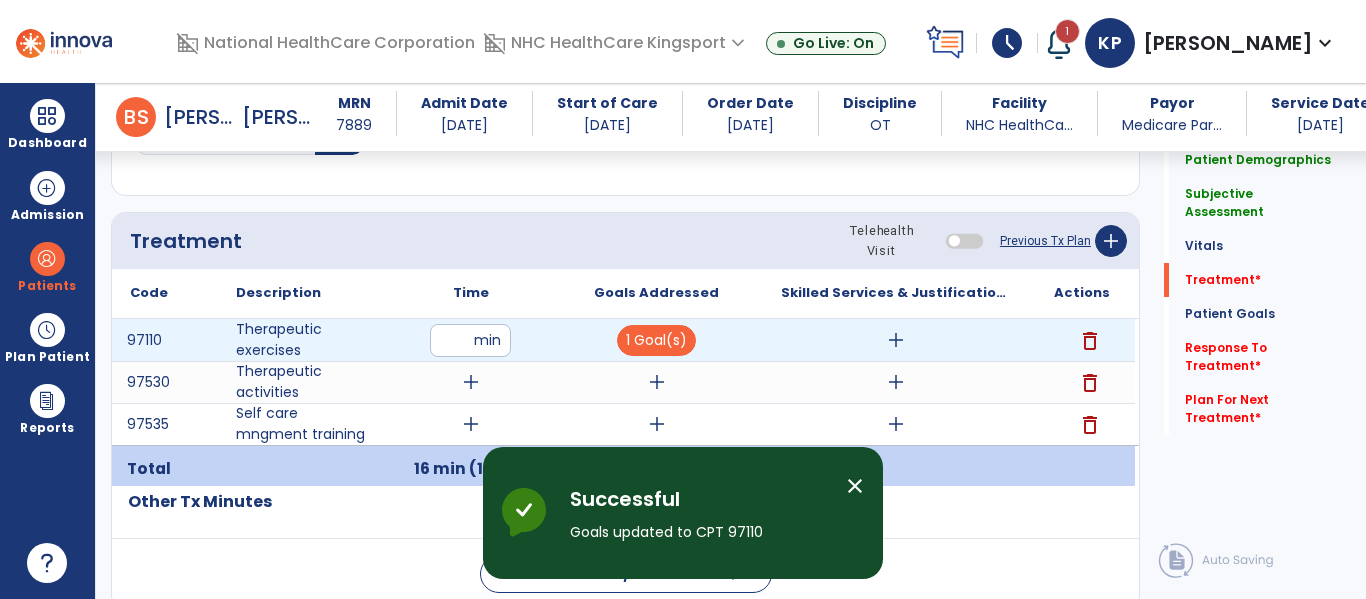 click on "add" at bounding box center [896, 340] 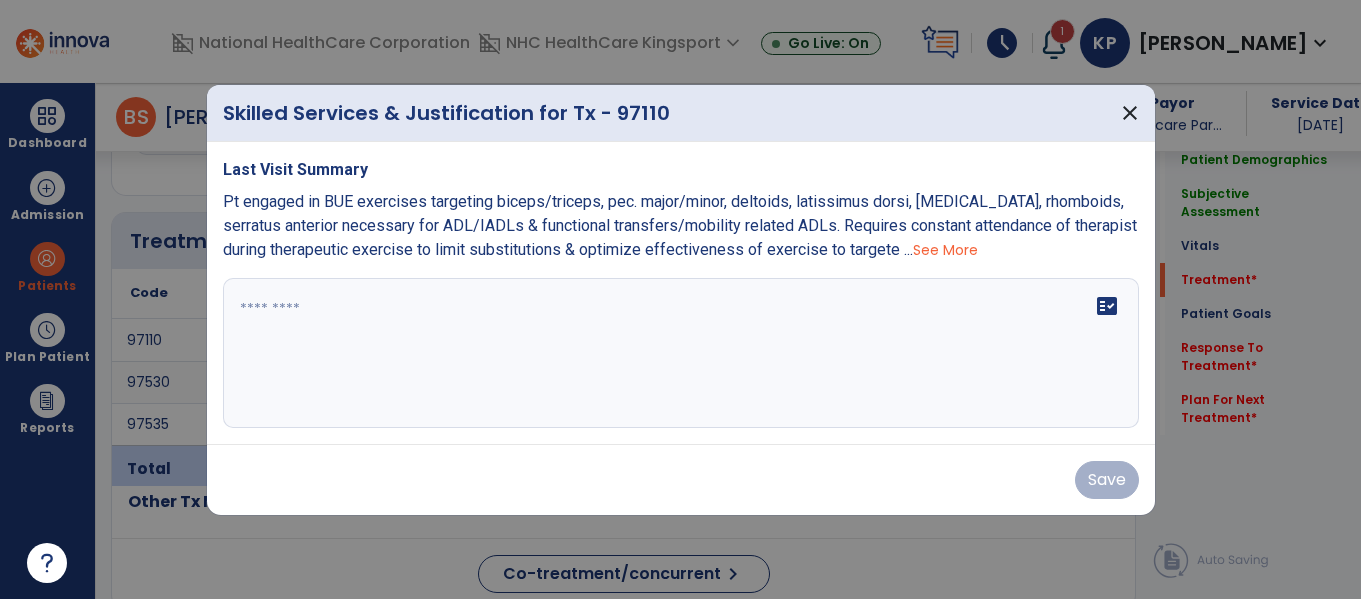scroll, scrollTop: 1077, scrollLeft: 0, axis: vertical 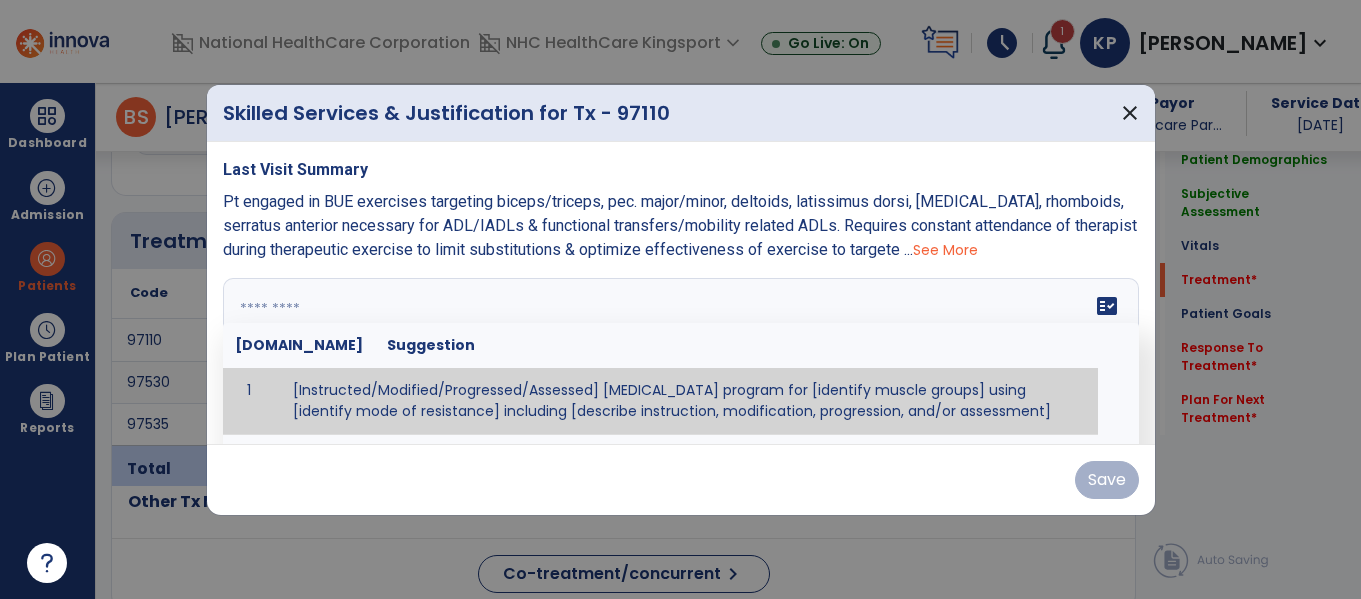 click on "fact_check  [DOMAIN_NAME] Suggestion 1 [Instructed/Modified/Progressed/Assessed] [MEDICAL_DATA] program for [identify muscle groups] using [identify mode of resistance] including [describe instruction, modification, progression, and/or assessment] 2 [Instructed/Modified/Progressed/Assessed] aerobic exercise program using [identify equipment/mode] including [describe instruction, modification,progression, and/or assessment] 3 [Instructed/Modified/Progressed/Assessed] [PROM/A/AROM/AROM] program for [identify joint movements] using [contract-relax, over-pressure, inhibitory techniques, other] 4 [Assessed/Tested] aerobic capacity with administration of [aerobic capacity test]" at bounding box center (681, 353) 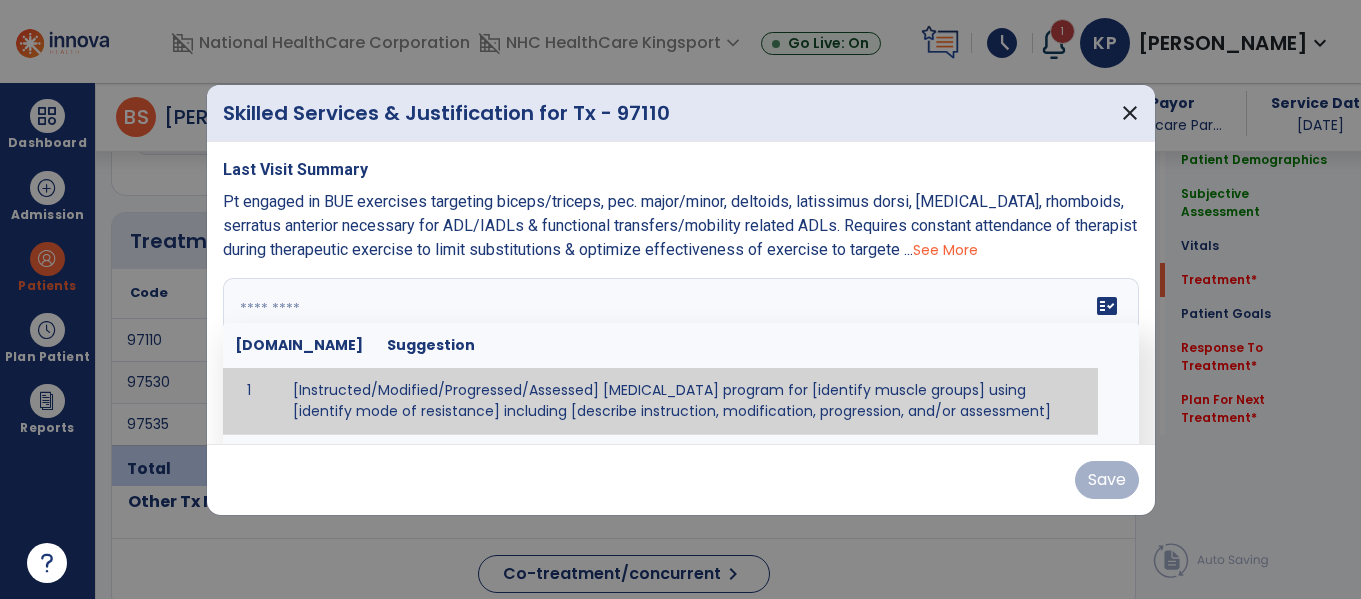 paste on "**********" 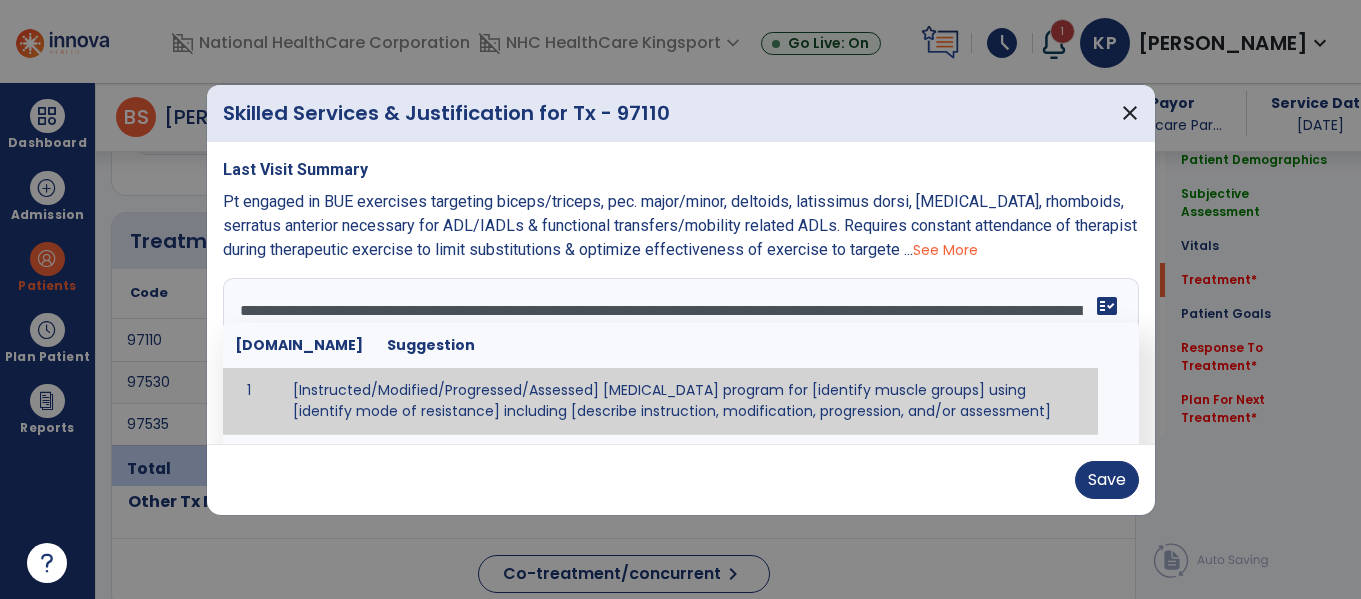 paste on "**********" 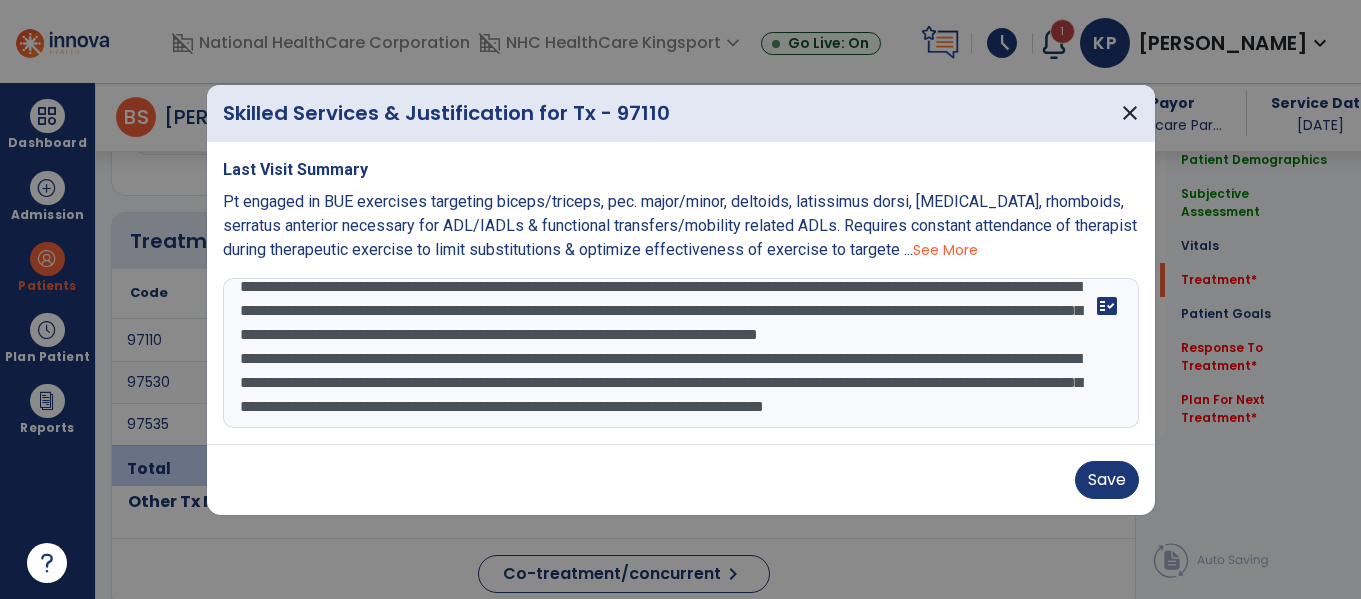 click on "**********" at bounding box center (681, 353) 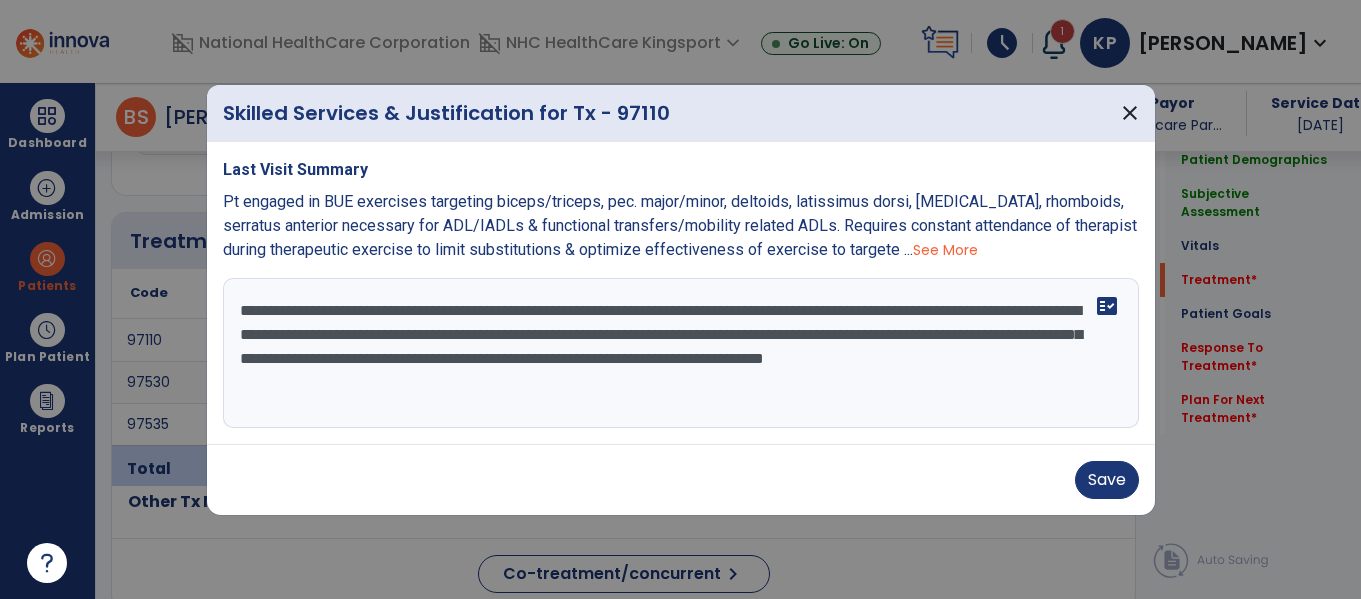 scroll, scrollTop: 0, scrollLeft: 0, axis: both 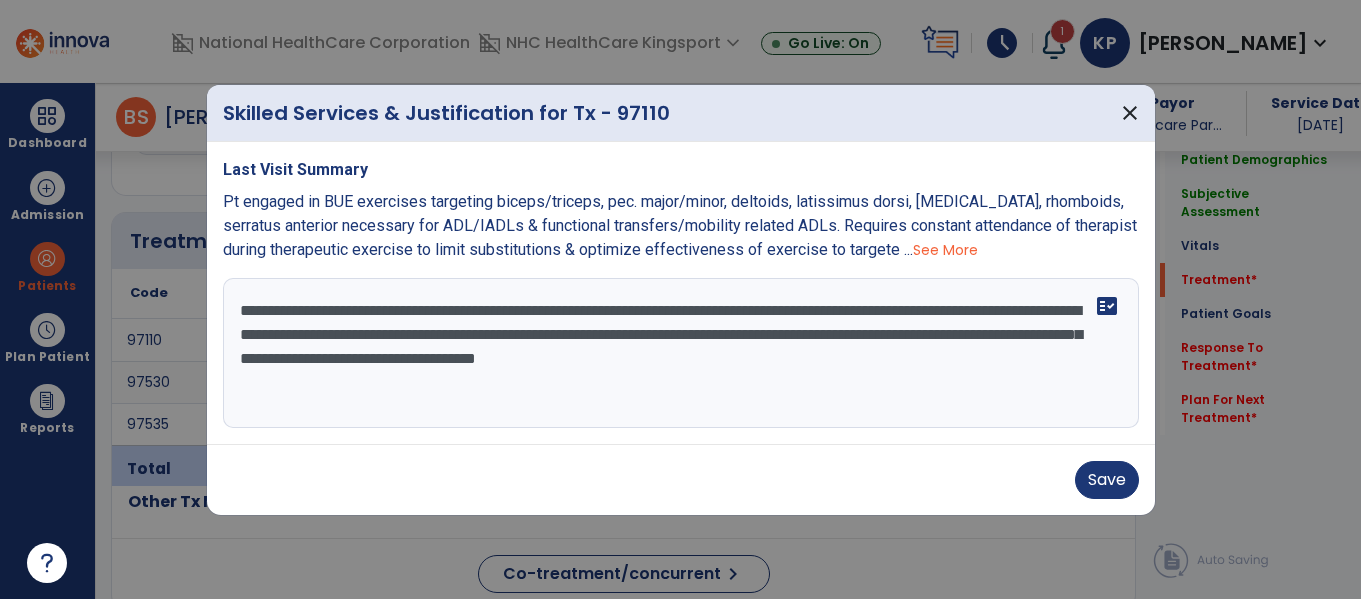 type on "**********" 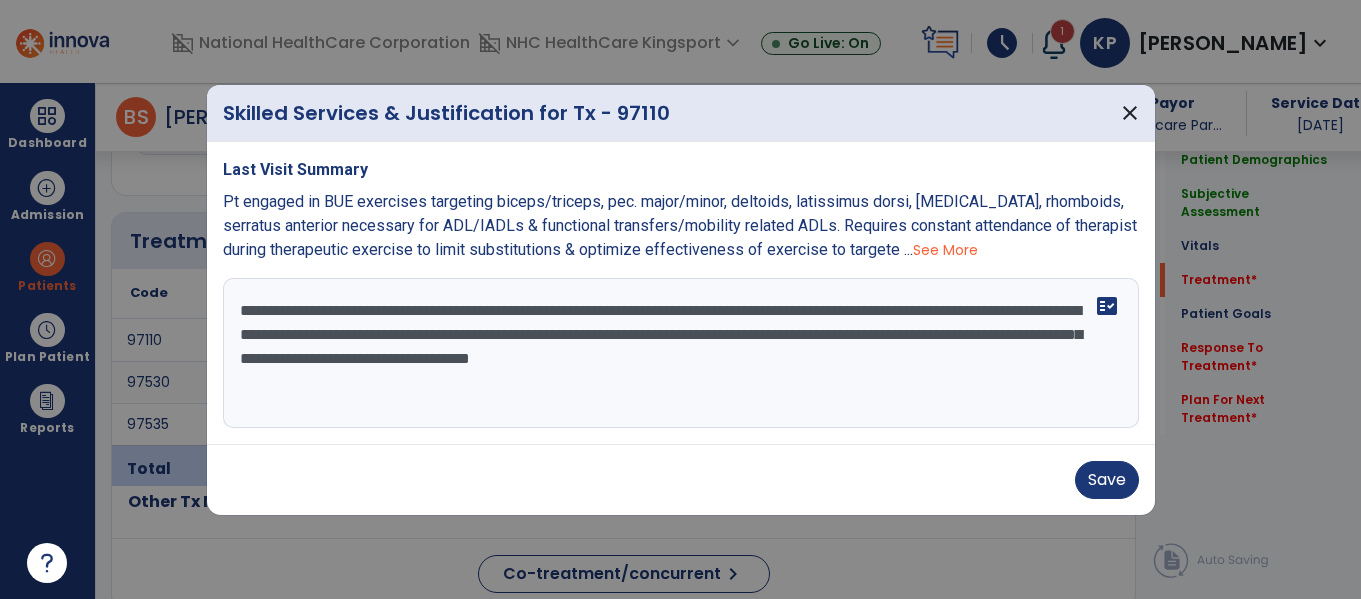 click on "**********" at bounding box center [681, 353] 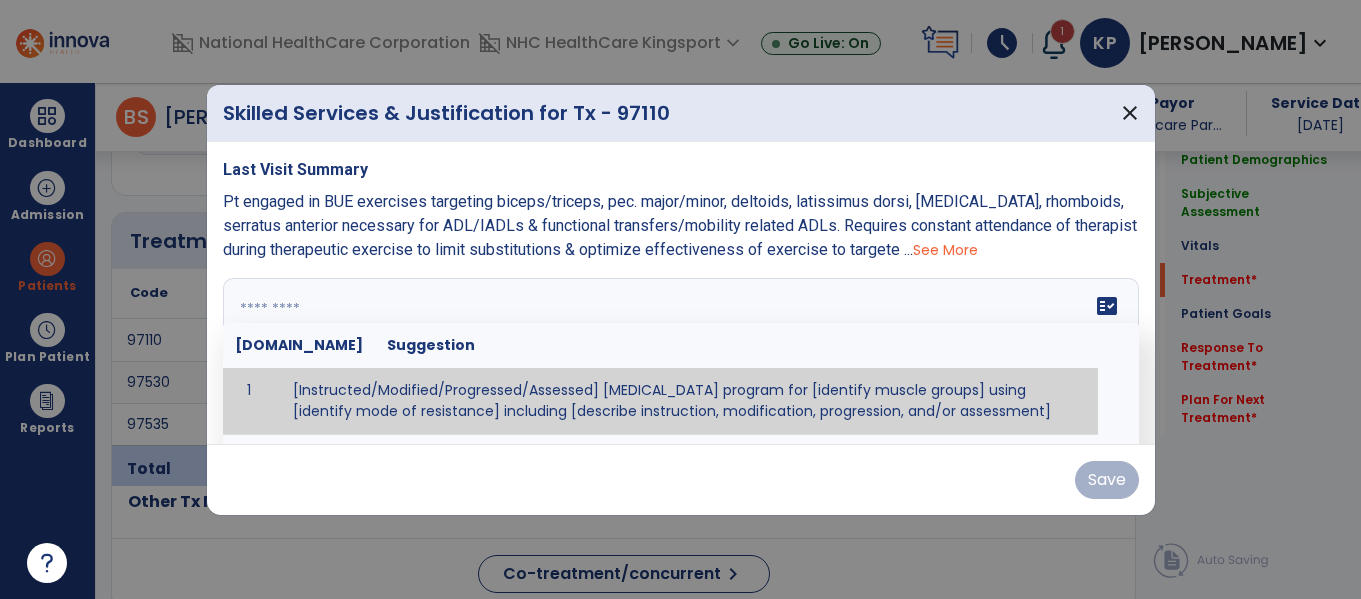 click at bounding box center (678, 353) 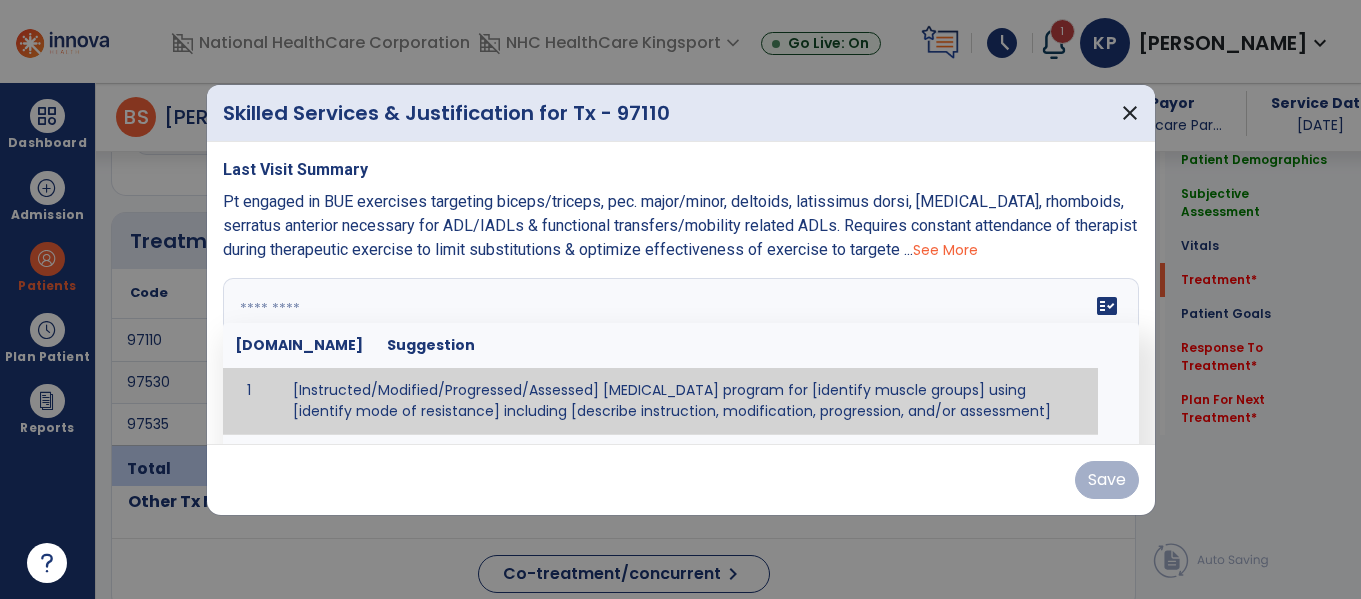 paste on "**********" 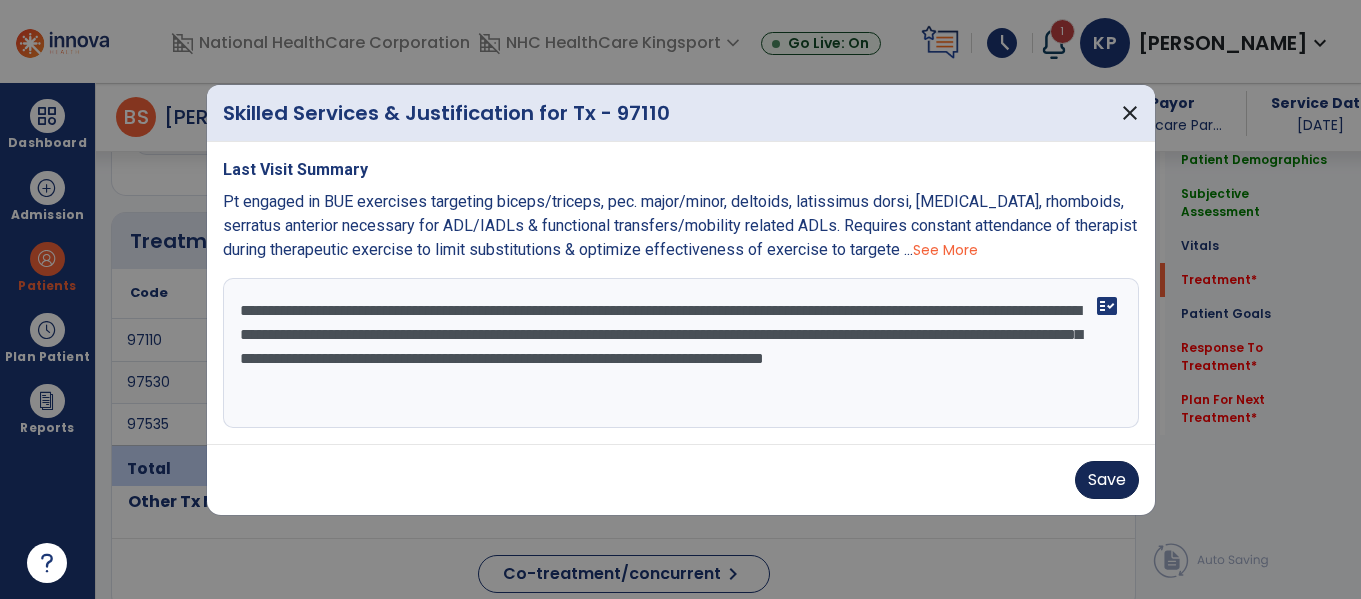 type on "**********" 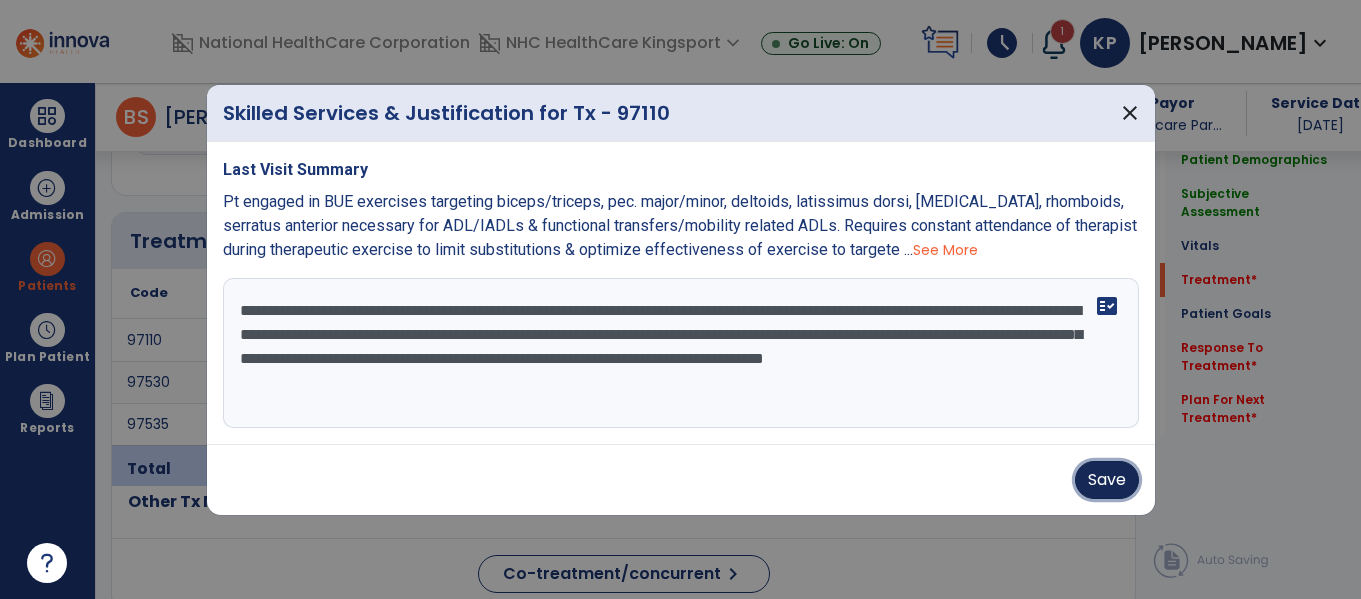 click on "Save" at bounding box center [1107, 480] 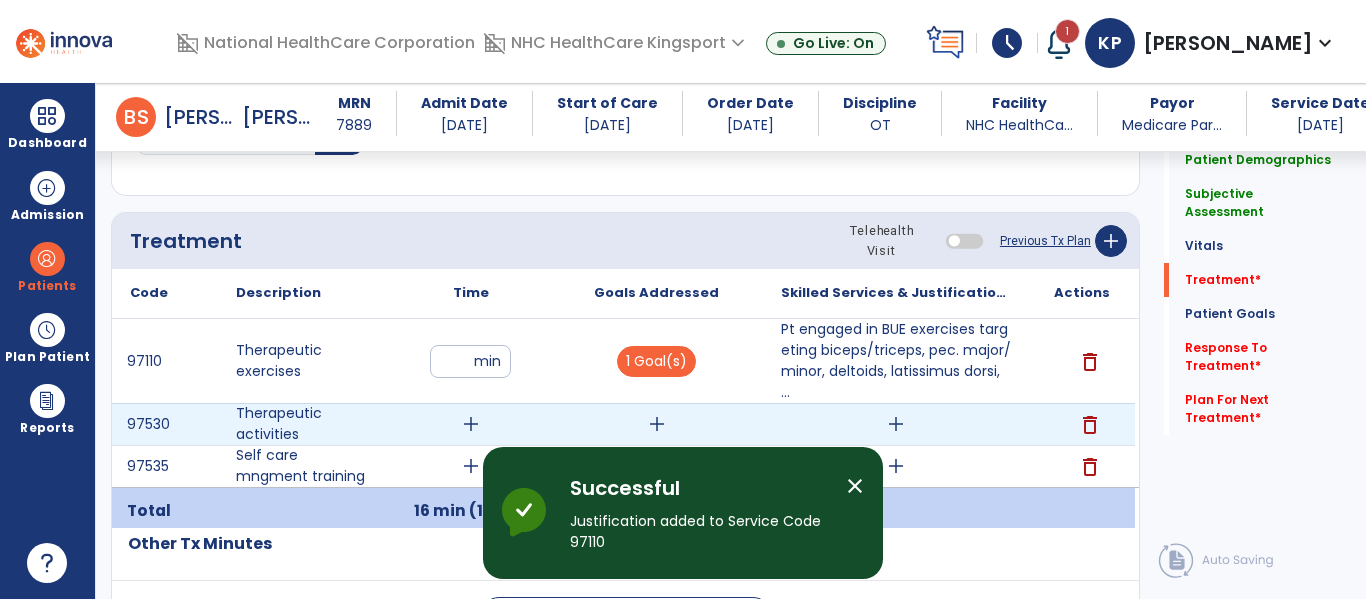 click on "add" at bounding box center (471, 424) 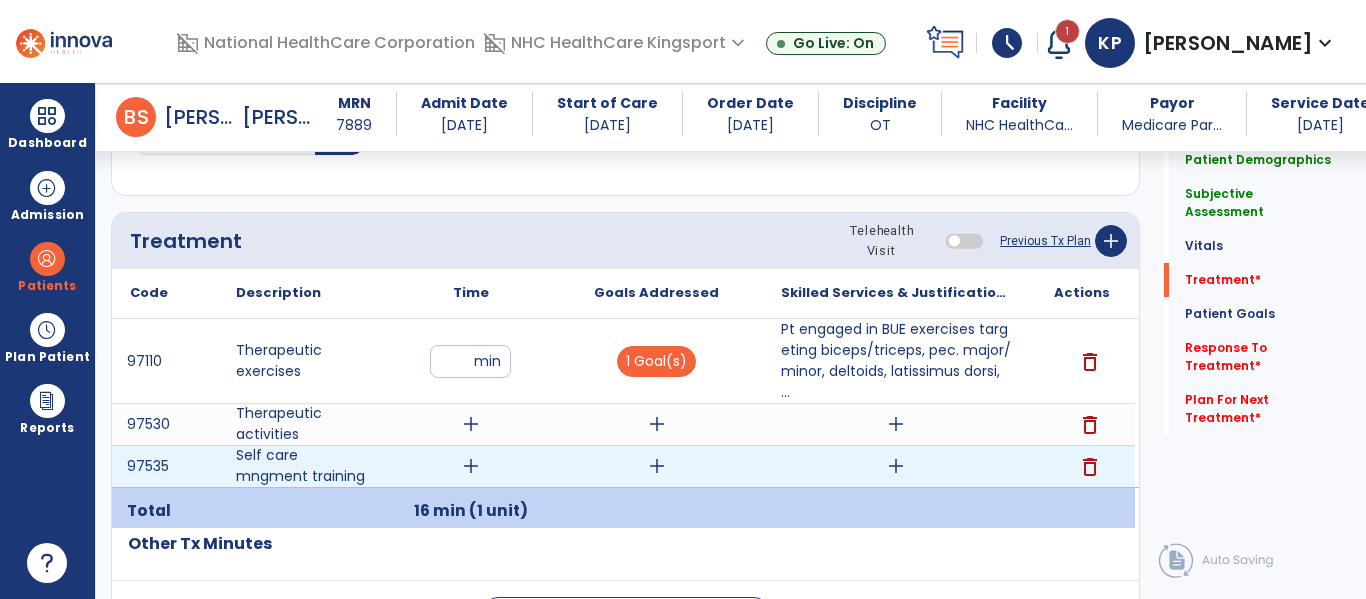 click on "add" at bounding box center (471, 466) 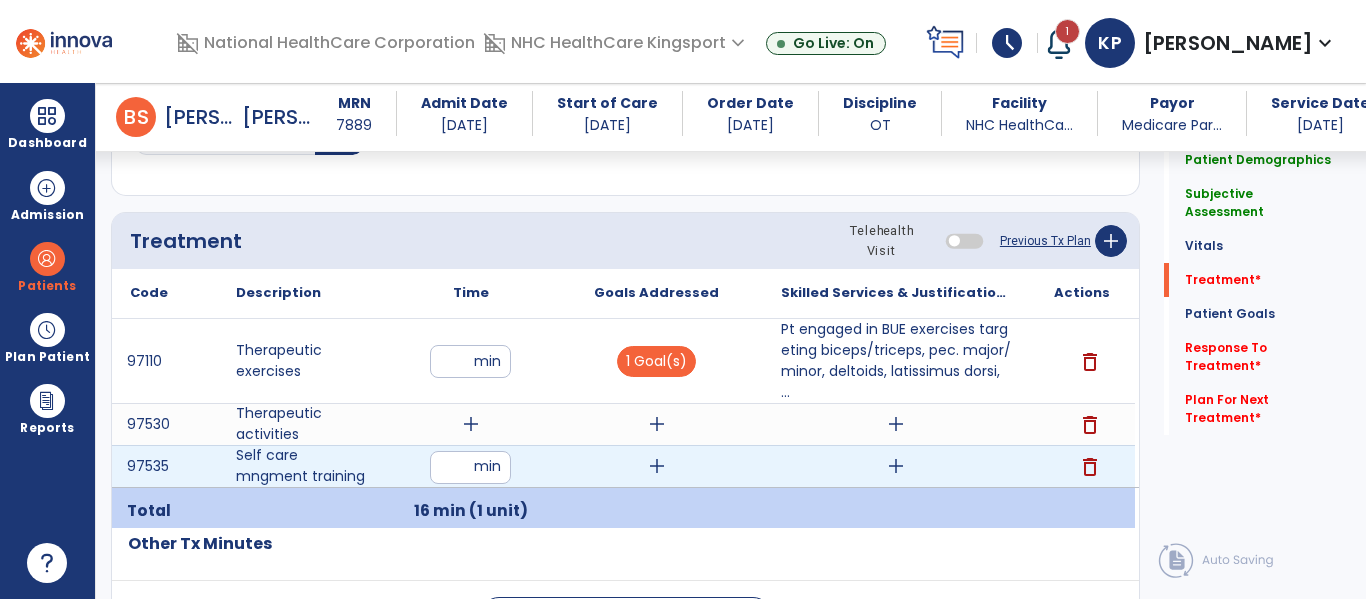type on "**" 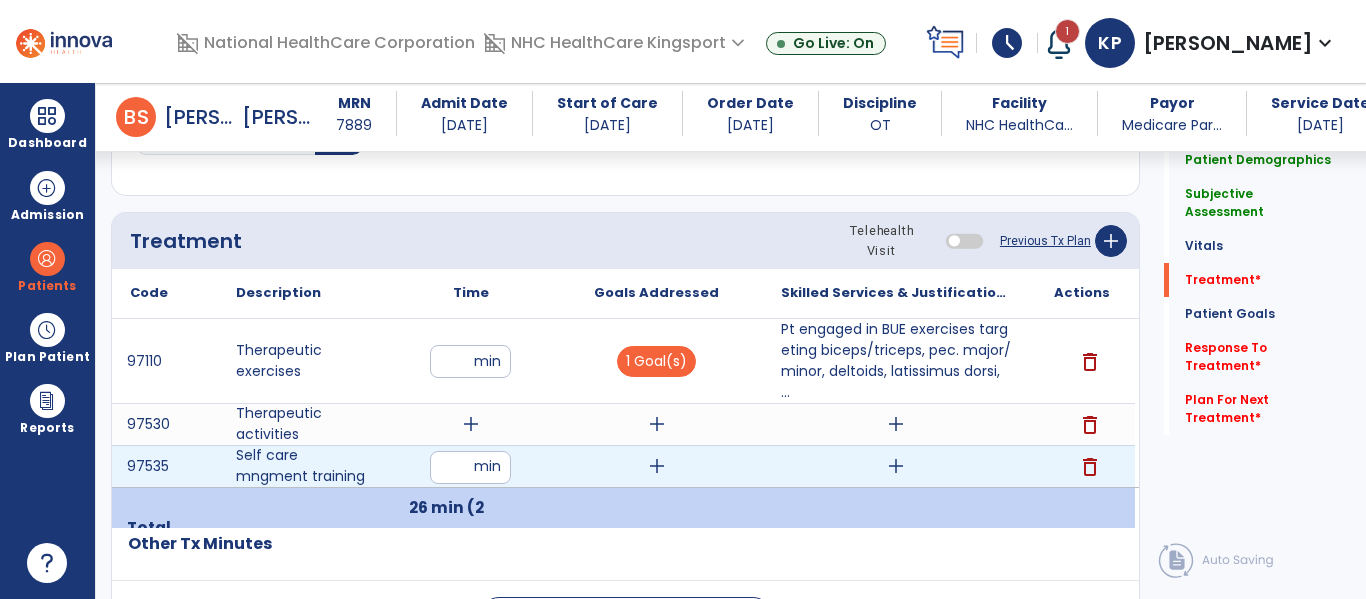 click on "add" at bounding box center [657, 466] 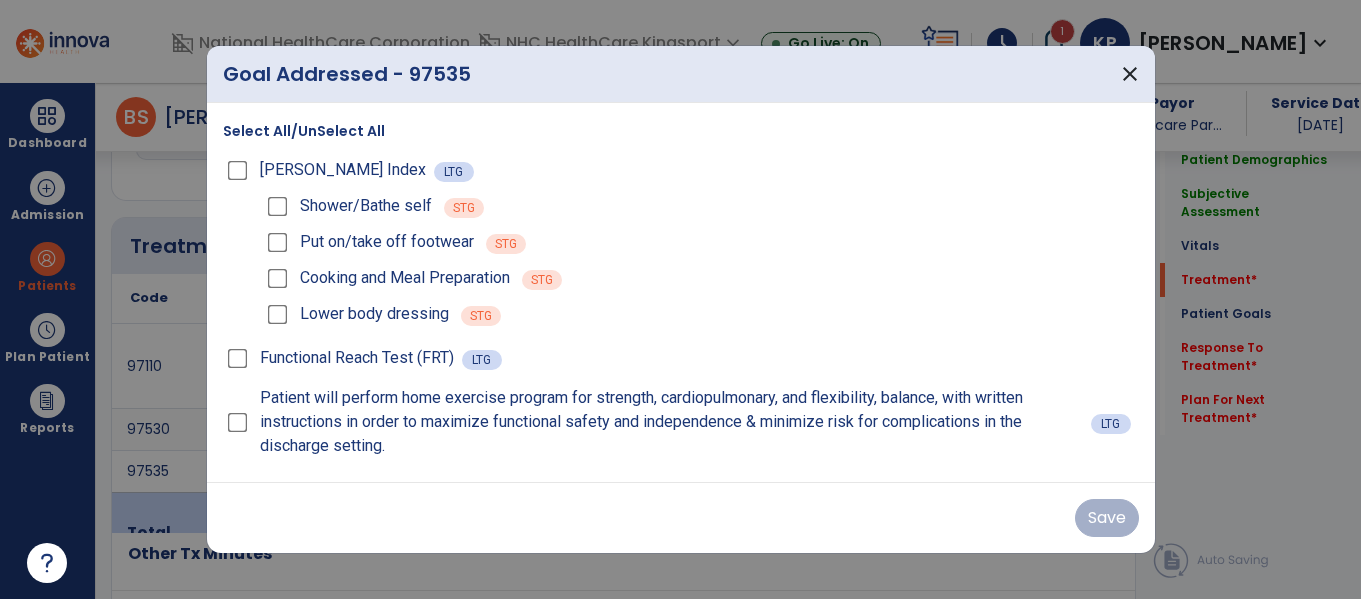 scroll, scrollTop: 1077, scrollLeft: 0, axis: vertical 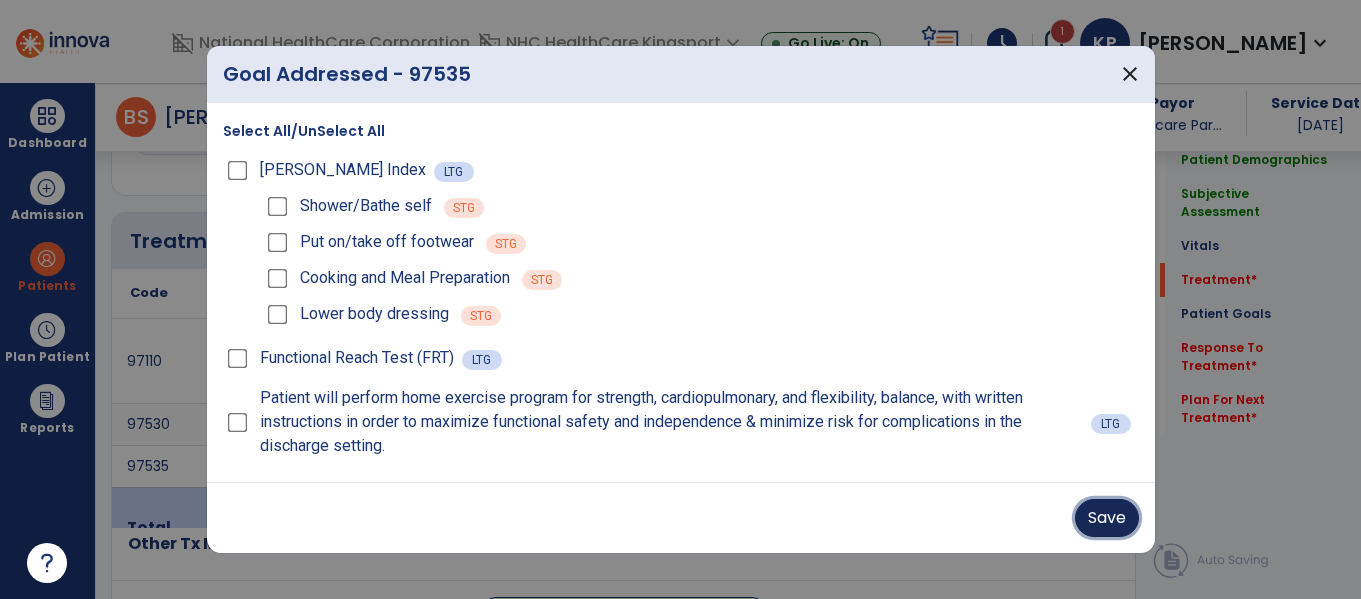 click on "Save" at bounding box center [1107, 518] 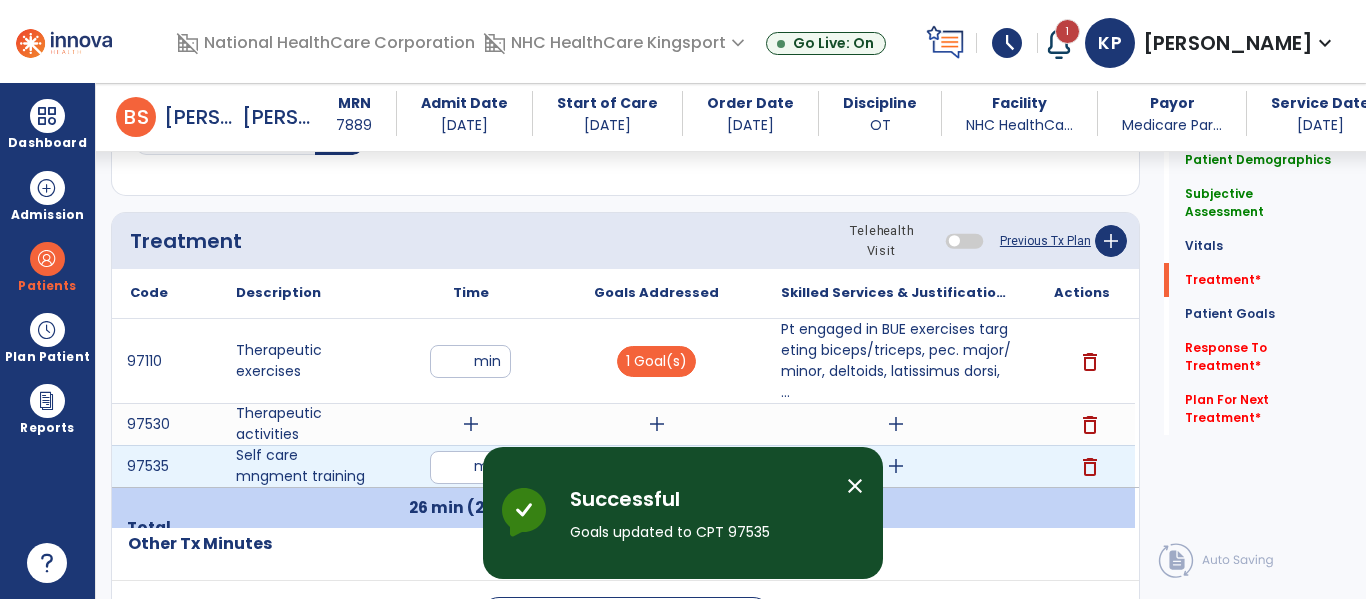 click on "add" at bounding box center (896, 466) 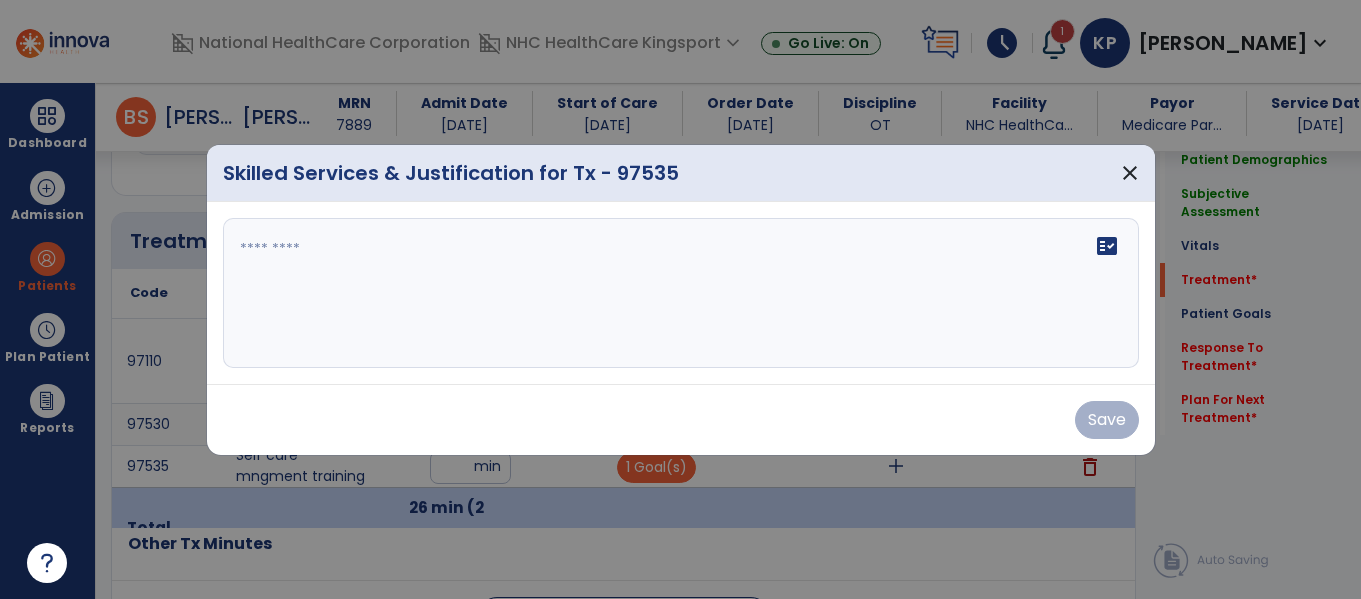 scroll, scrollTop: 1077, scrollLeft: 0, axis: vertical 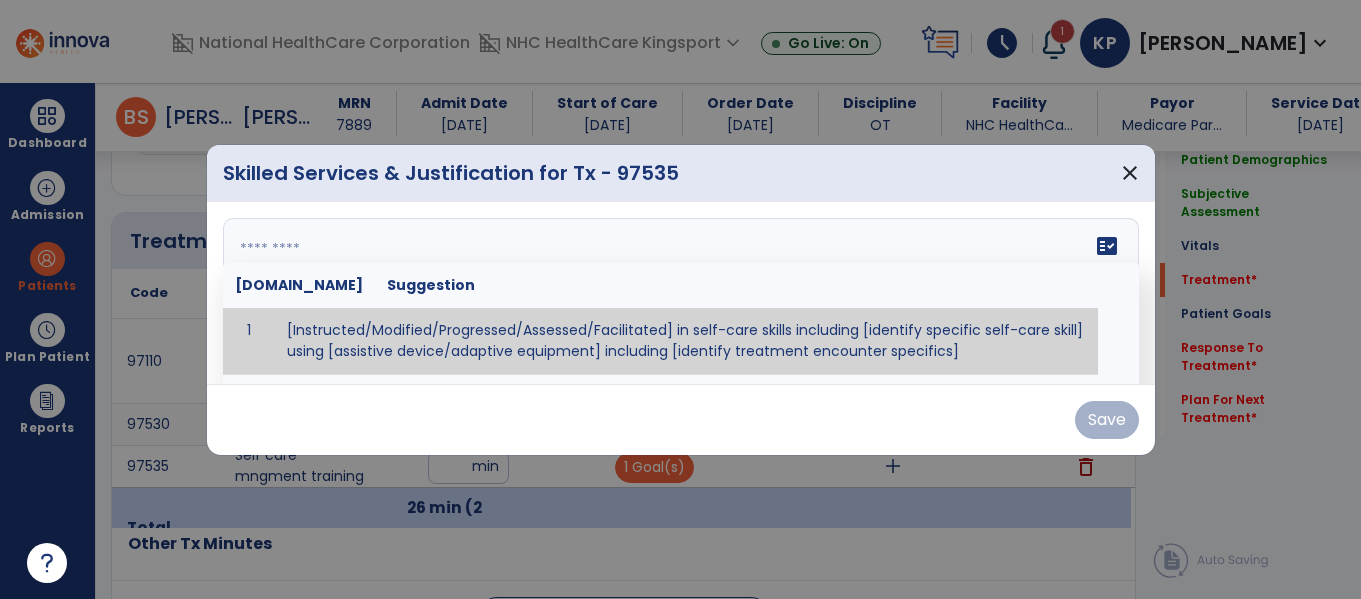 click on "fact_check  [DOMAIN_NAME] Suggestion 1 [Instructed/Modified/Progressed/Assessed/Facilitated] in self-care skills including [identify specific self-care skill] using [assistive device/adaptive equipment] including [identify treatment encounter specifics]" at bounding box center [681, 293] 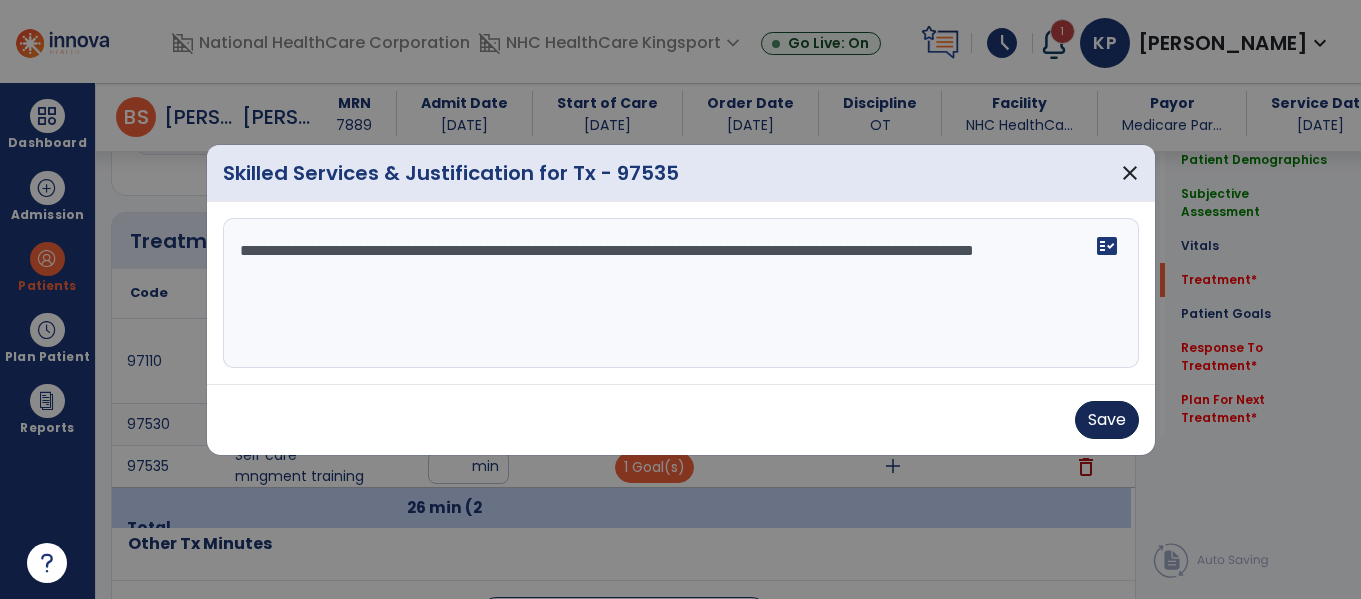 type on "**********" 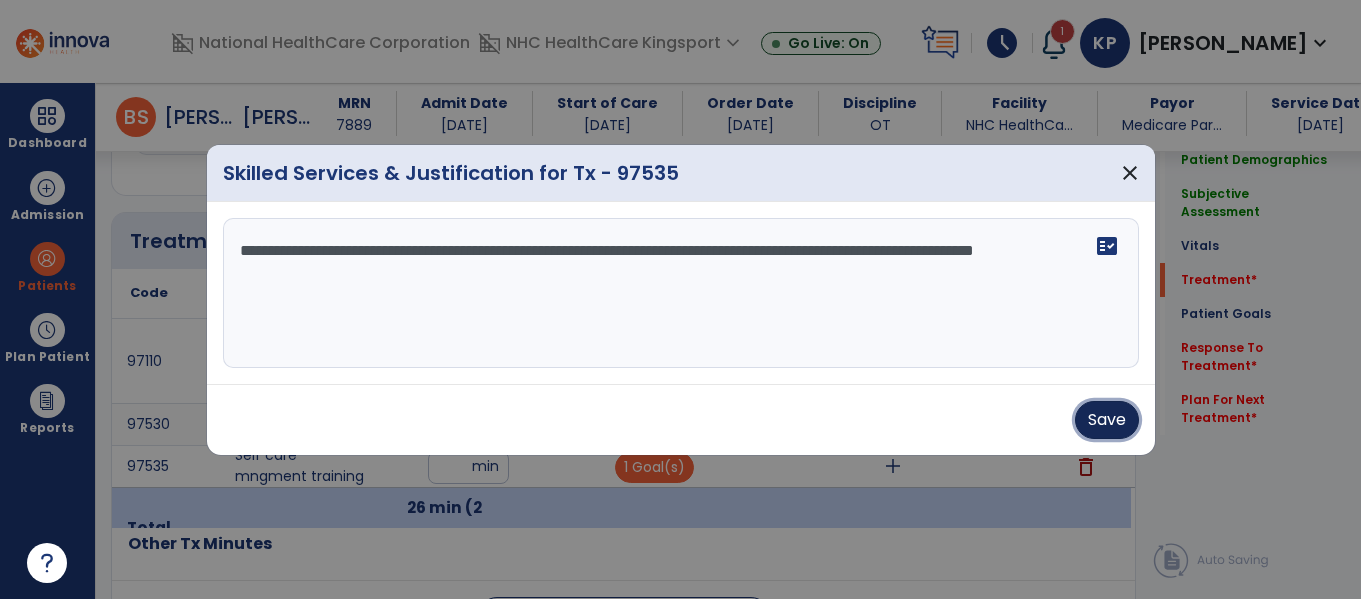click on "Save" at bounding box center [1107, 420] 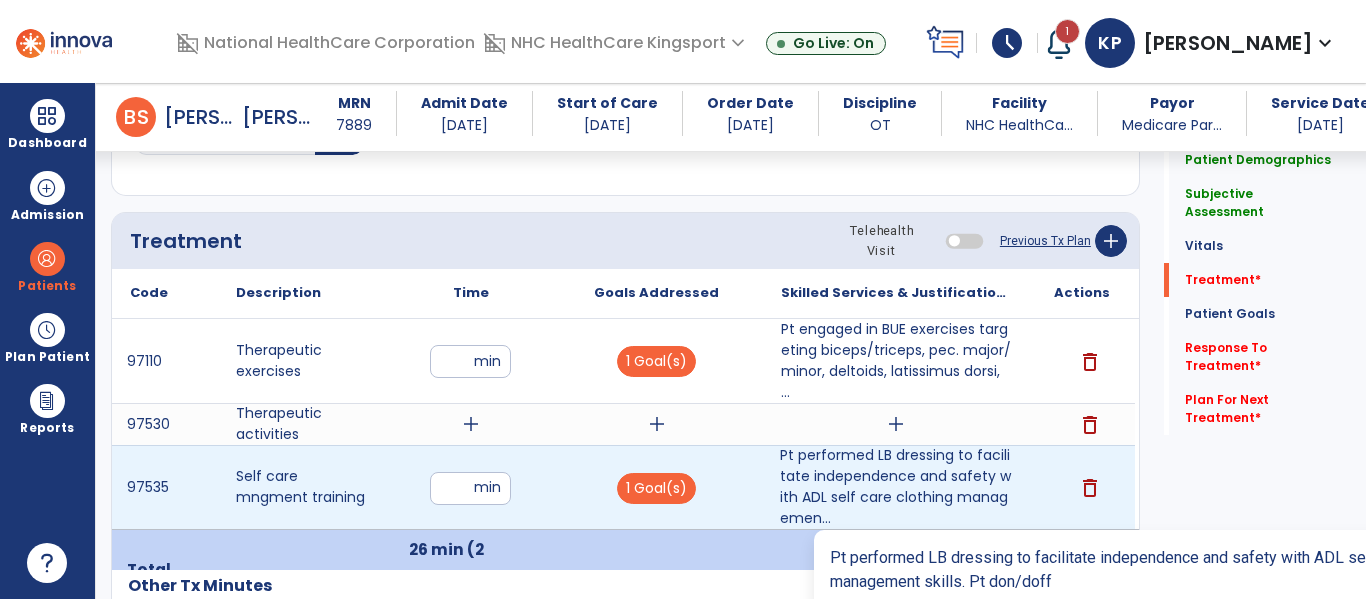 click on "Pt performed LB dressing to facilitate independence and safety with ADL self care clothing managemen..." at bounding box center [896, 487] 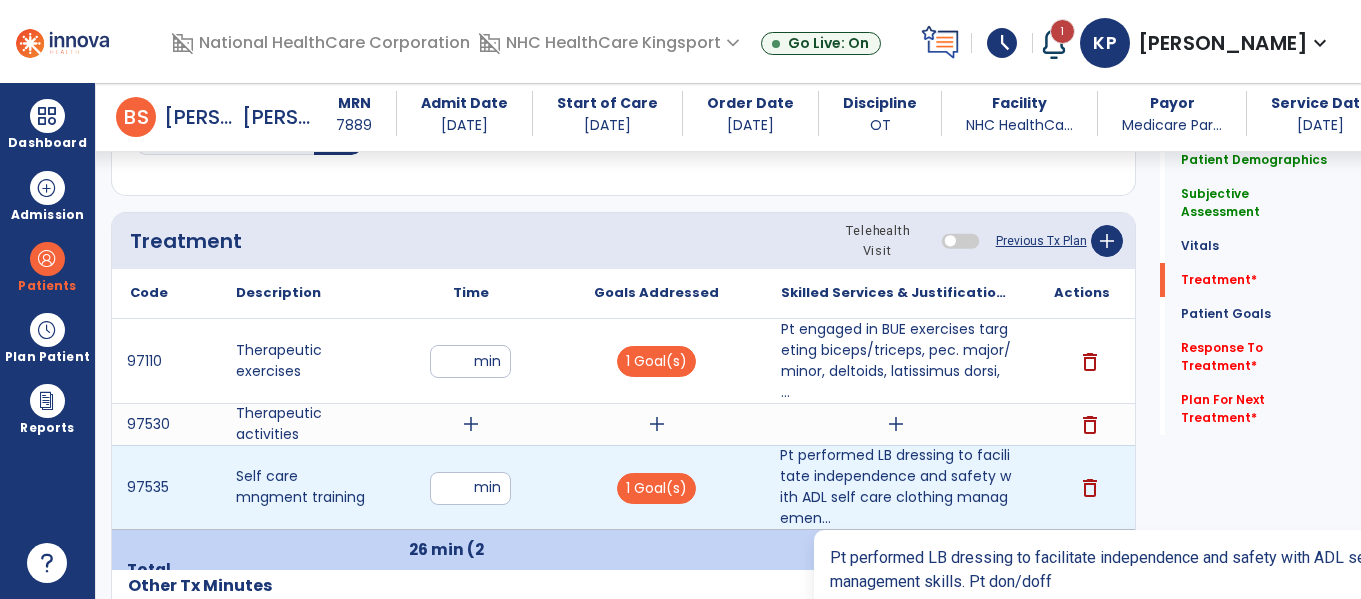 scroll, scrollTop: 1077, scrollLeft: 0, axis: vertical 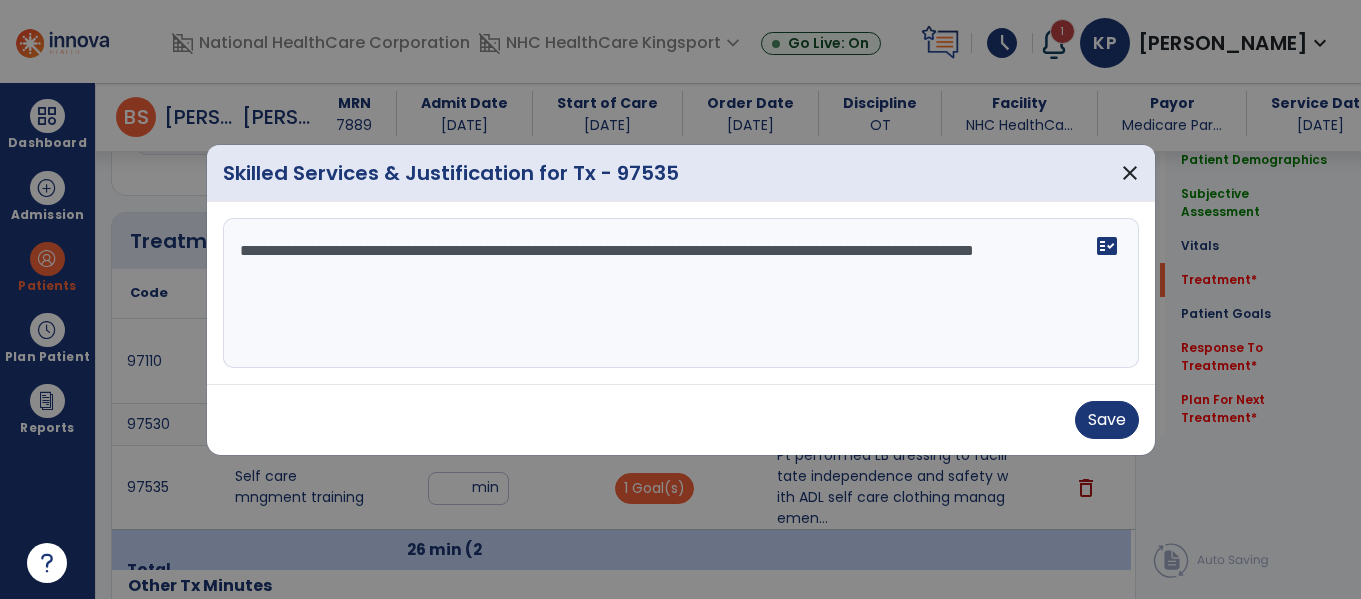 click on "**********" at bounding box center [681, 293] 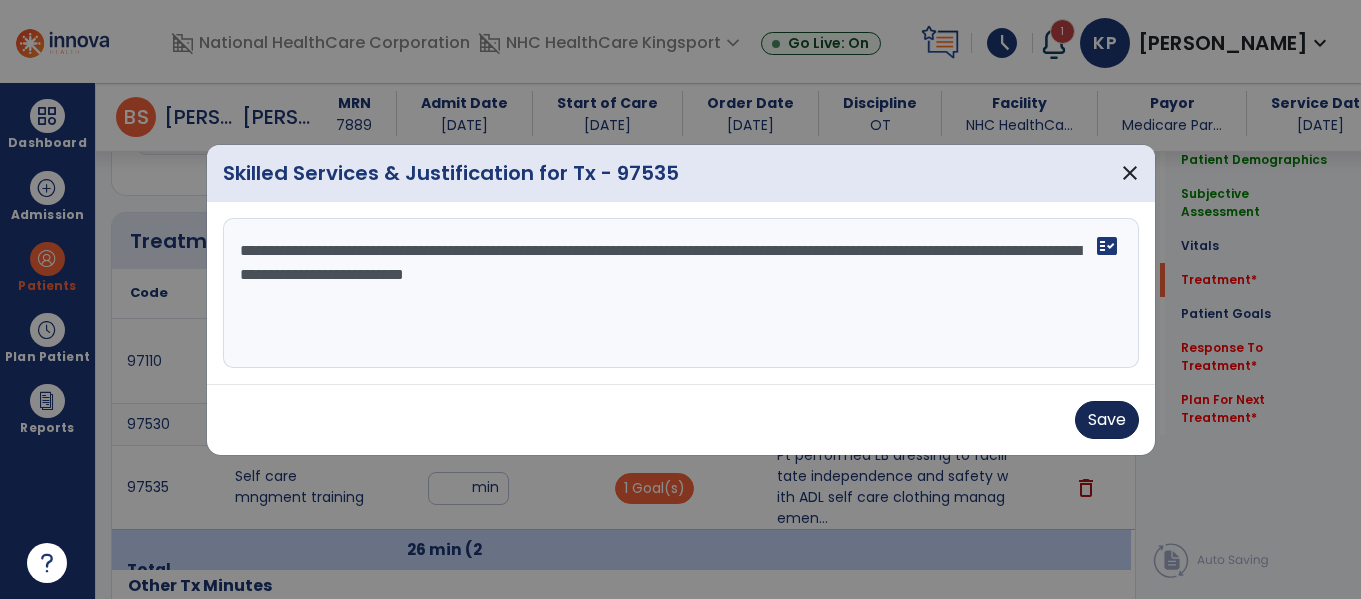 type on "**********" 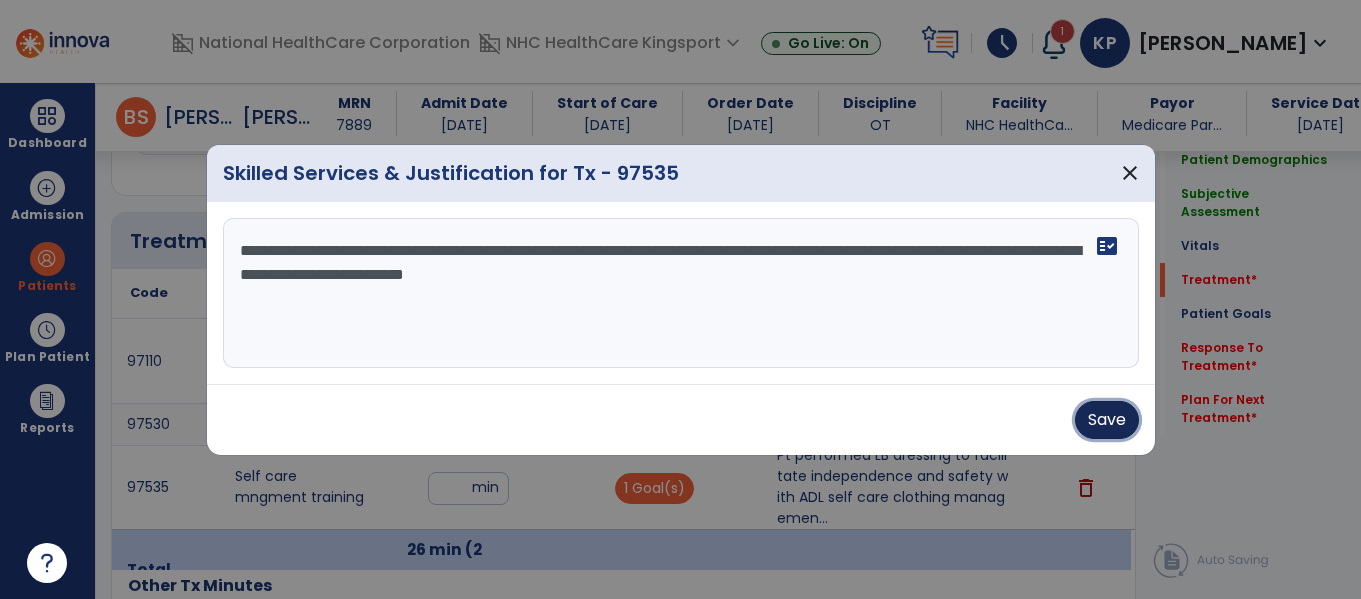 click on "Save" at bounding box center [1107, 420] 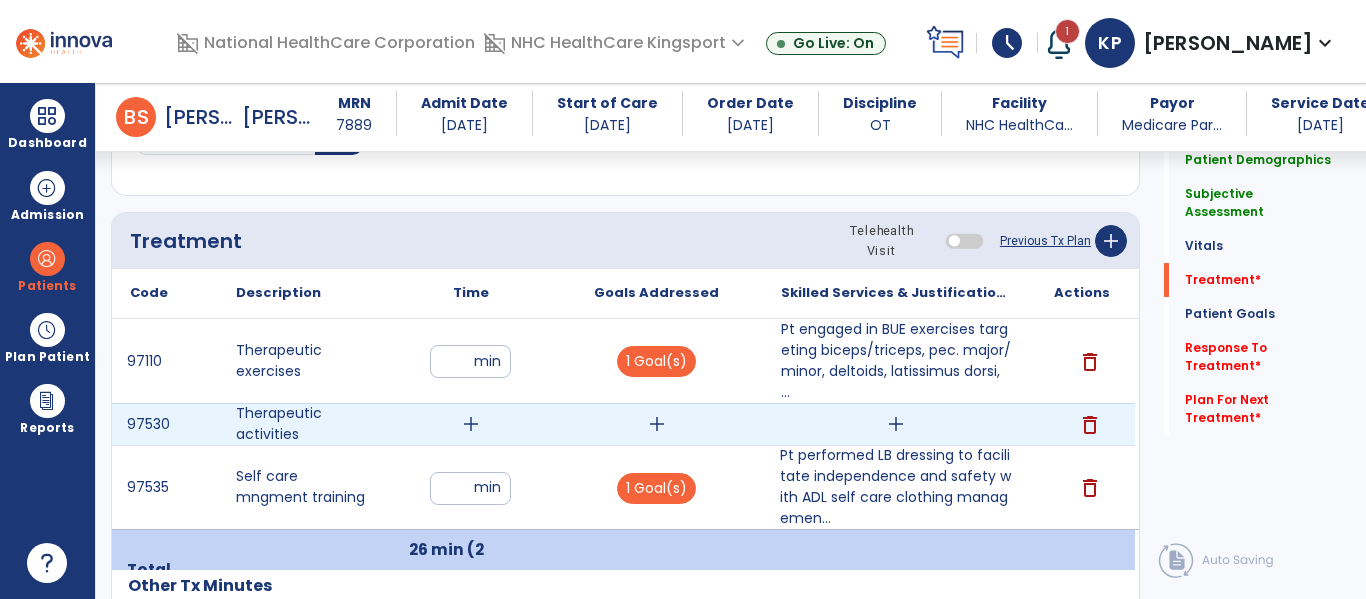 click on "delete" at bounding box center [1082, 424] 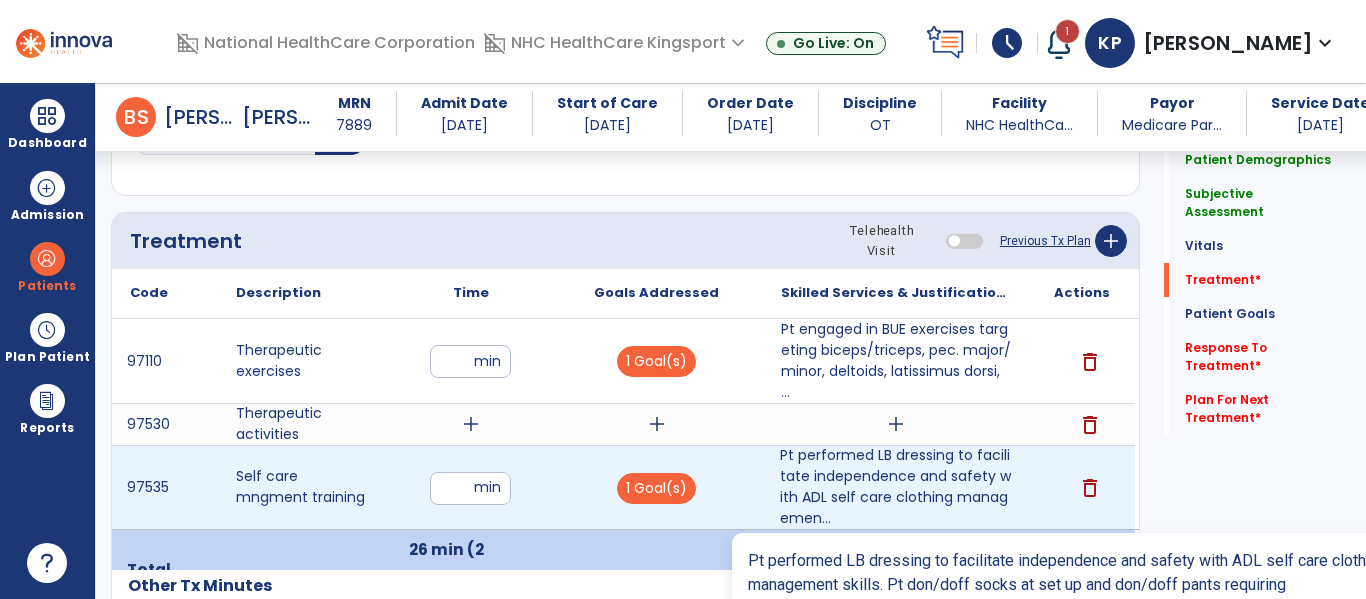 click on "Pt performed LB dressing to facilitate independence and safety with ADL self care clothing managemen..." at bounding box center [896, 487] 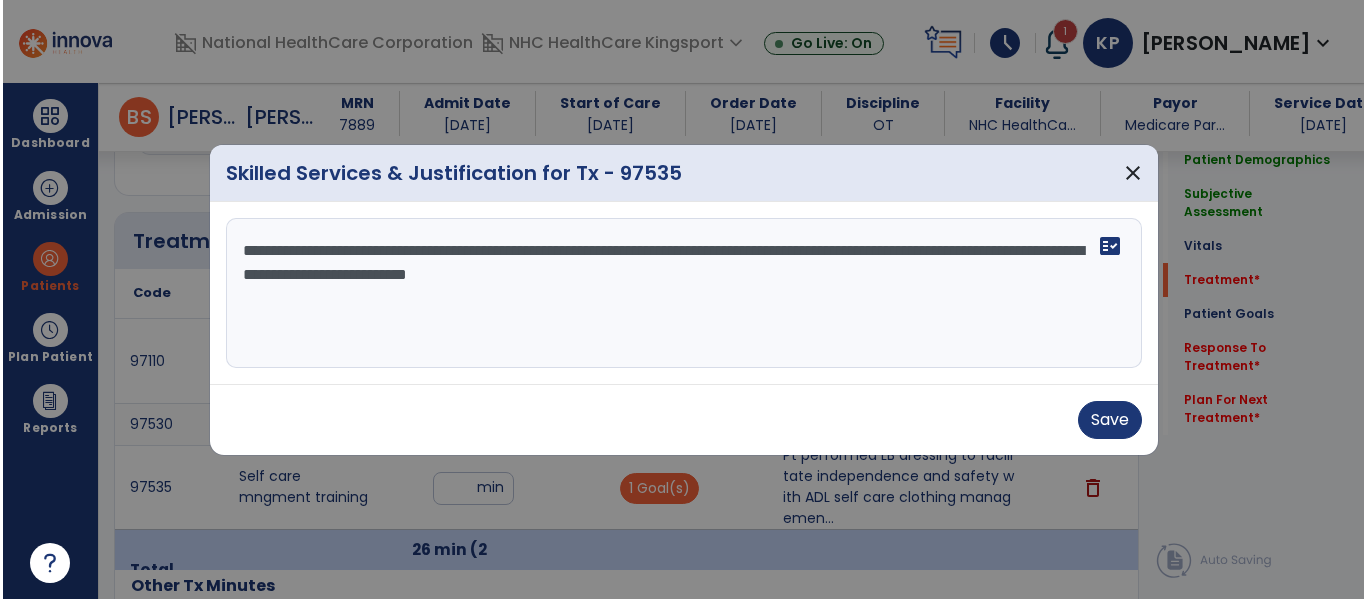 scroll, scrollTop: 1077, scrollLeft: 0, axis: vertical 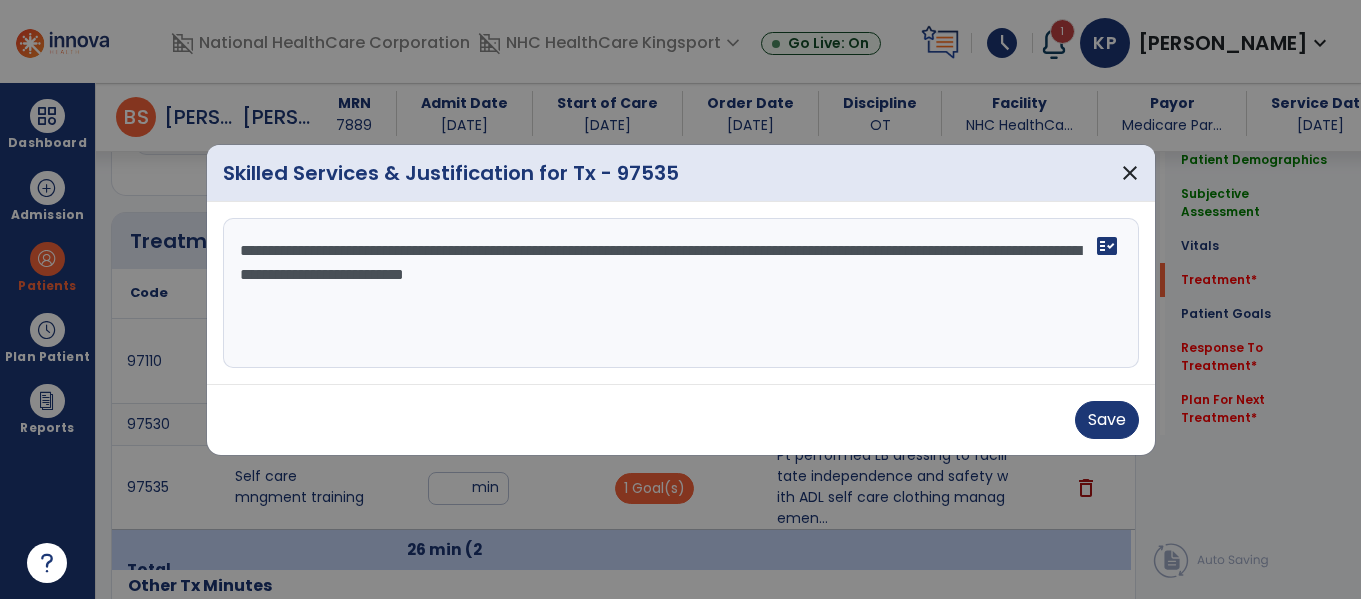 click on "**********" at bounding box center [681, 293] 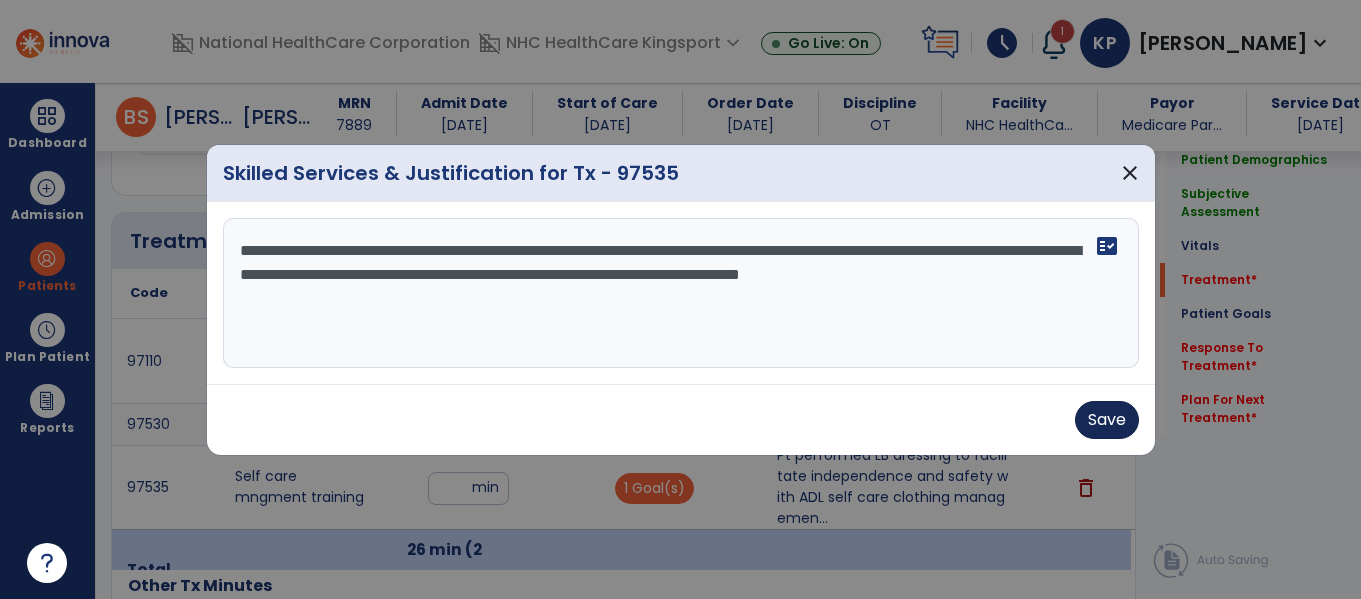 type on "**********" 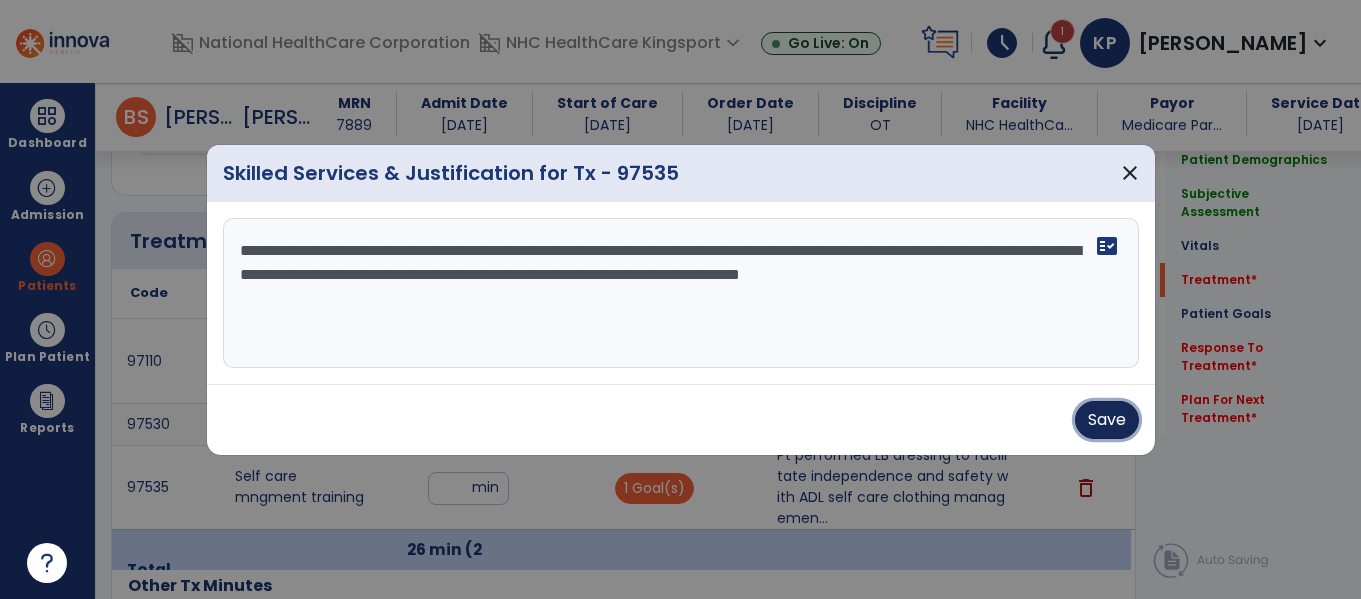 click on "Save" at bounding box center (1107, 420) 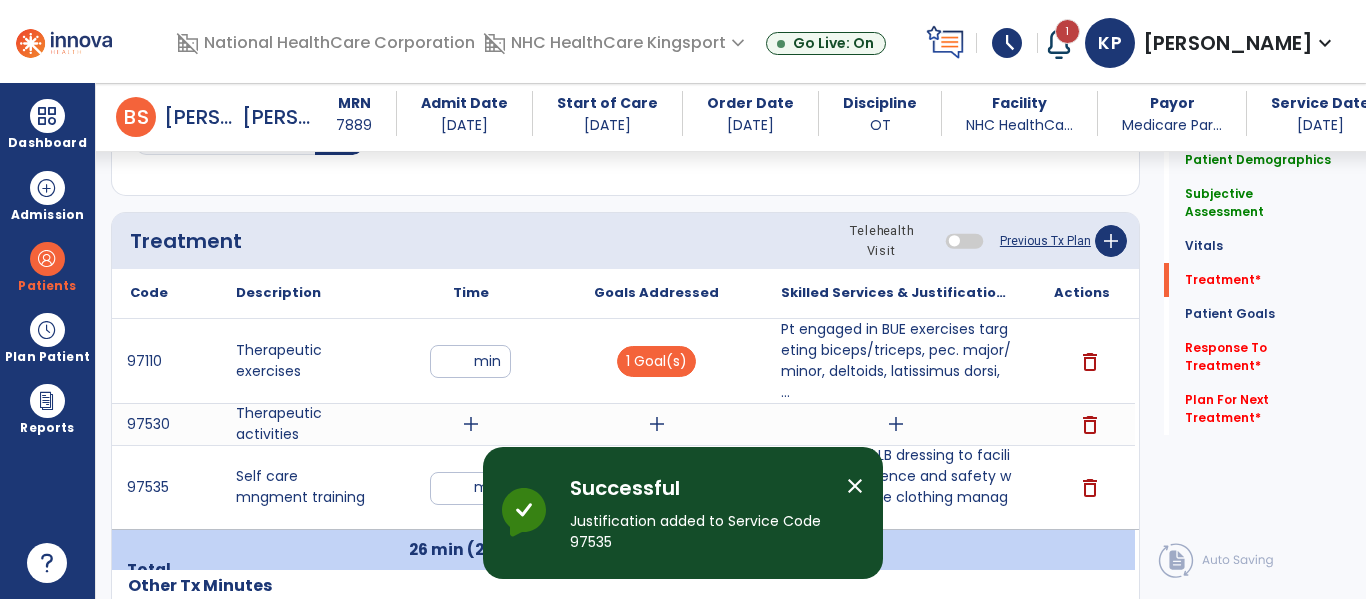 click on "Quick Links  Patient Demographics   Patient Demographics   Subjective Assessment   Subjective Assessment   Vitals   Vitals   Treatment   *  Treatment   *  Patient Goals   Patient Goals   Response To Treatment   *  Response To Treatment   *  Plan For Next Treatment   *  Plan For Next Treatment   *" 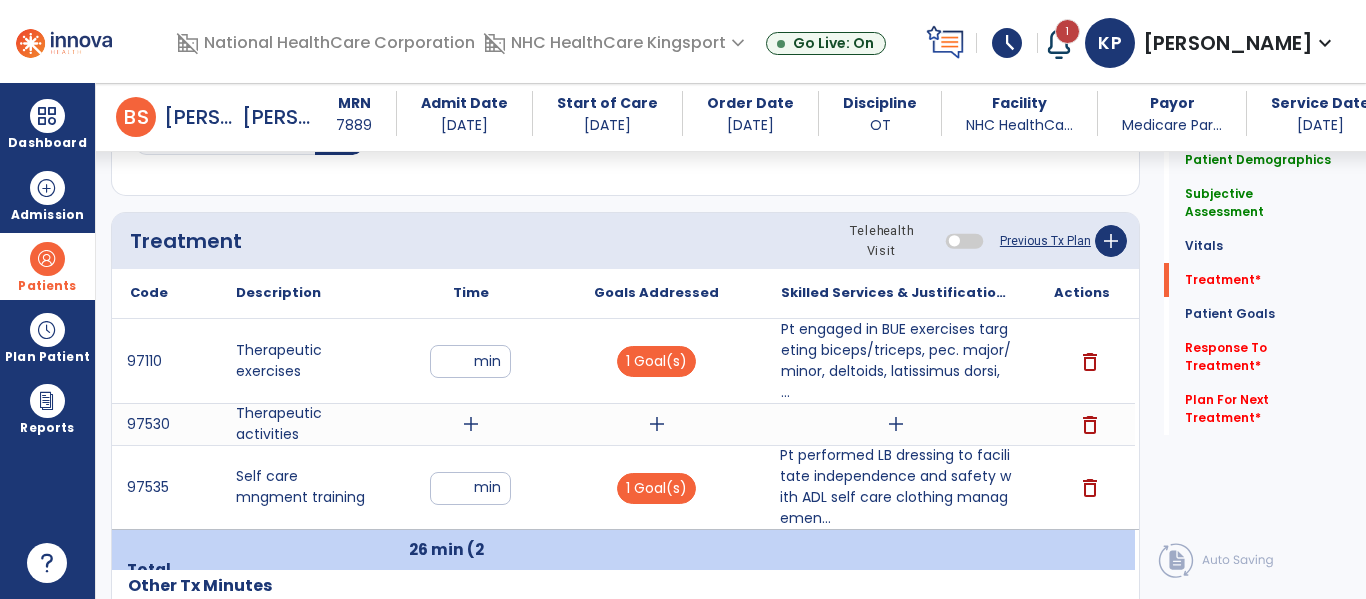 click on "Patients" at bounding box center [47, 286] 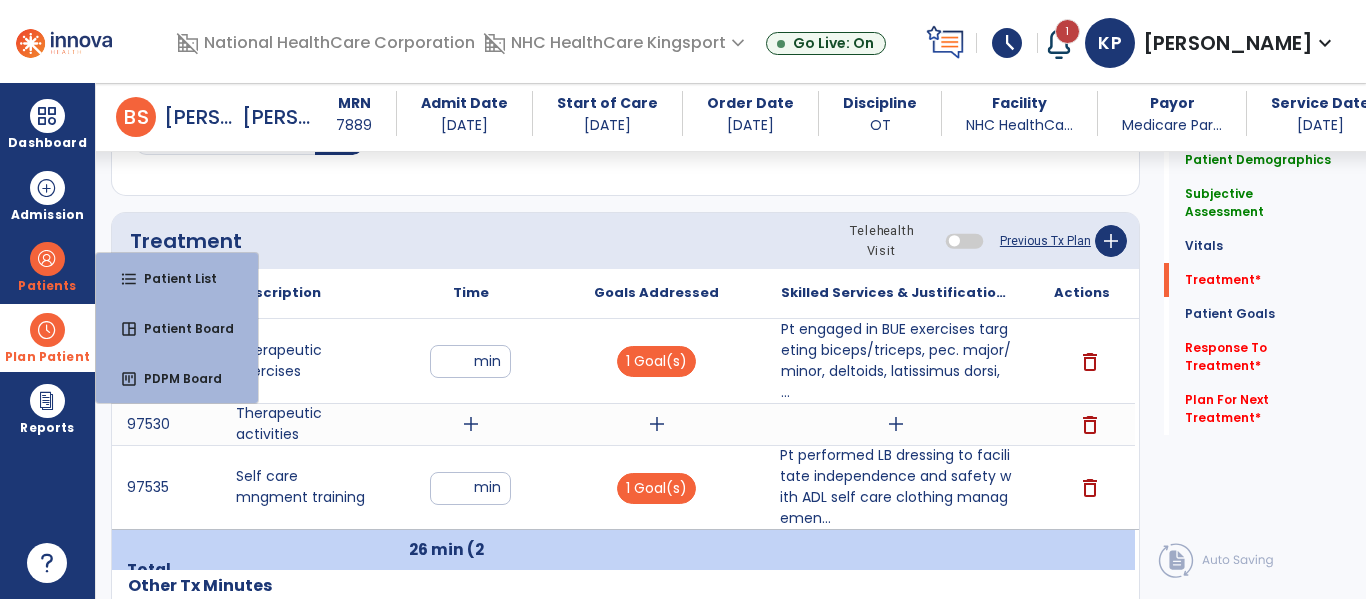 click at bounding box center [47, 330] 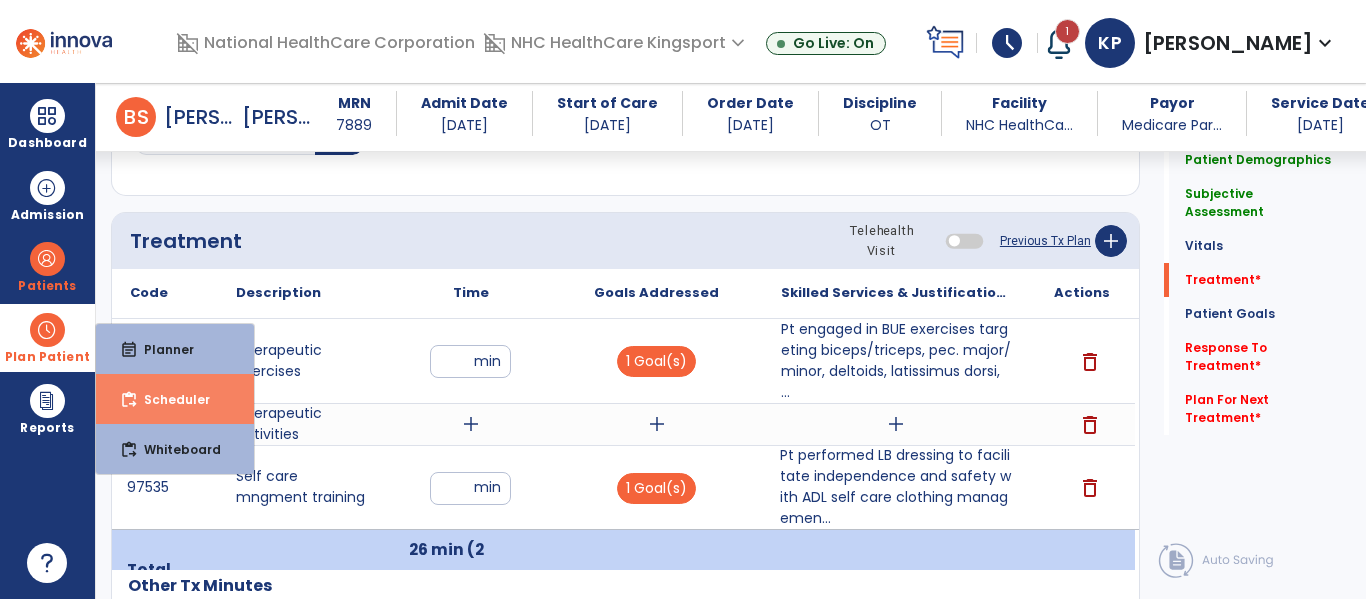 click on "Scheduler" at bounding box center (169, 399) 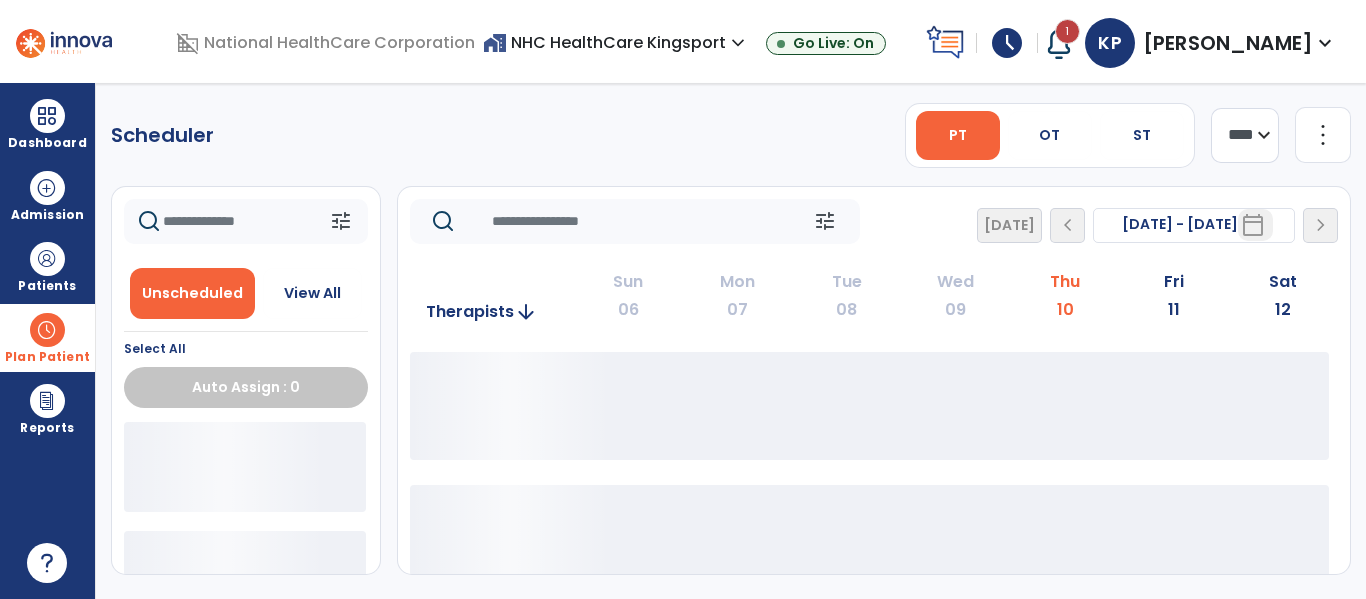 scroll, scrollTop: 0, scrollLeft: 0, axis: both 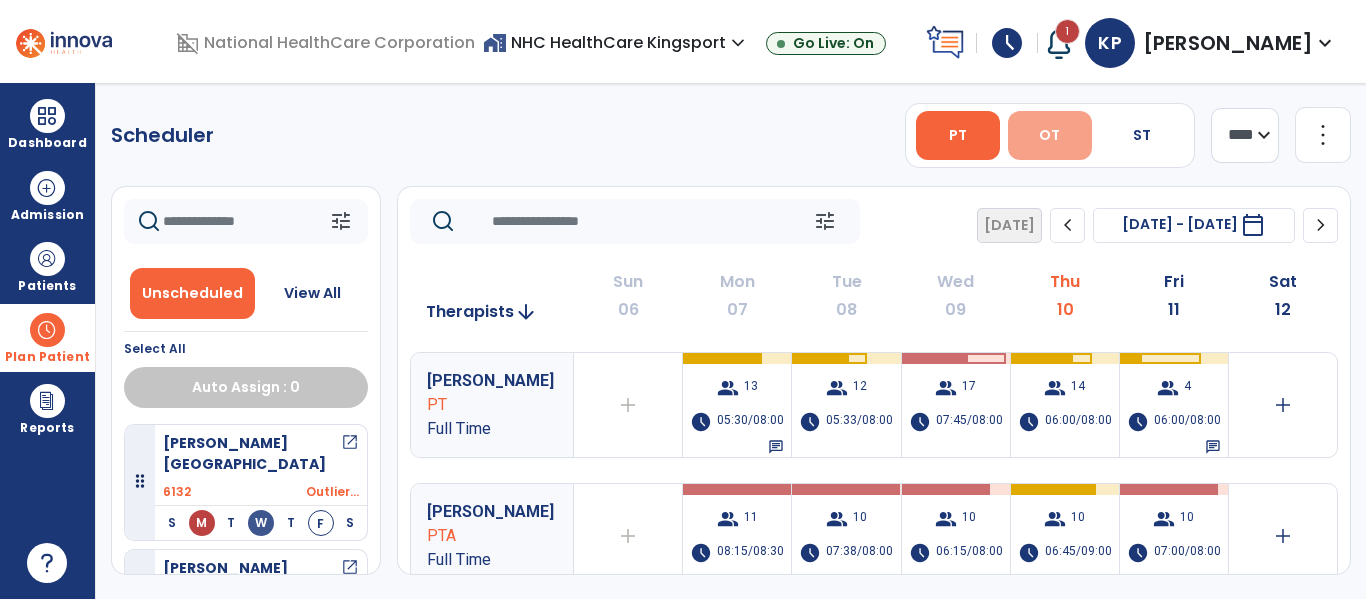click on "OT" at bounding box center [1050, 135] 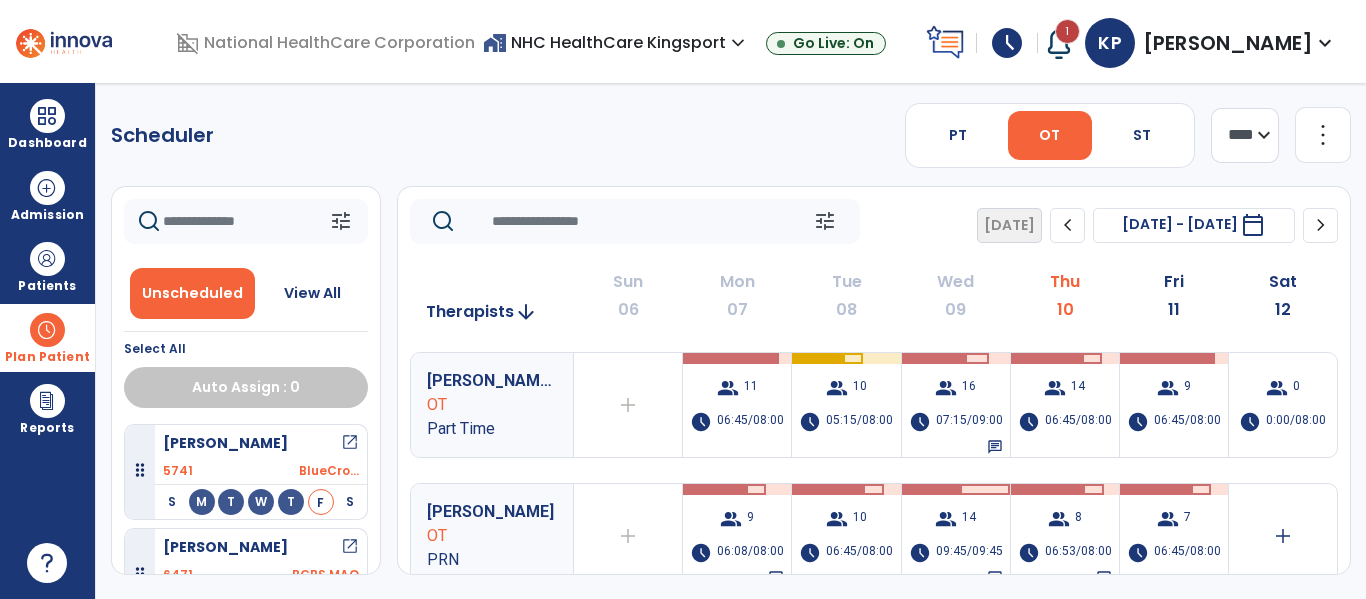 click 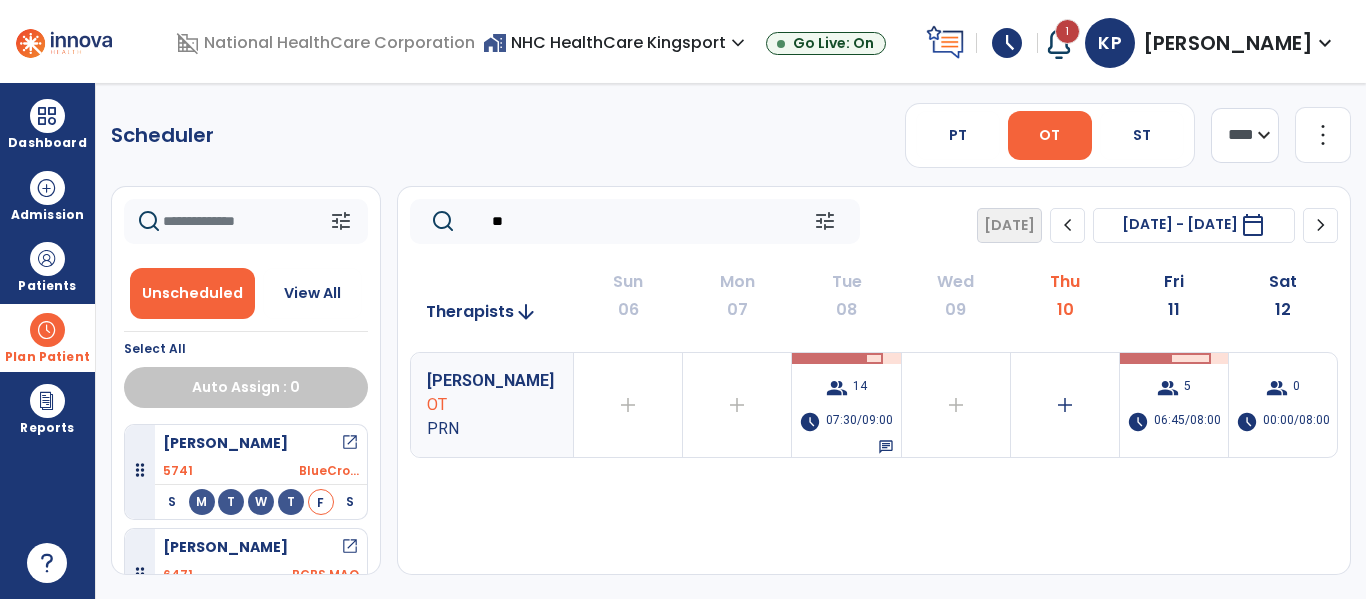 type on "*" 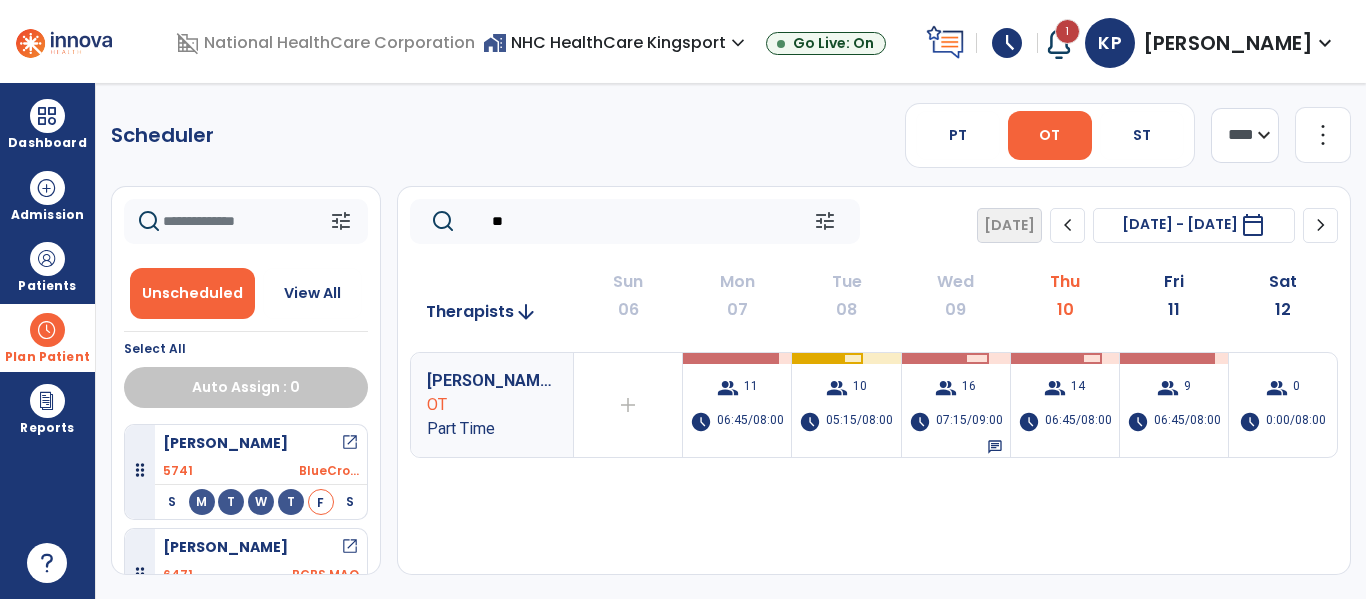type on "*" 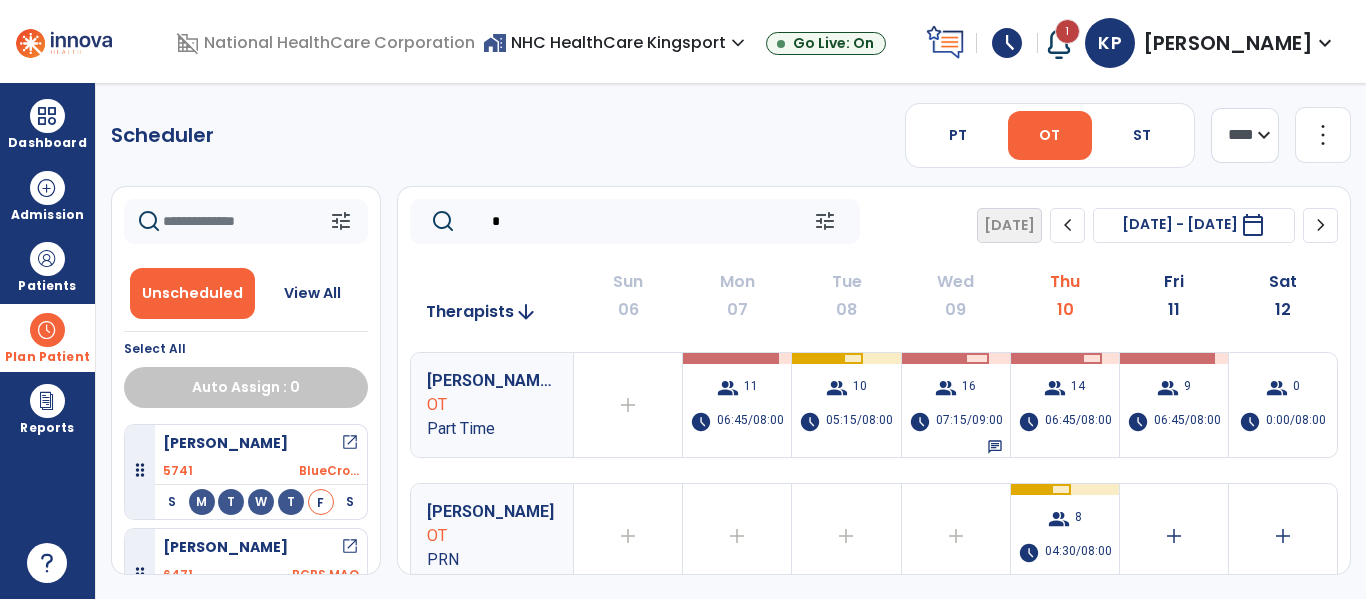 type 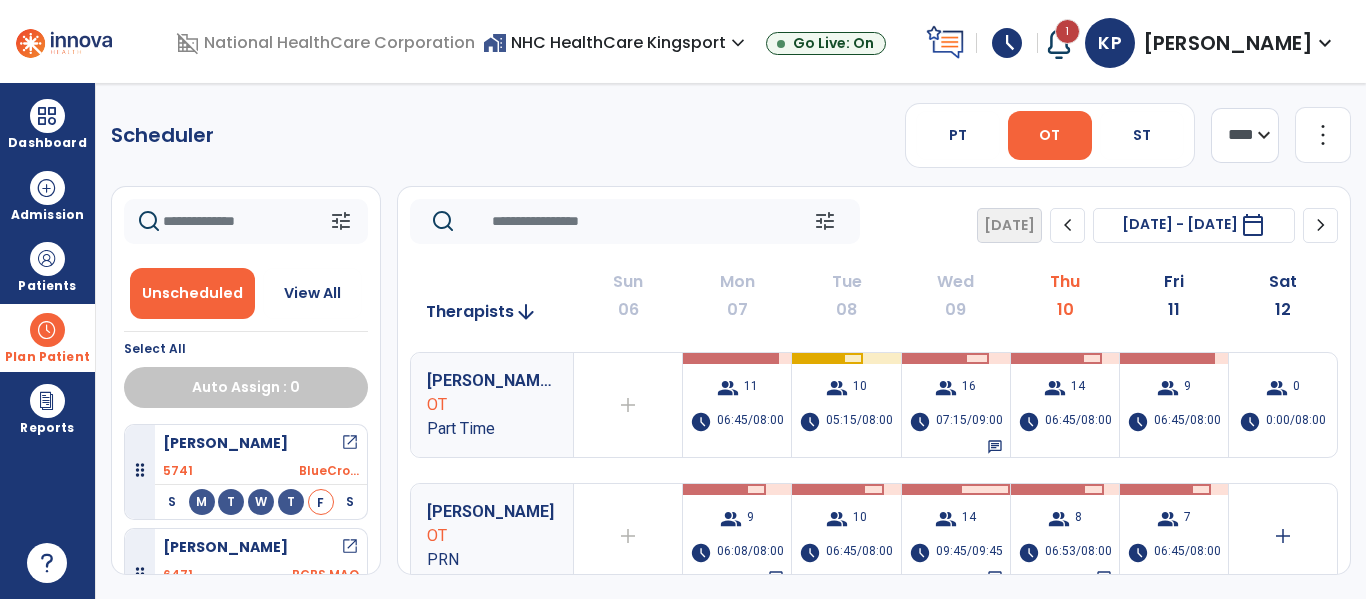 click on "Scheduler   PT   OT   ST  **** *** more_vert  Manage Labor   View All Therapists   Print" 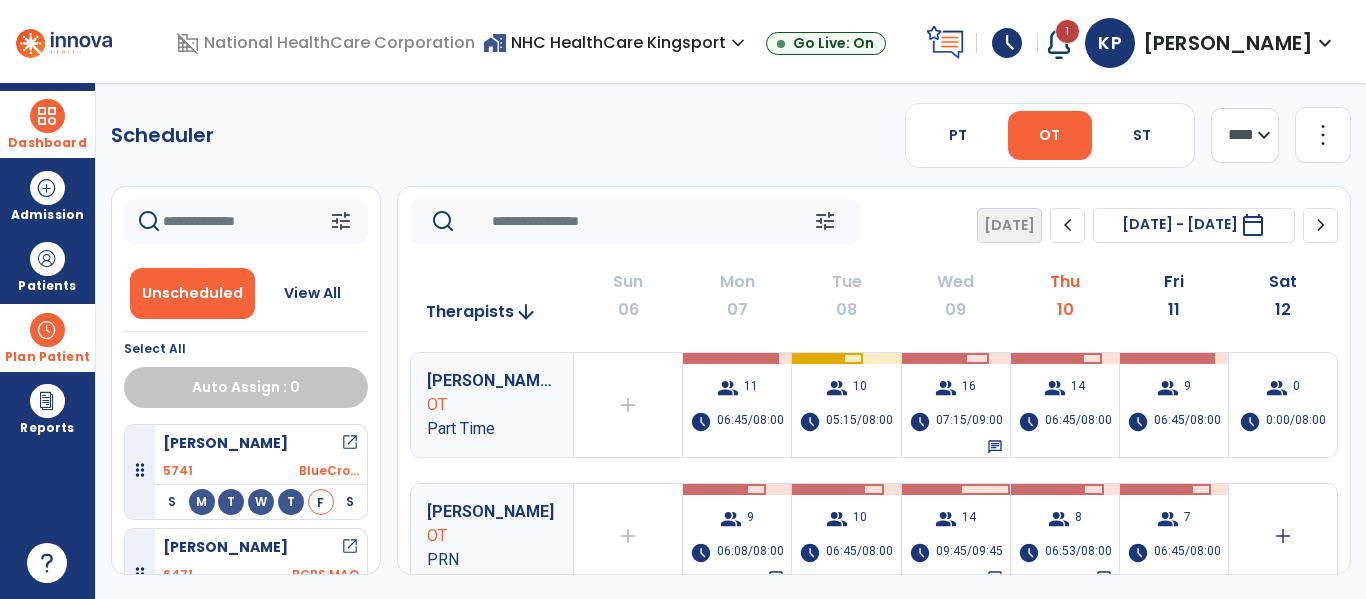 click on "Dashboard" at bounding box center [47, 143] 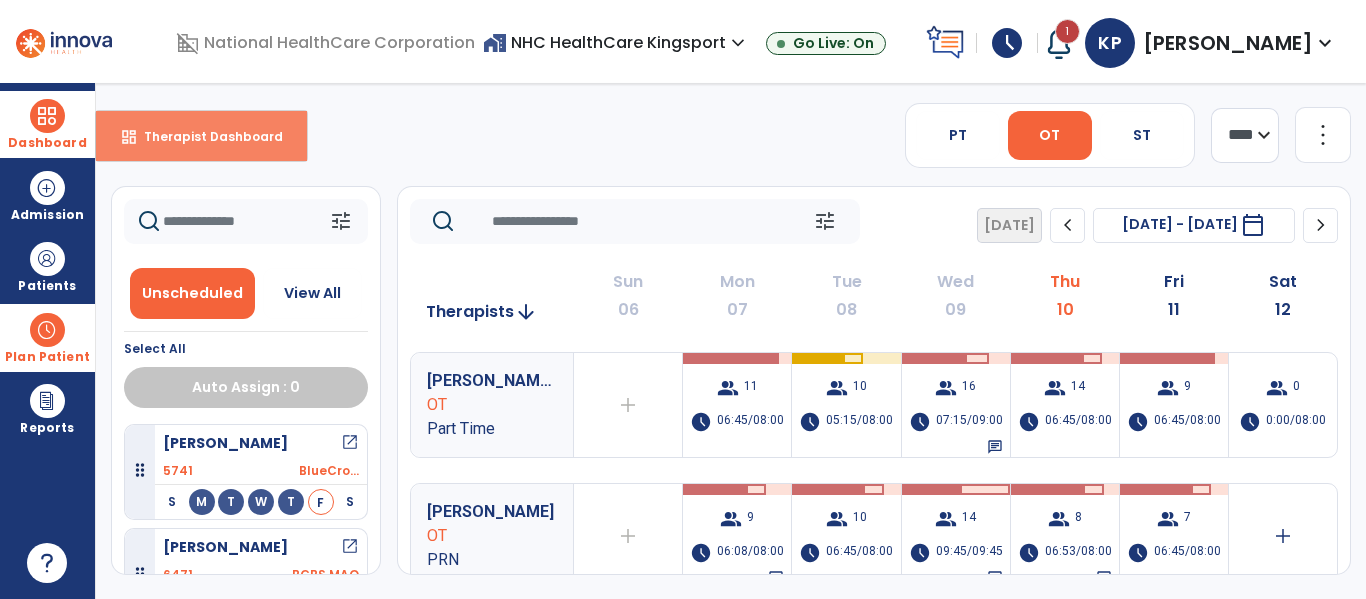 click on "Therapist Dashboard" at bounding box center (205, 136) 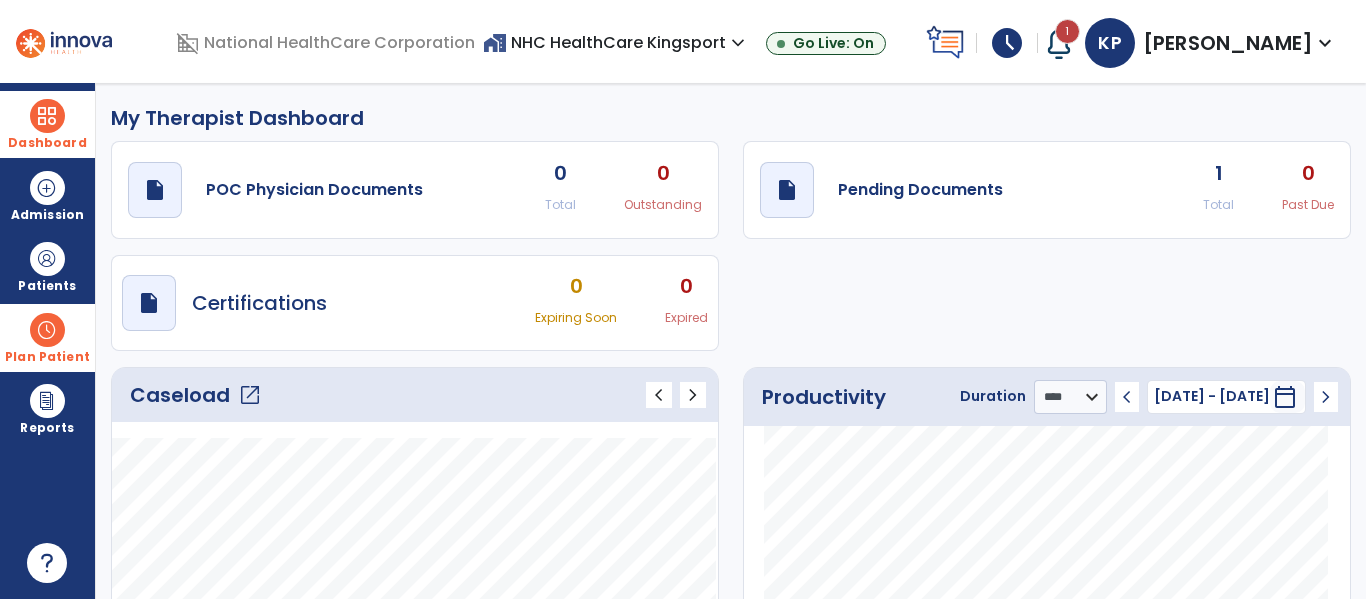 click on "open_in_new" 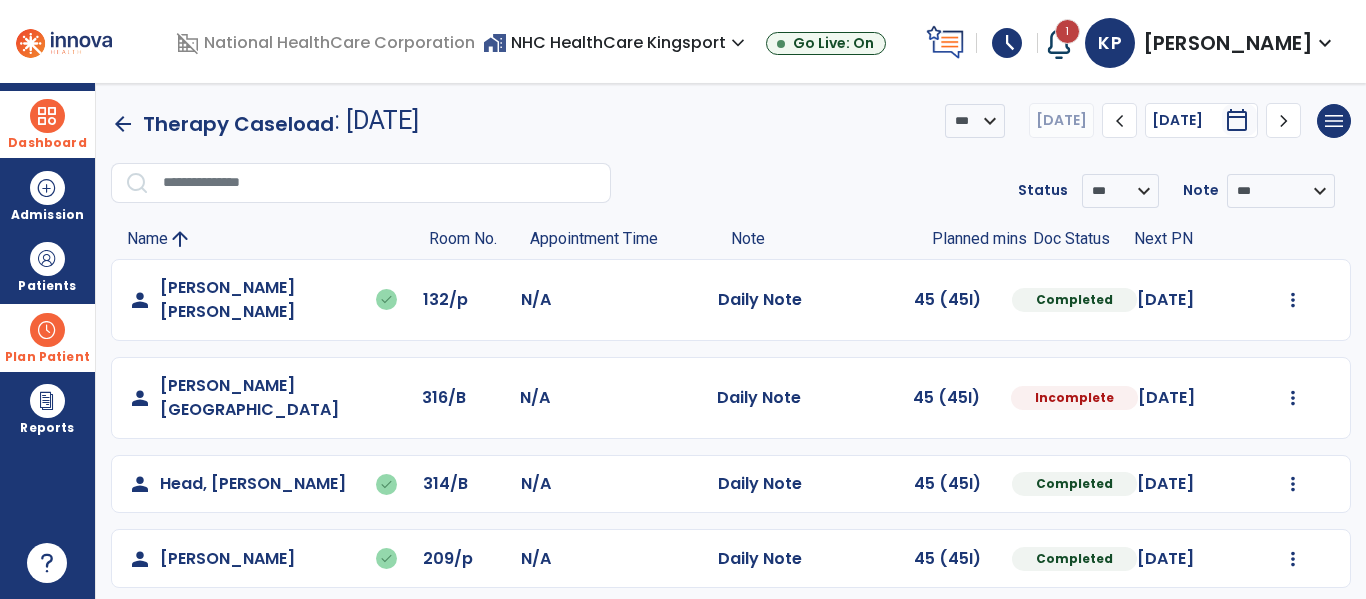 click on "Mark Visit As Complete   Reset Note   Open Document   G + C Mins" 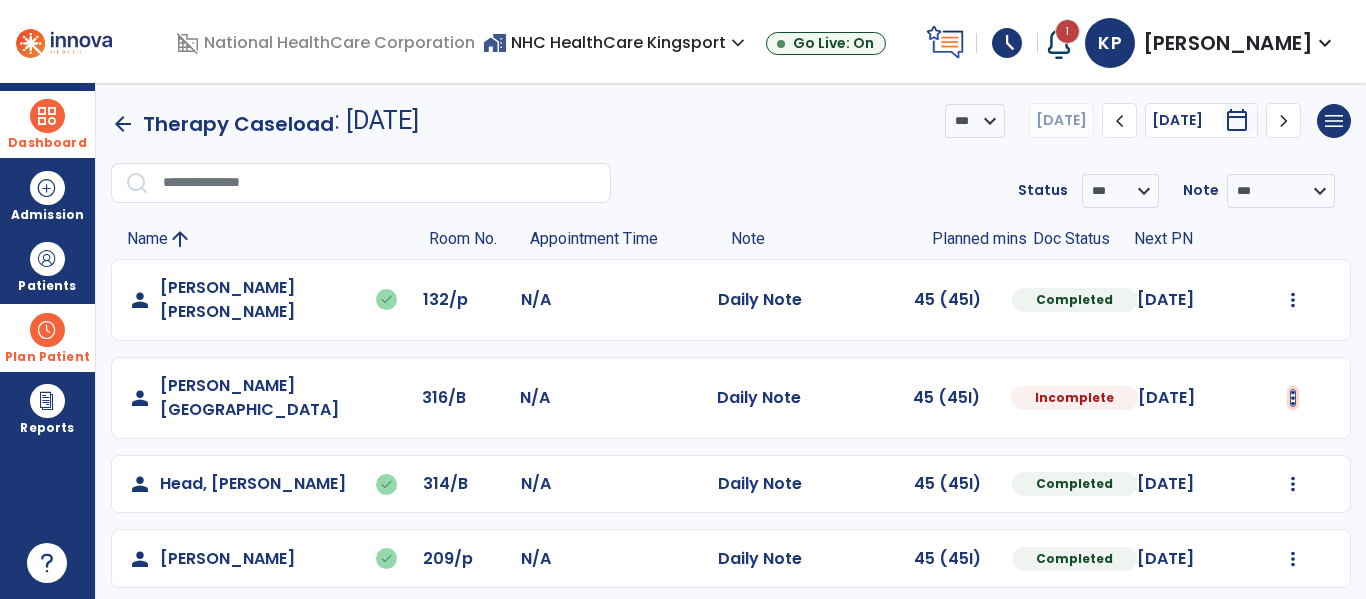 click at bounding box center [1293, 300] 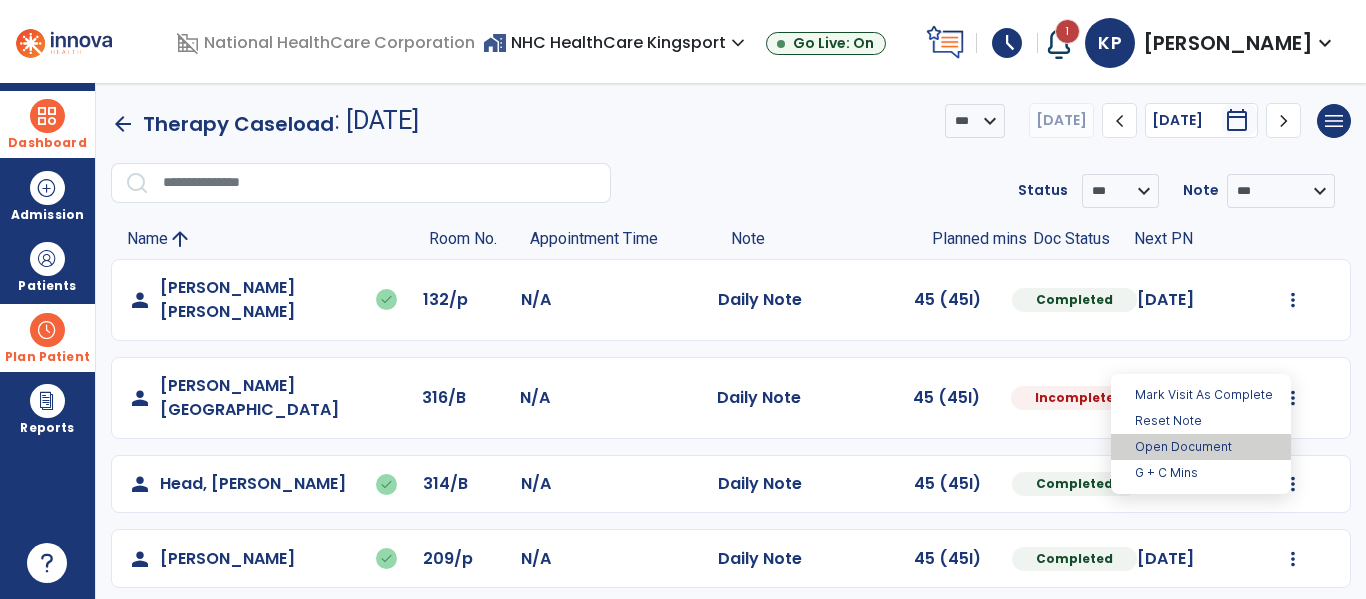 click on "Open Document" at bounding box center [1201, 447] 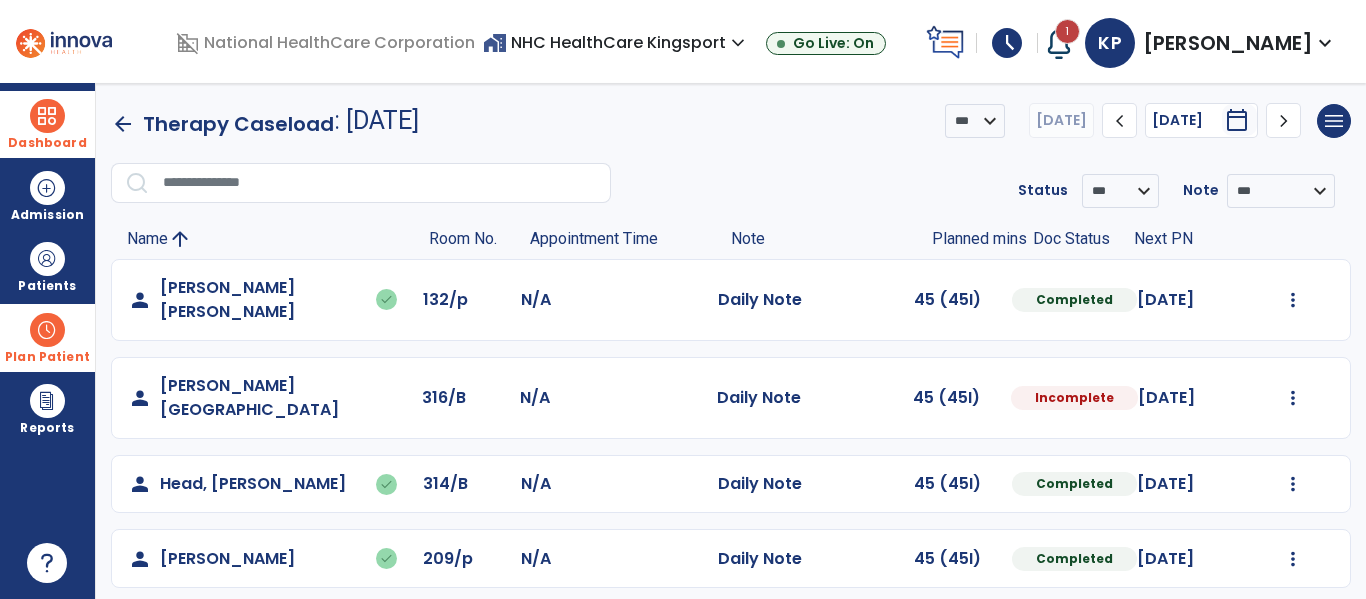 select on "*" 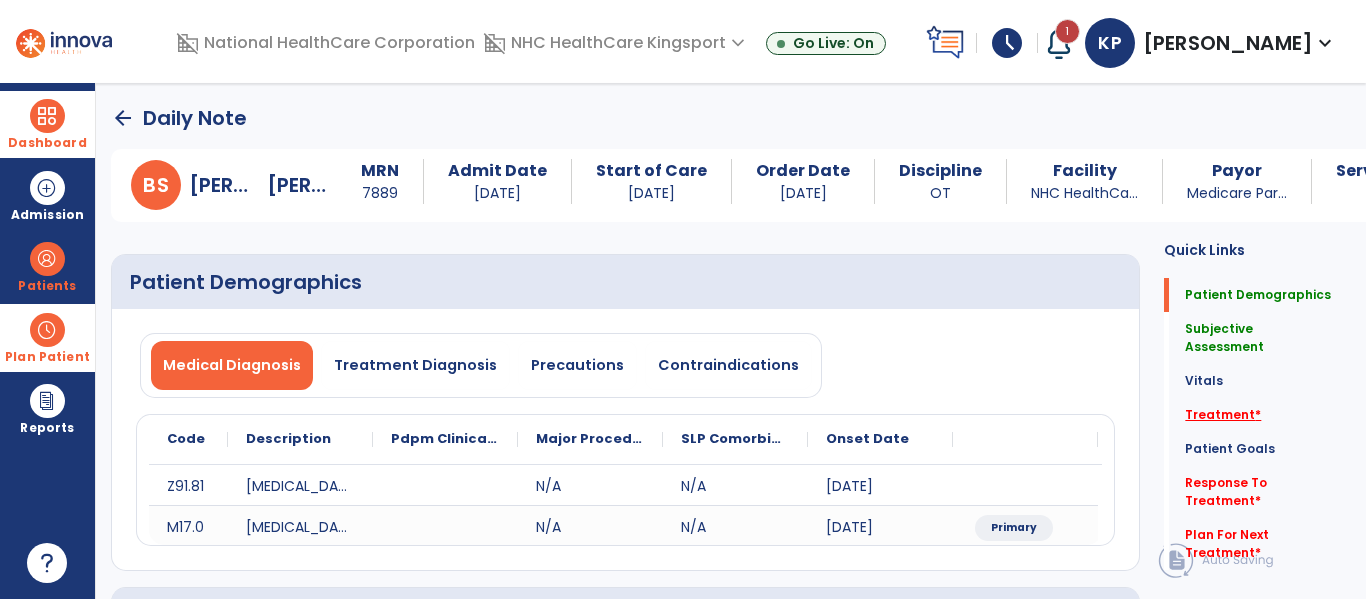 click on "Treatment   *" 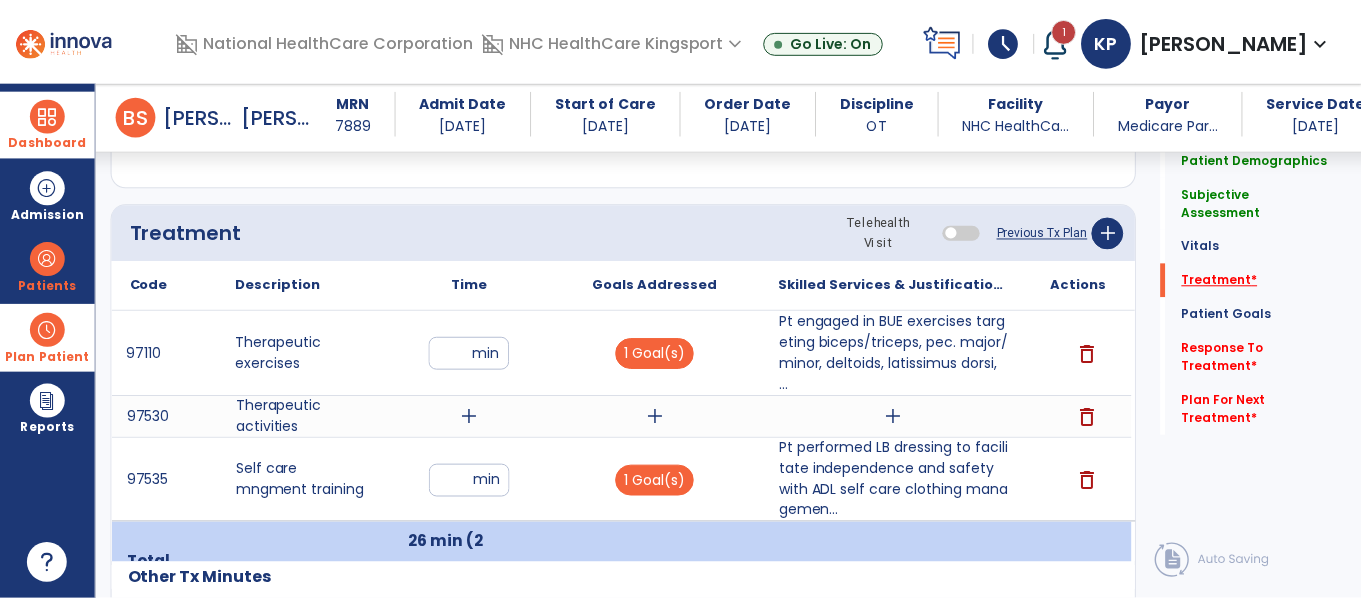 scroll, scrollTop: 1209, scrollLeft: 0, axis: vertical 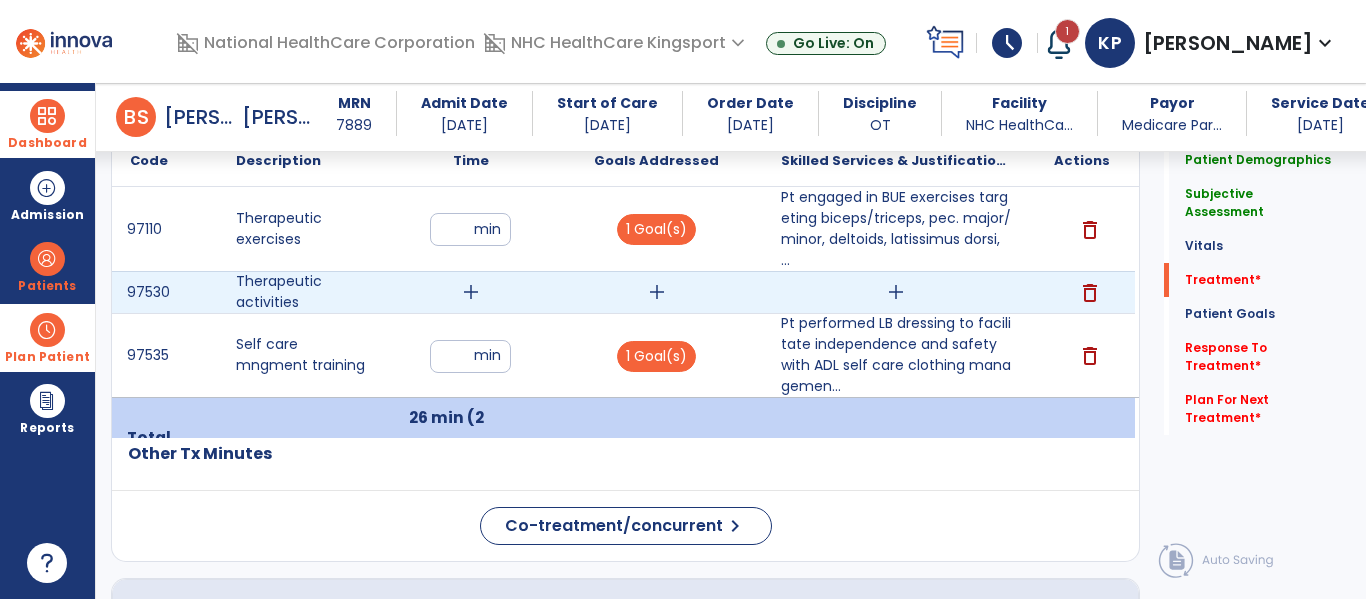 click on "add" at bounding box center [471, 292] 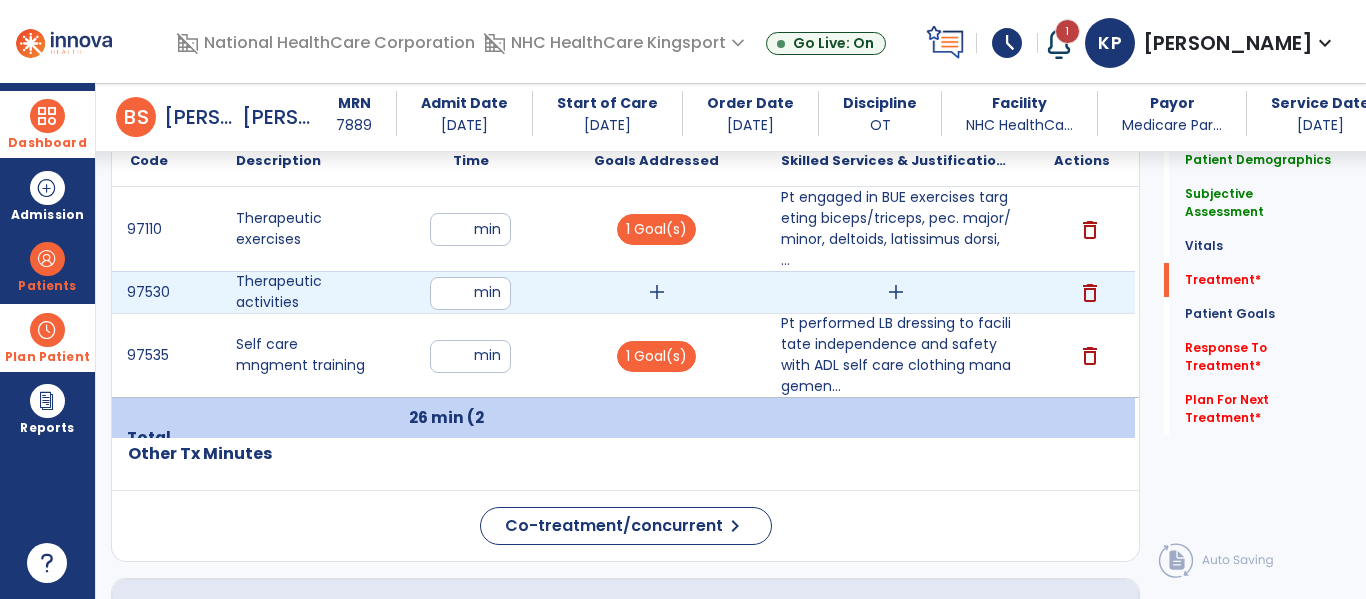 type on "**" 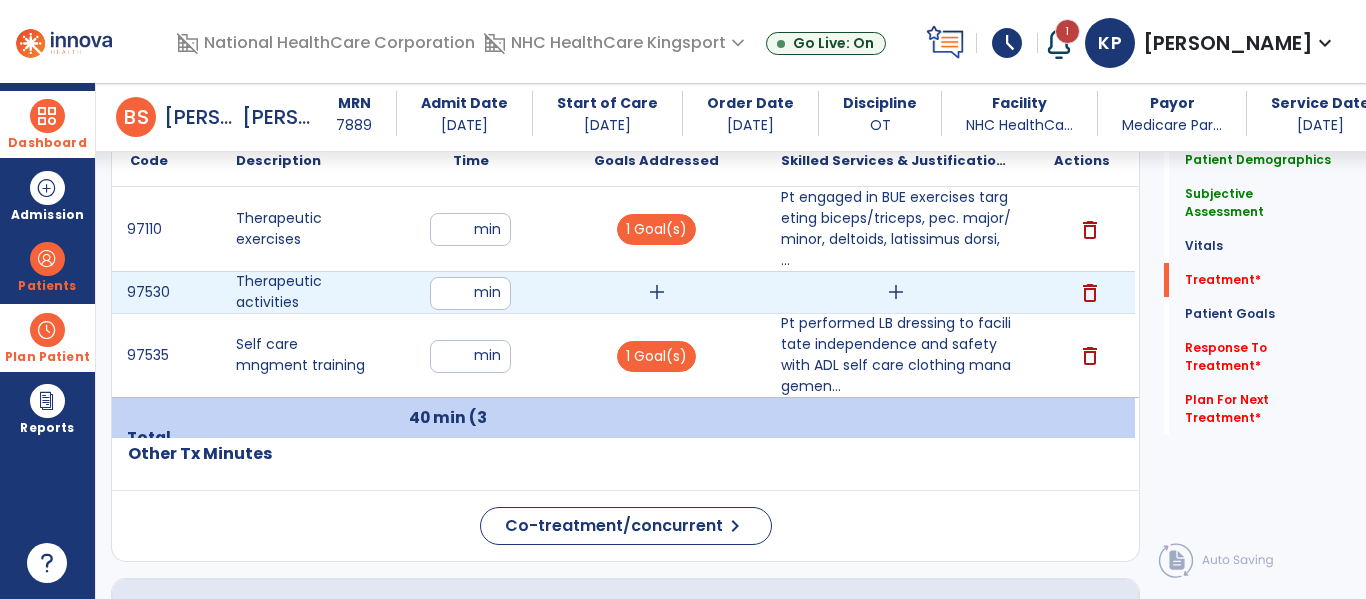 click on "**" at bounding box center (470, 293) 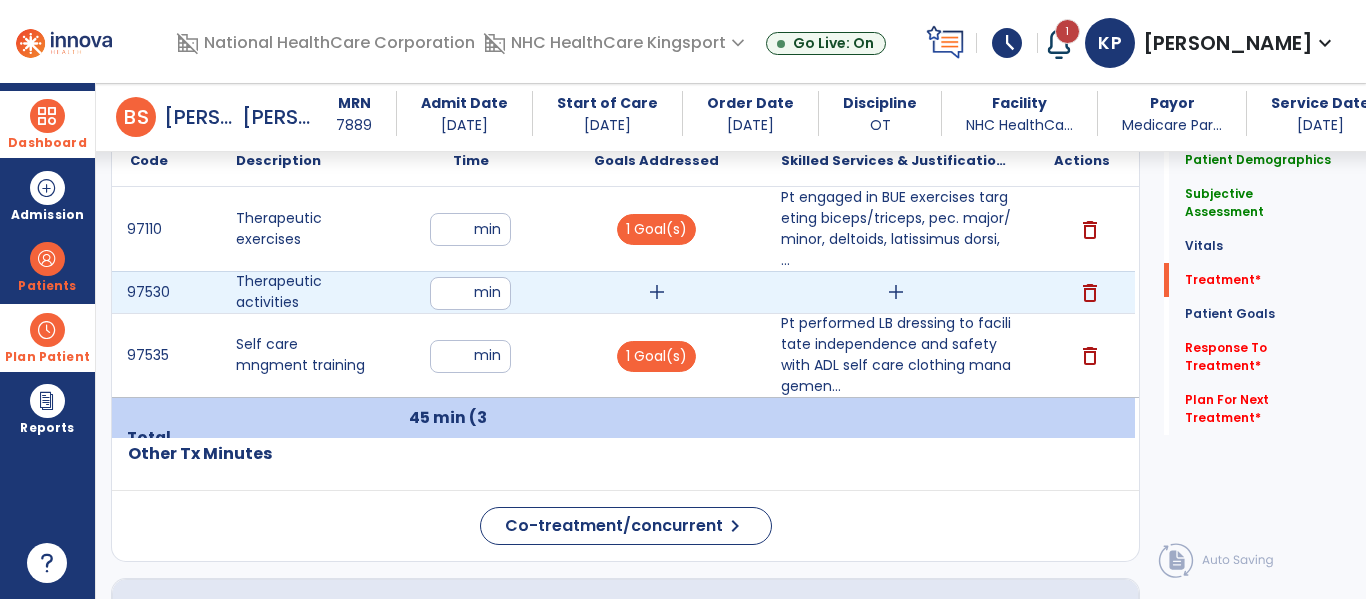 click on "add" at bounding box center [657, 292] 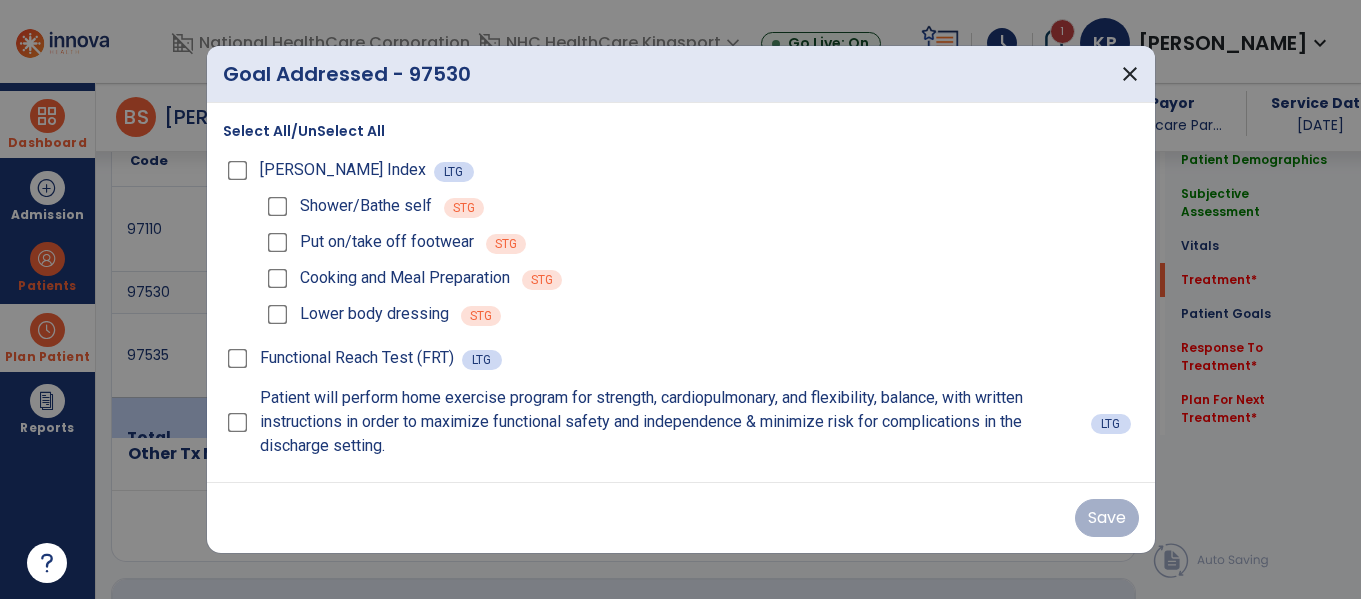 scroll, scrollTop: 1209, scrollLeft: 0, axis: vertical 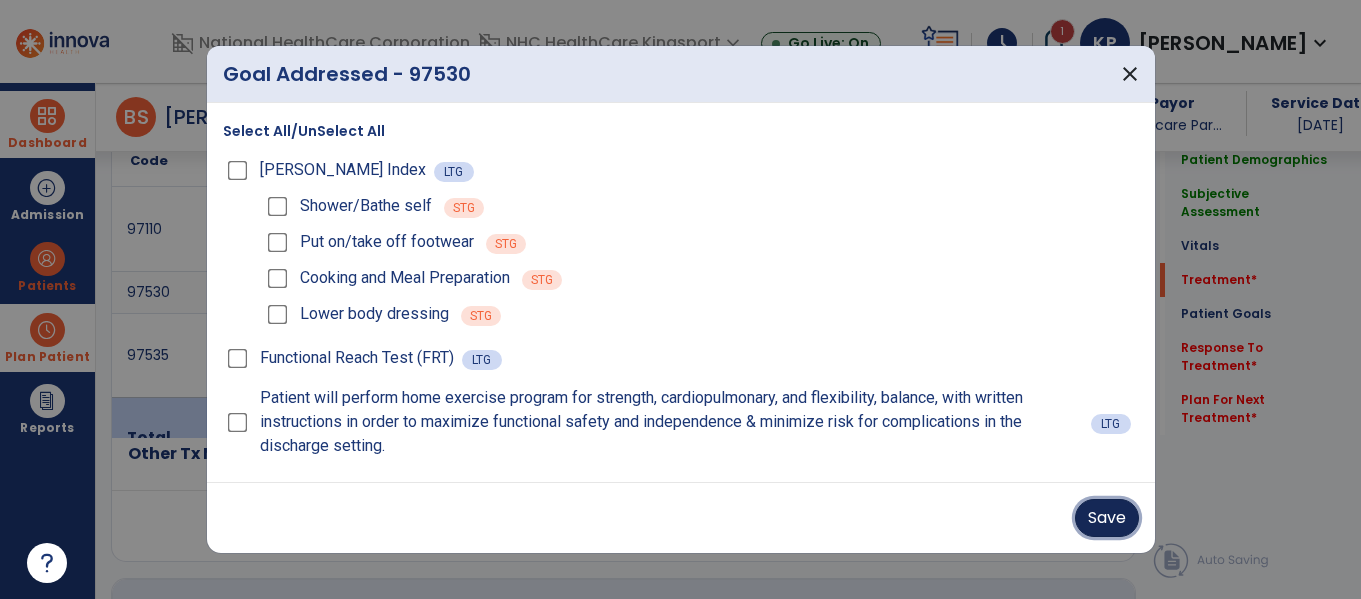 click on "Save" at bounding box center [1107, 518] 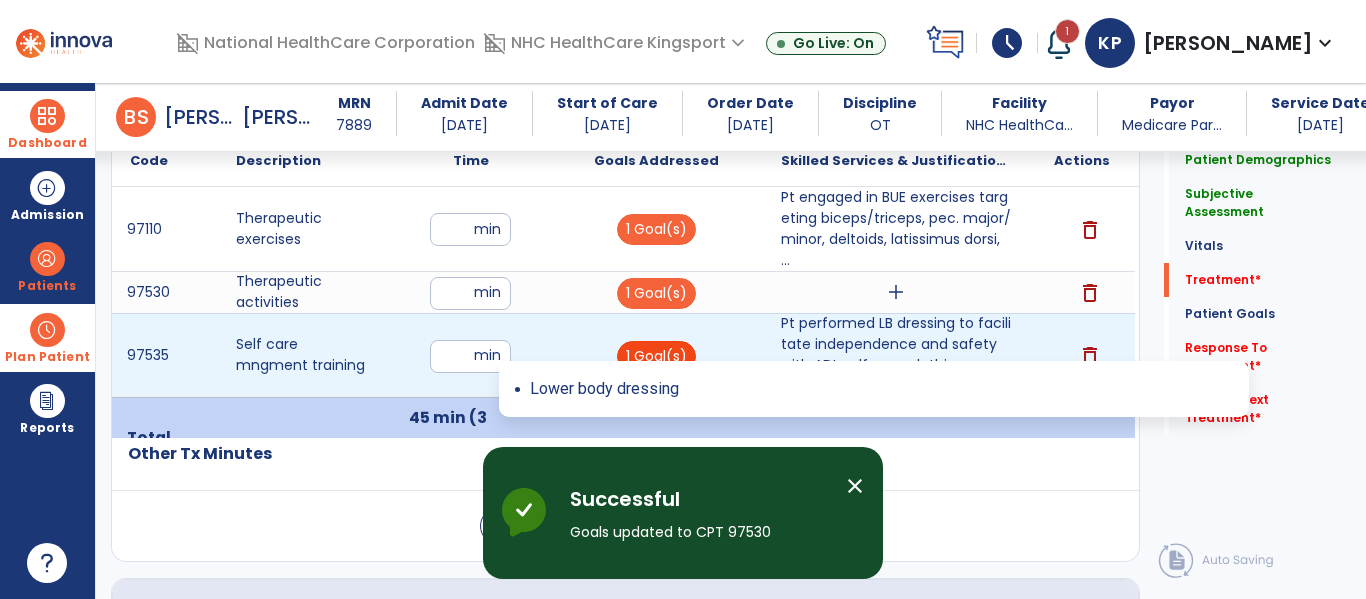 click on "1 Goal(s)" at bounding box center [656, 356] 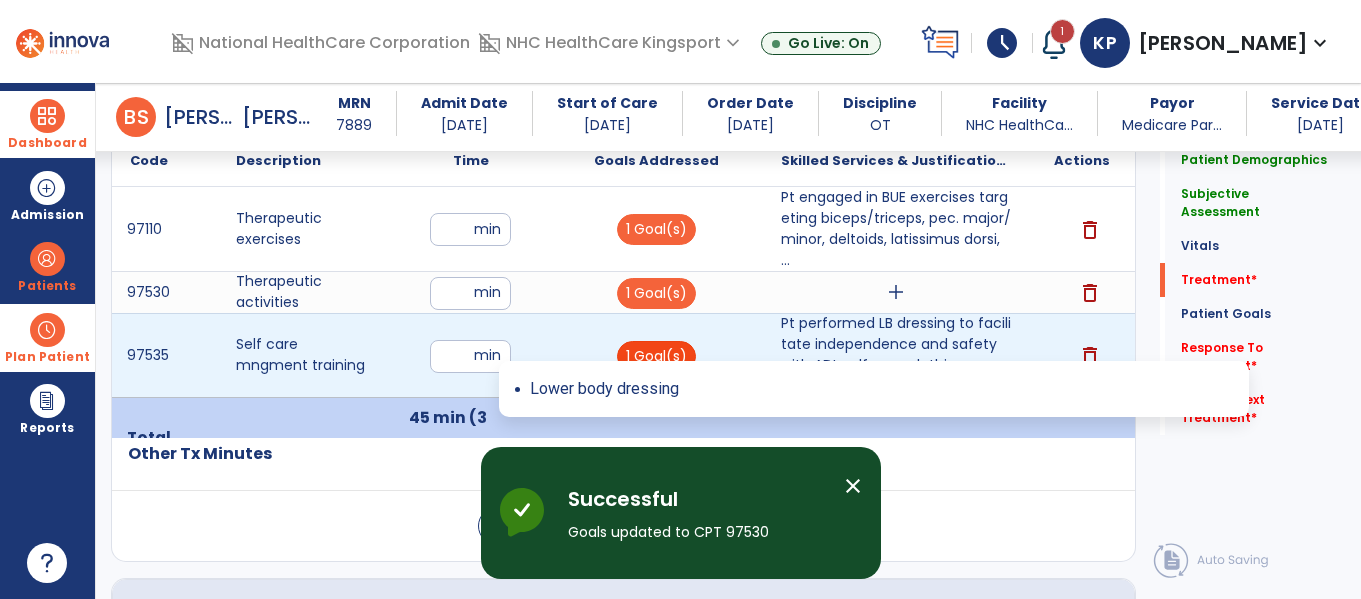 scroll, scrollTop: 1209, scrollLeft: 0, axis: vertical 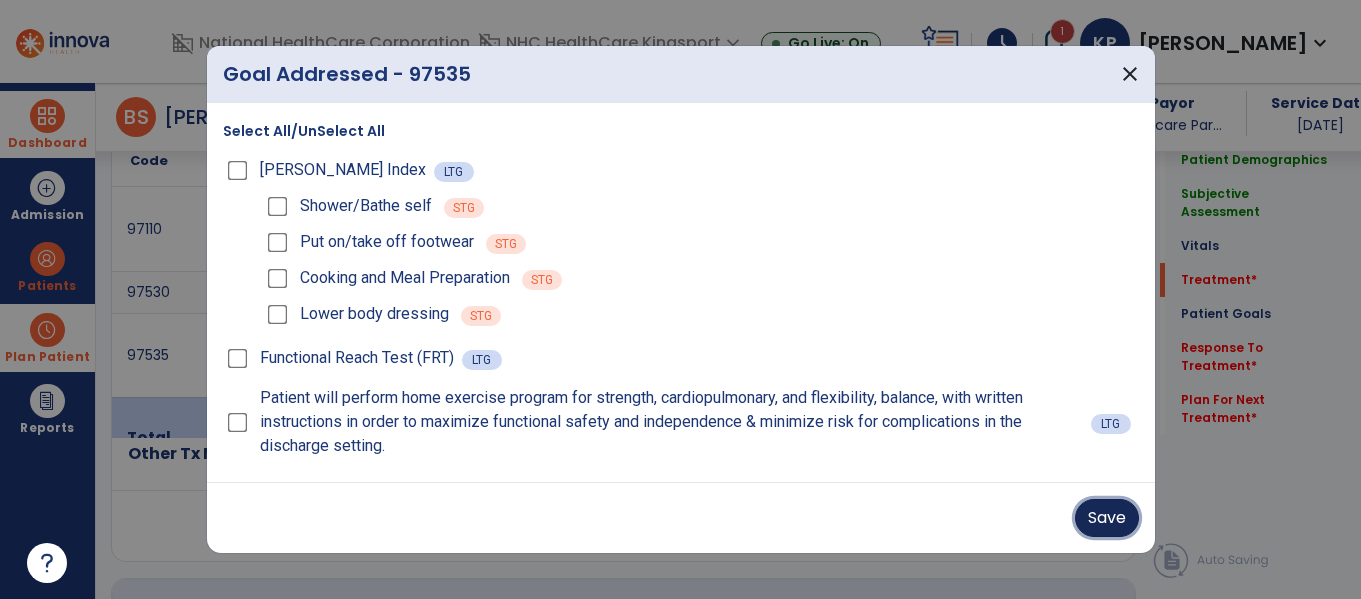 click on "Save" at bounding box center (1107, 518) 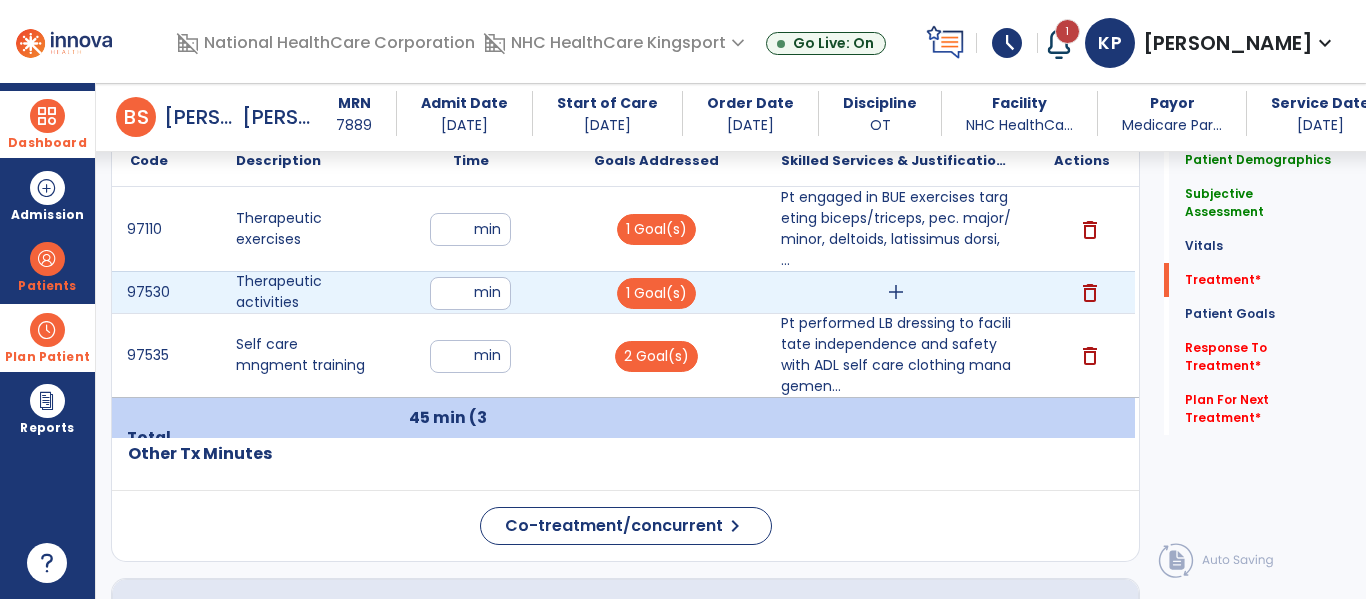 click on "add" at bounding box center (896, 292) 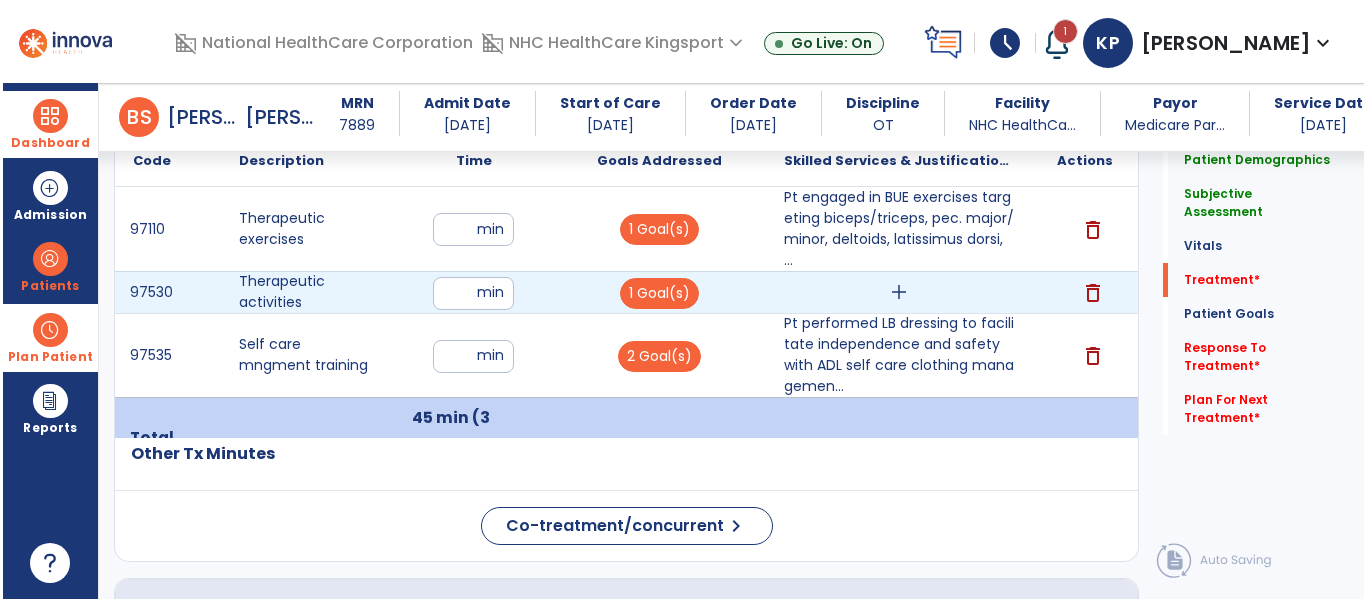 scroll, scrollTop: 1209, scrollLeft: 0, axis: vertical 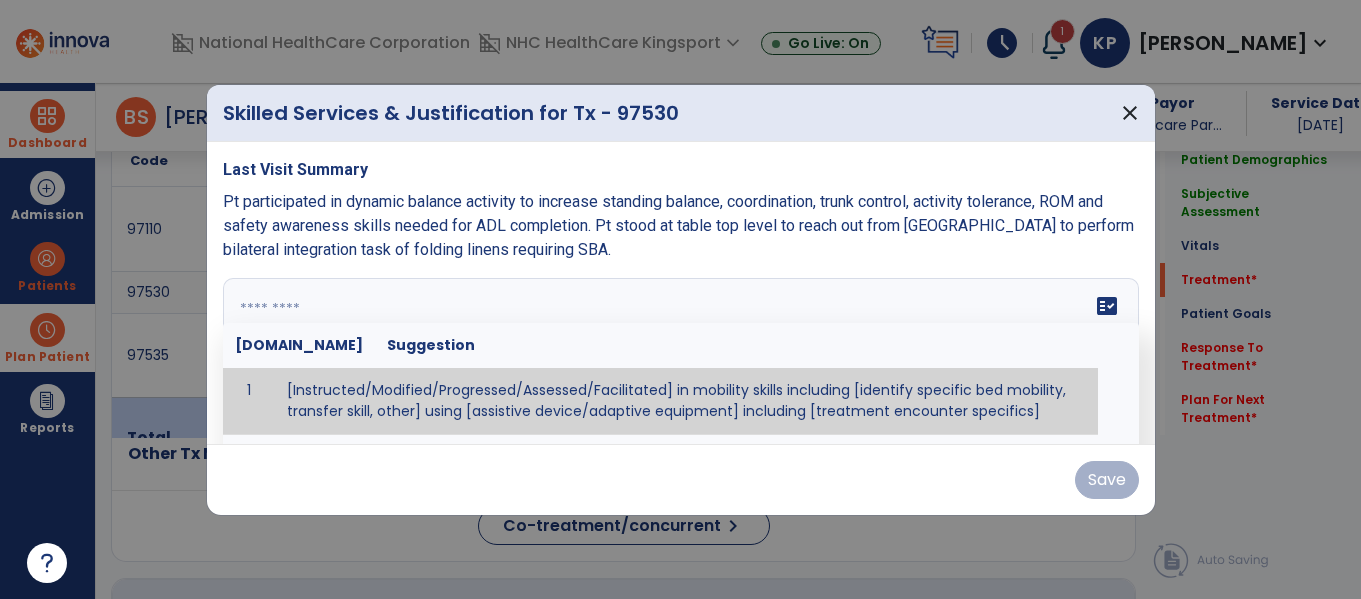 click on "fact_check  [DOMAIN_NAME] Suggestion 1 [Instructed/Modified/Progressed/Assessed/Facilitated] in mobility skills including [identify specific bed mobility, transfer skill, other] using [assistive device/adaptive equipment] including [treatment encounter specifics]" at bounding box center [681, 353] 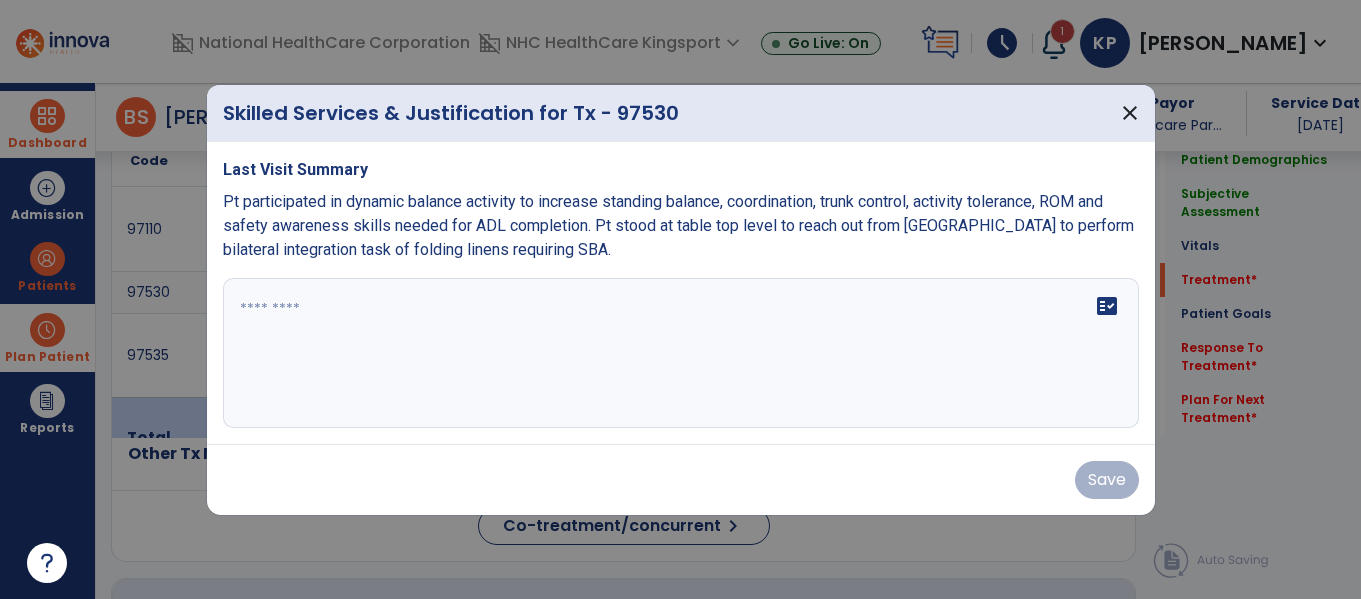 click on "Pt participated in dynamic balance activity to increase standing balance, coordination, trunk control, activity tolerance, ROM and safety awareness skills needed for ADL completion. Pt stood at table top level to reach out from [GEOGRAPHIC_DATA] to perform bilateral integration task of folding linens requiring SBA." at bounding box center (678, 225) 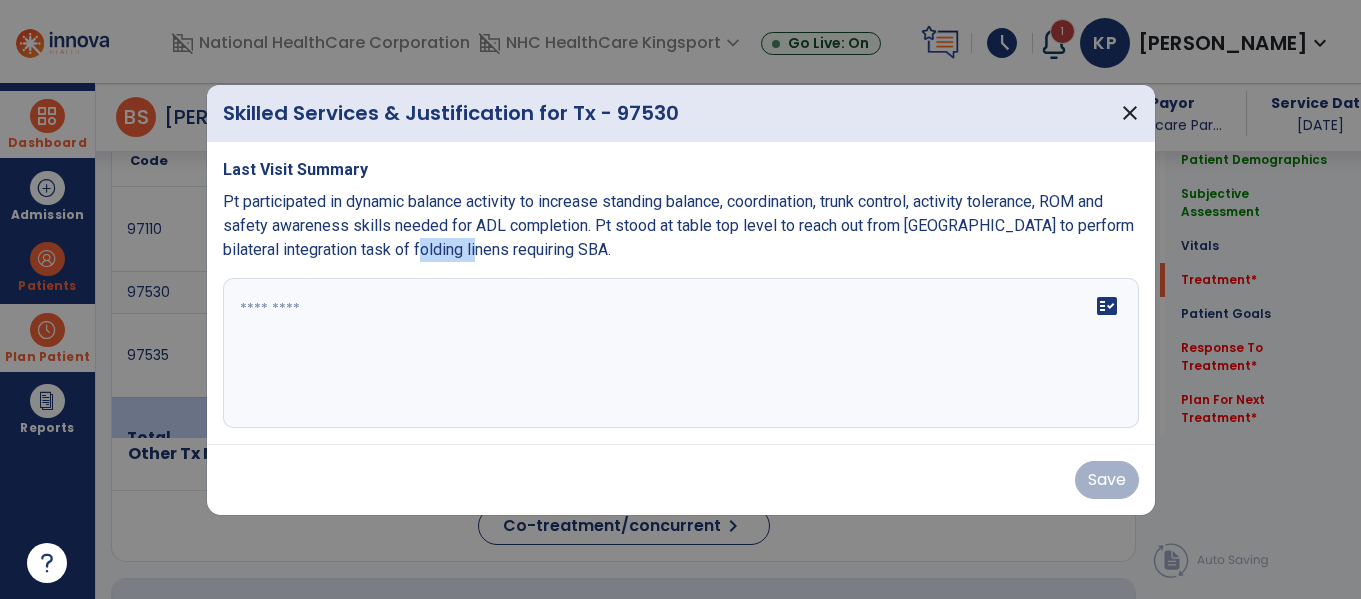 click on "Pt participated in dynamic balance activity to increase standing balance, coordination, trunk control, activity tolerance, ROM and safety awareness skills needed for ADL completion. Pt stood at table top level to reach out from [GEOGRAPHIC_DATA] to perform bilateral integration task of folding linens requiring SBA." at bounding box center (678, 225) 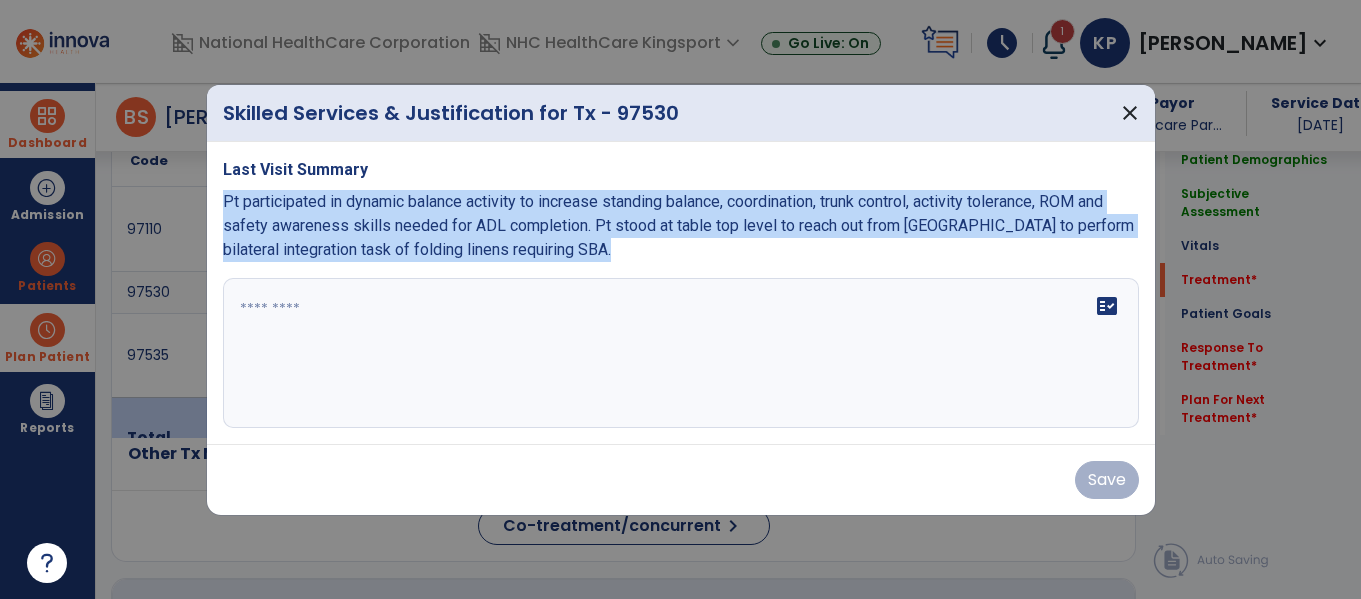 click on "Pt participated in dynamic balance activity to increase standing balance, coordination, trunk control, activity tolerance, ROM and safety awareness skills needed for ADL completion. Pt stood at table top level to reach out from [GEOGRAPHIC_DATA] to perform bilateral integration task of folding linens requiring SBA." at bounding box center [678, 225] 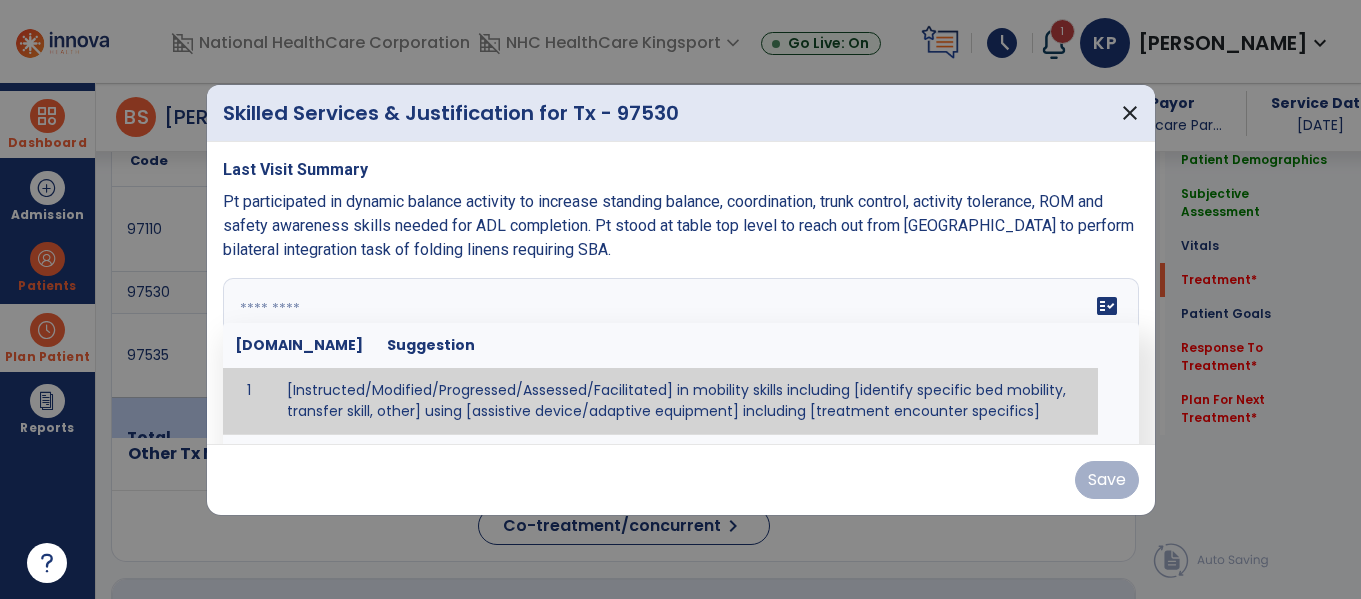 click on "fact_check  [DOMAIN_NAME] Suggestion 1 [Instructed/Modified/Progressed/Assessed/Facilitated] in mobility skills including [identify specific bed mobility, transfer skill, other] using [assistive device/adaptive equipment] including [treatment encounter specifics]" at bounding box center [681, 353] 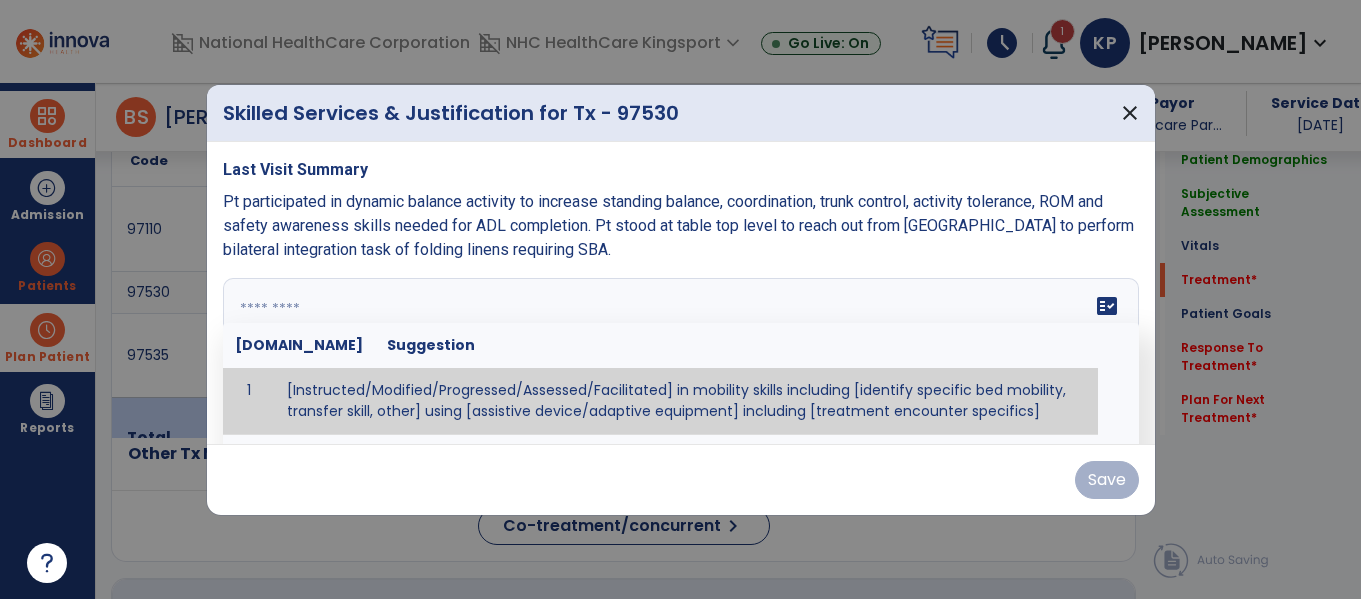 paste on "**********" 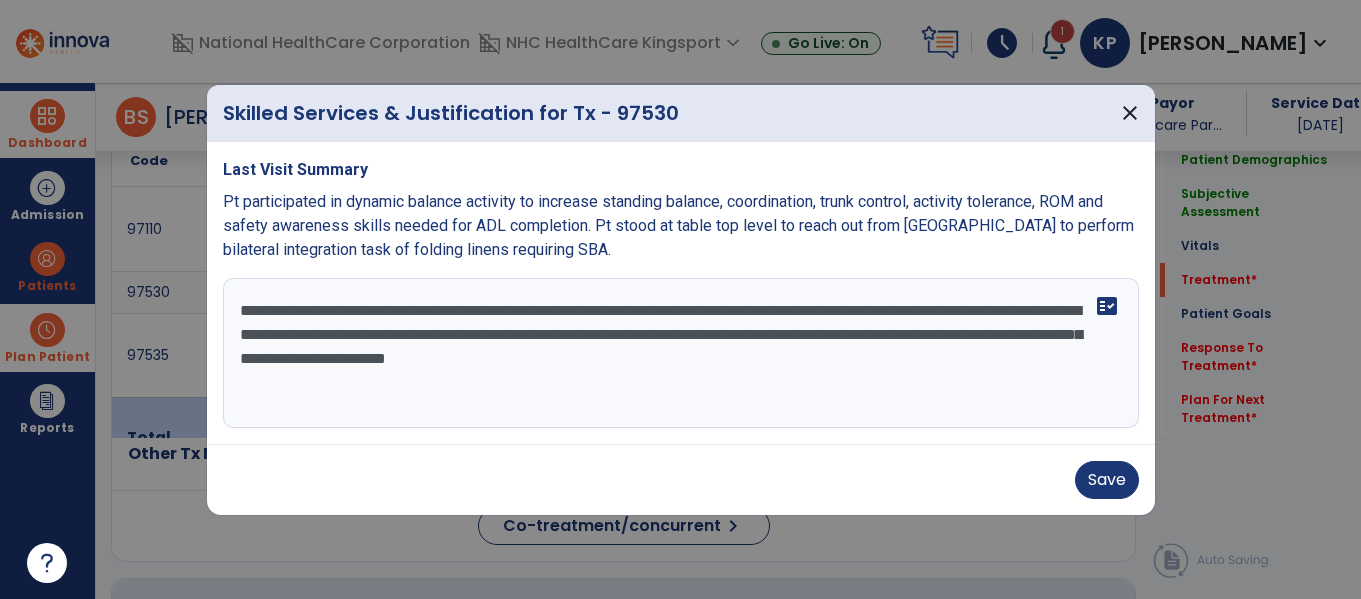 drag, startPoint x: 1025, startPoint y: 360, endPoint x: 447, endPoint y: 364, distance: 578.01385 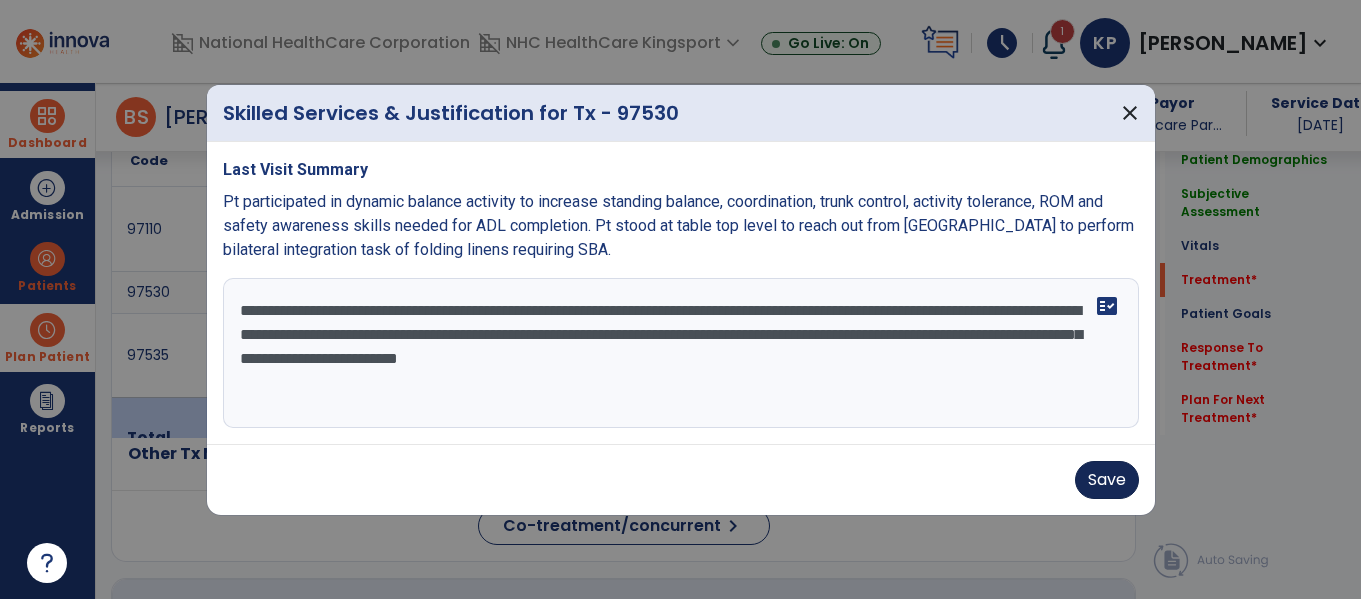 type on "**********" 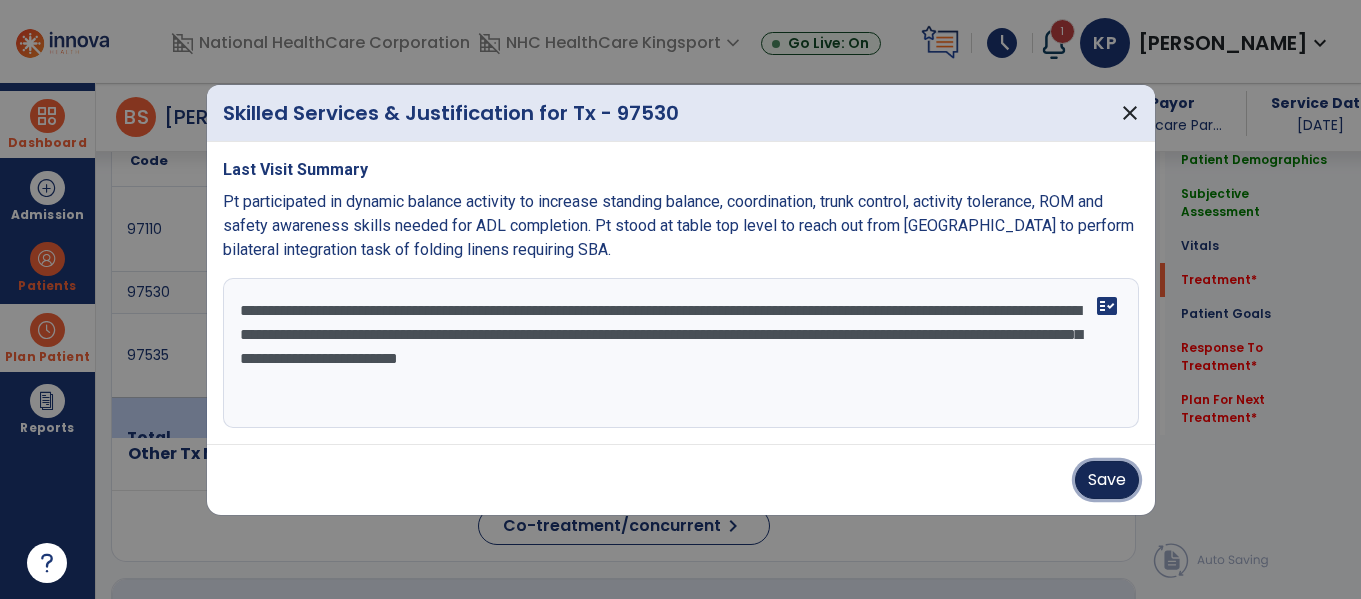 click on "Save" at bounding box center (1107, 480) 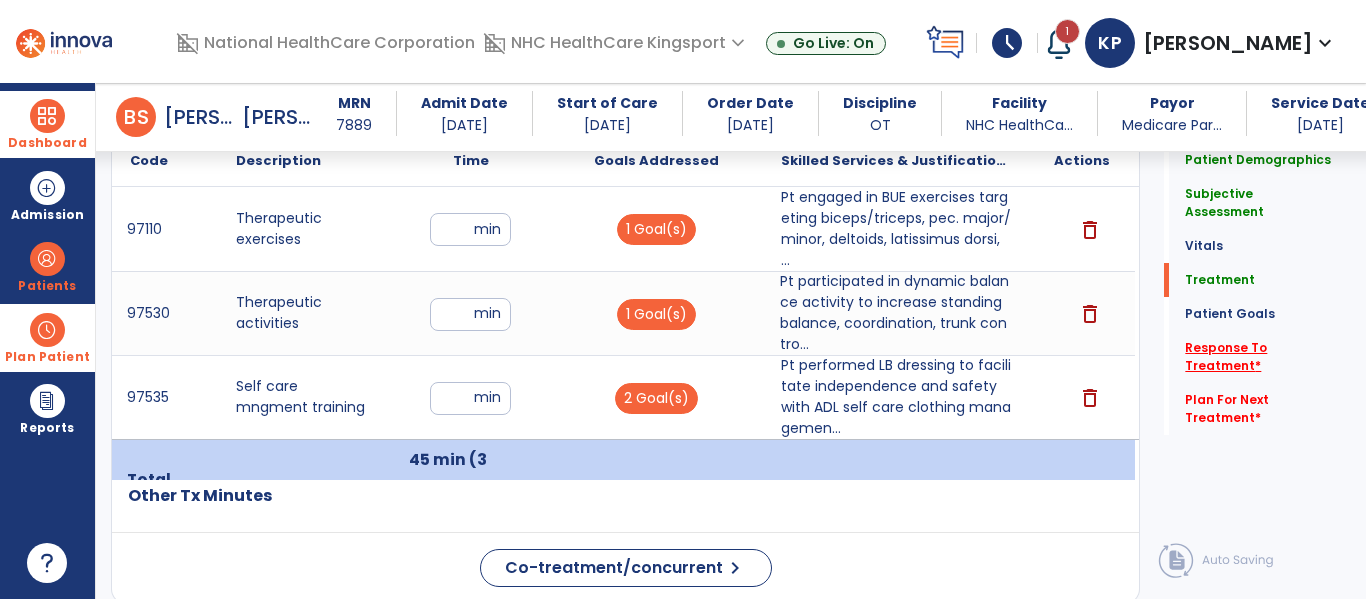 click on "Response To Treatment   *" 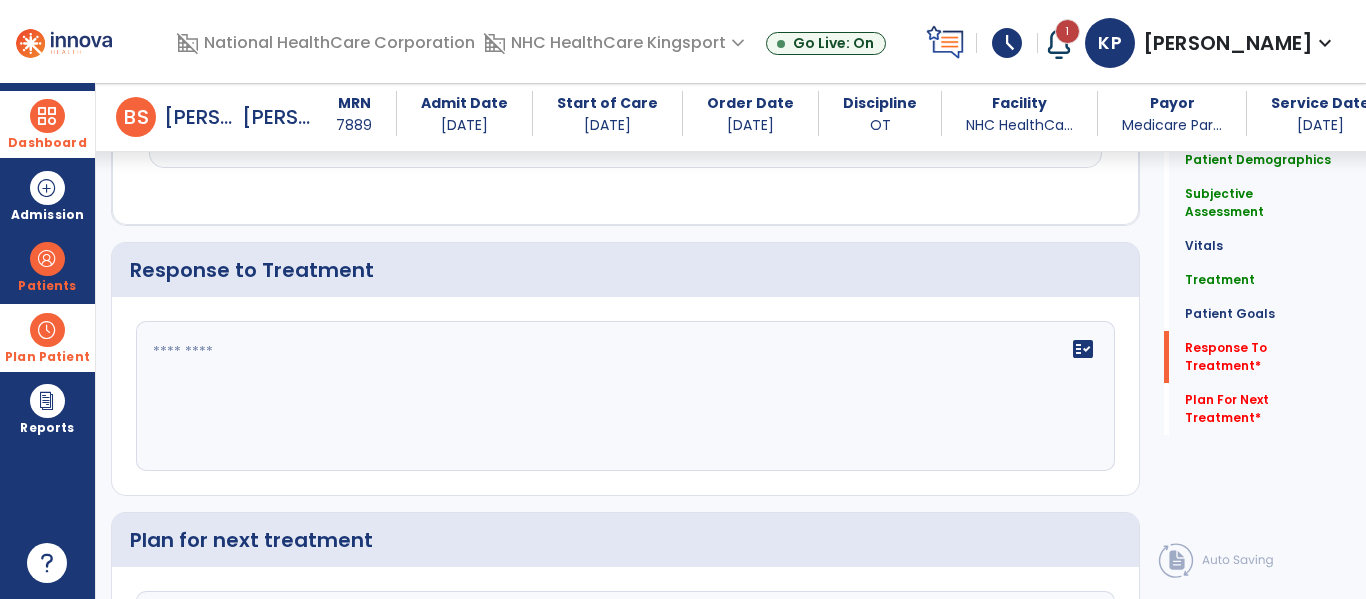 scroll, scrollTop: 2985, scrollLeft: 0, axis: vertical 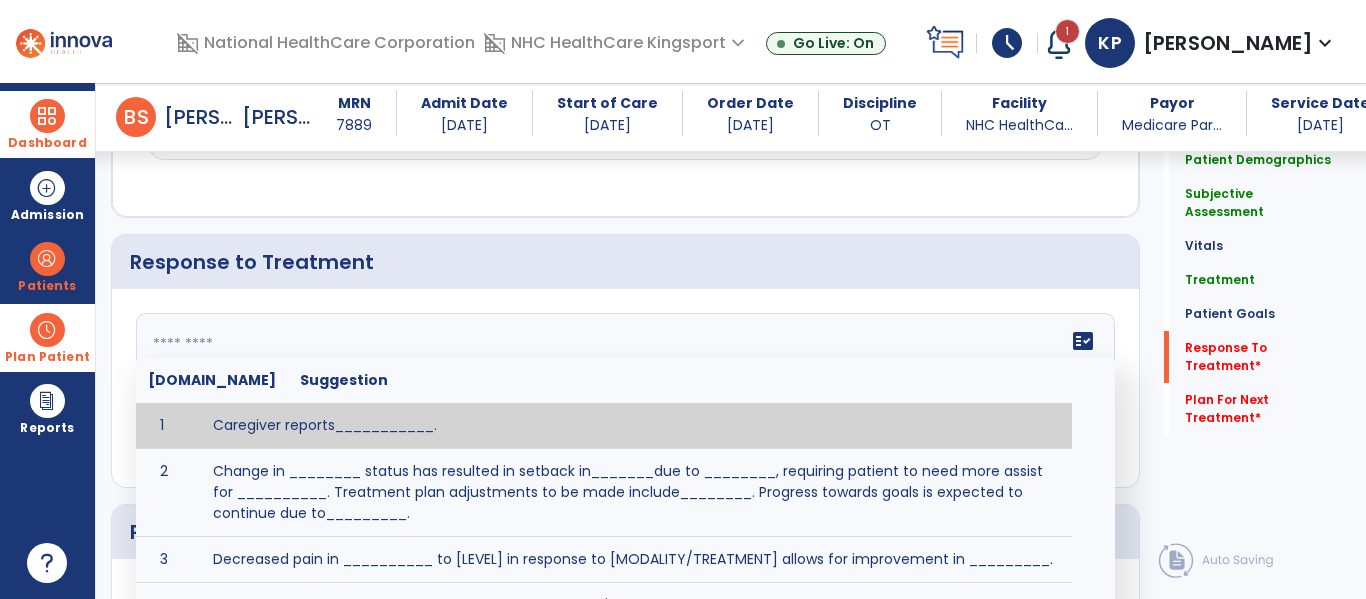 click on "fact_check  [DOMAIN_NAME] Suggestion 1 Caregiver reports___________. 2 Change in ________ status has resulted in setback in_______due to ________, requiring patient to need more assist for __________.   Treatment plan adjustments to be made include________.  Progress towards goals is expected to continue due to_________. 3 Decreased pain in __________ to [LEVEL] in response to [MODALITY/TREATMENT] allows for improvement in _________. 4 Functional gains in _______ have impacted the patient's ability to perform_________ with a reduction in assist levels to_________. 5 Functional progress this week has been significant due to__________. 6 Gains in ________ have improved the patient's ability to perform ______with decreased levels of assist to___________. 7 Improvement in ________allows patient to tolerate higher levels of challenges in_________. 8 Pain in [AREA] has decreased to [LEVEL] in response to [TREATMENT/MODALITY], allowing fore ease in completing__________. 9 10 11 12 13 14 15 16 17 18 19 20 21" 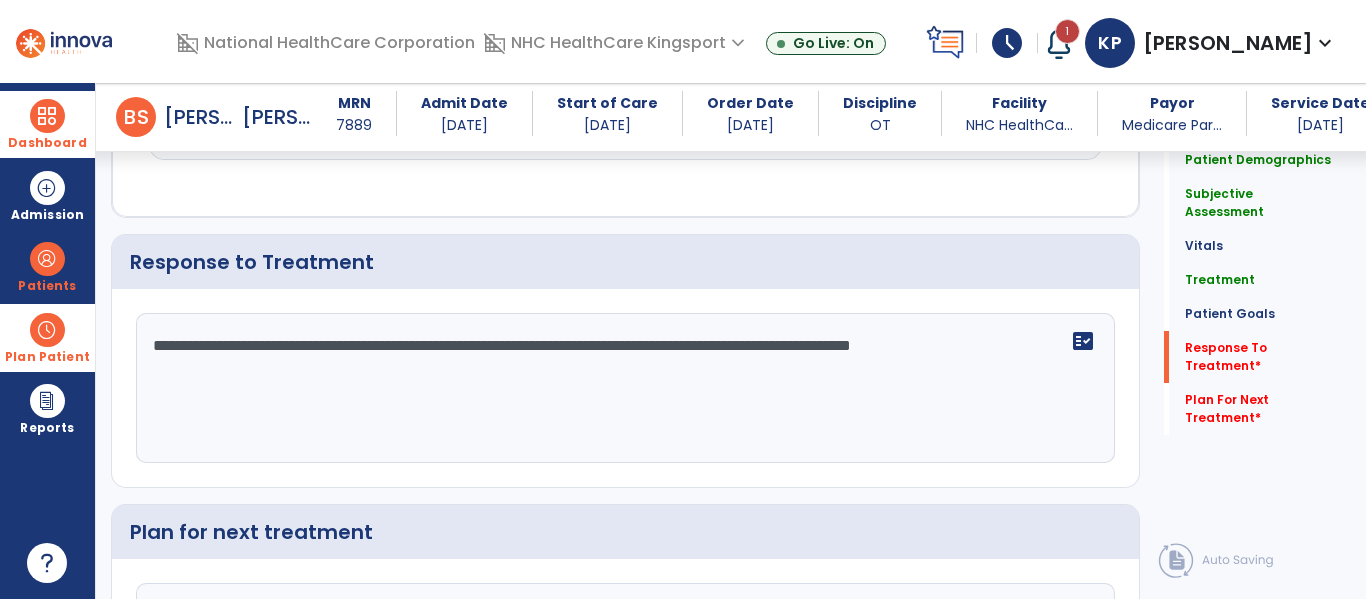 type on "**********" 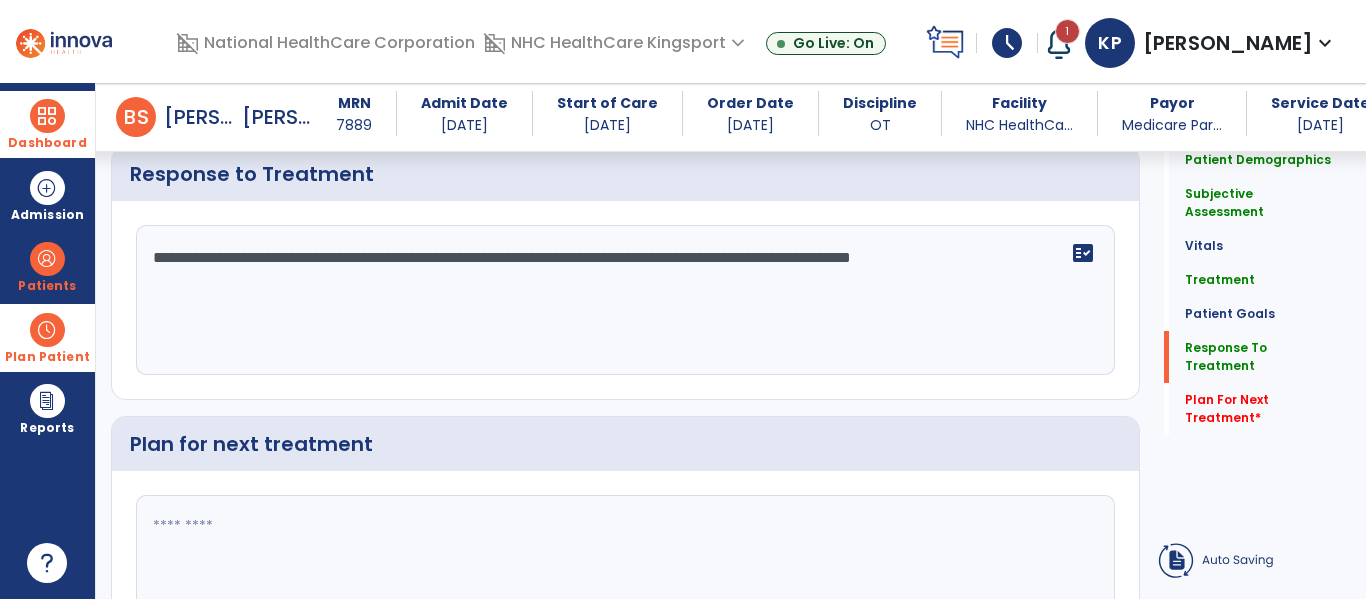 click 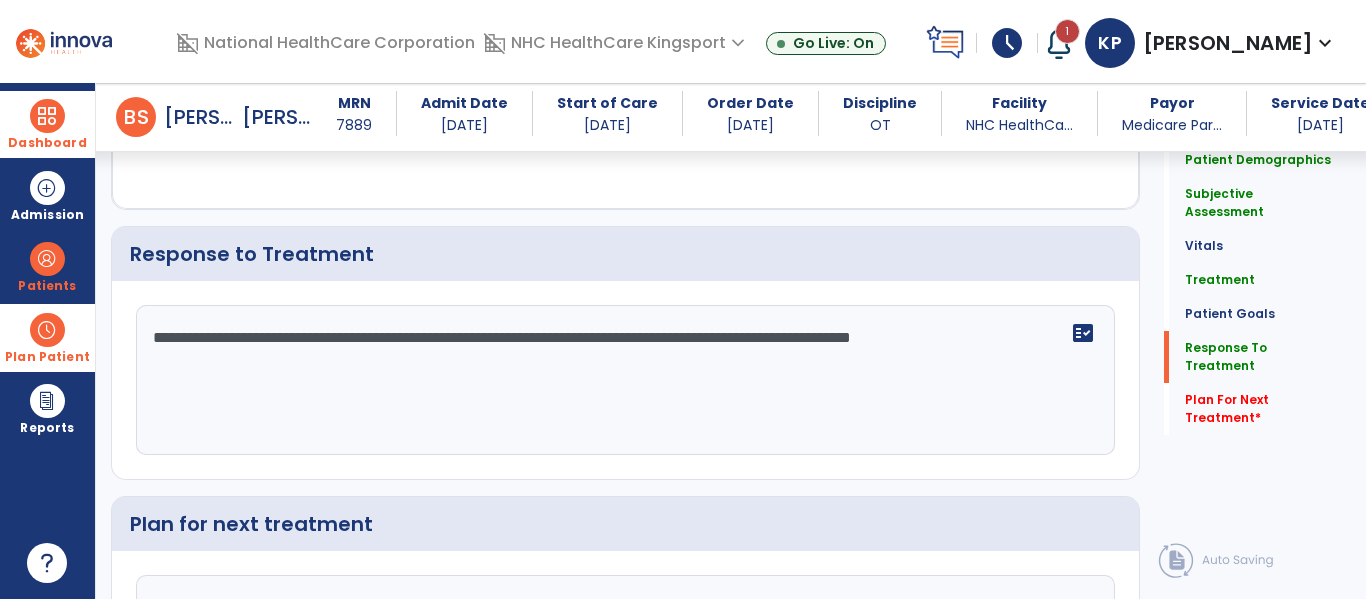 scroll, scrollTop: 3017, scrollLeft: 0, axis: vertical 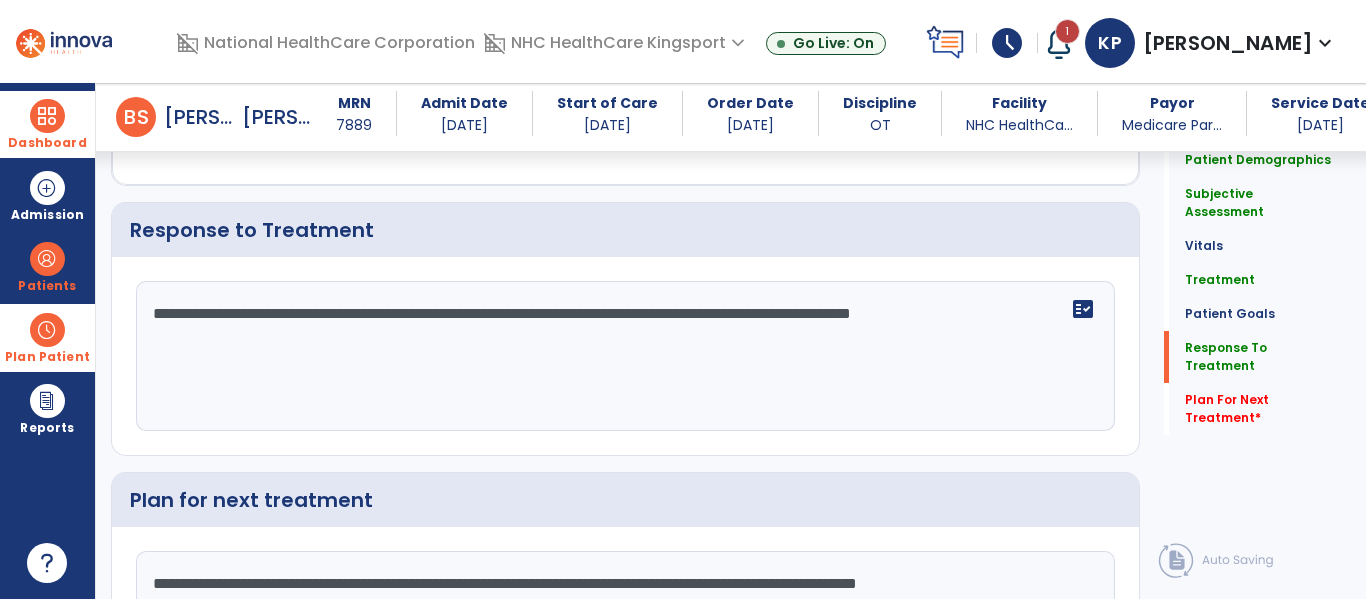 type on "**********" 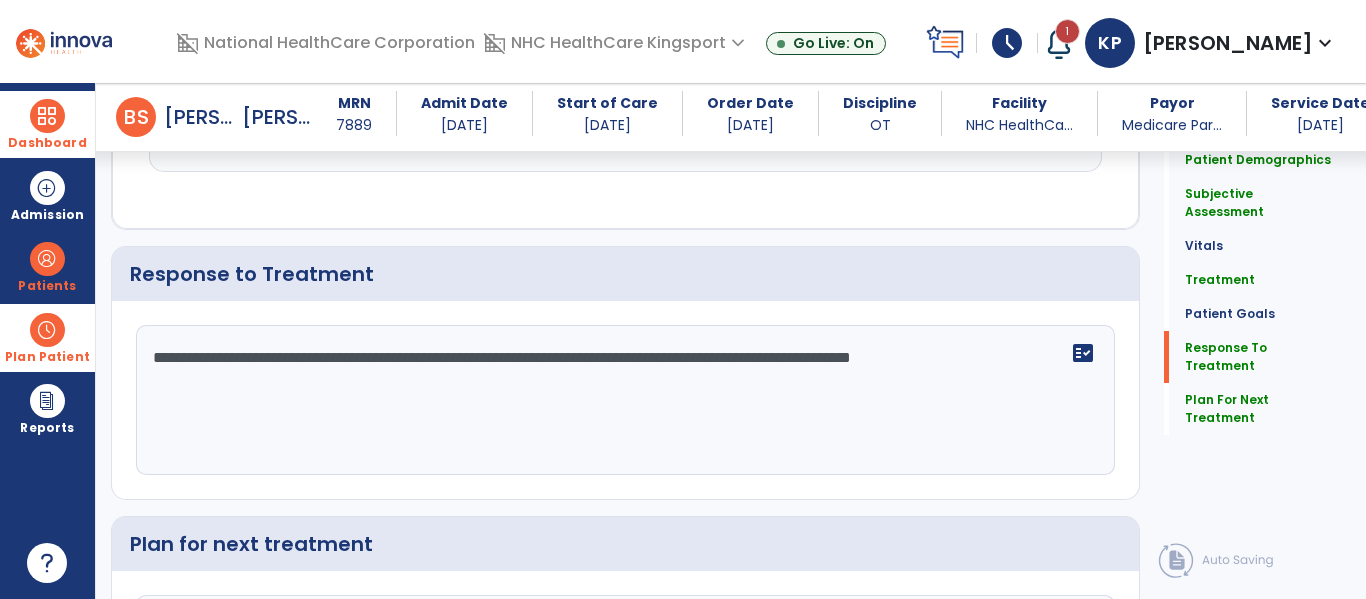 scroll, scrollTop: 3017, scrollLeft: 0, axis: vertical 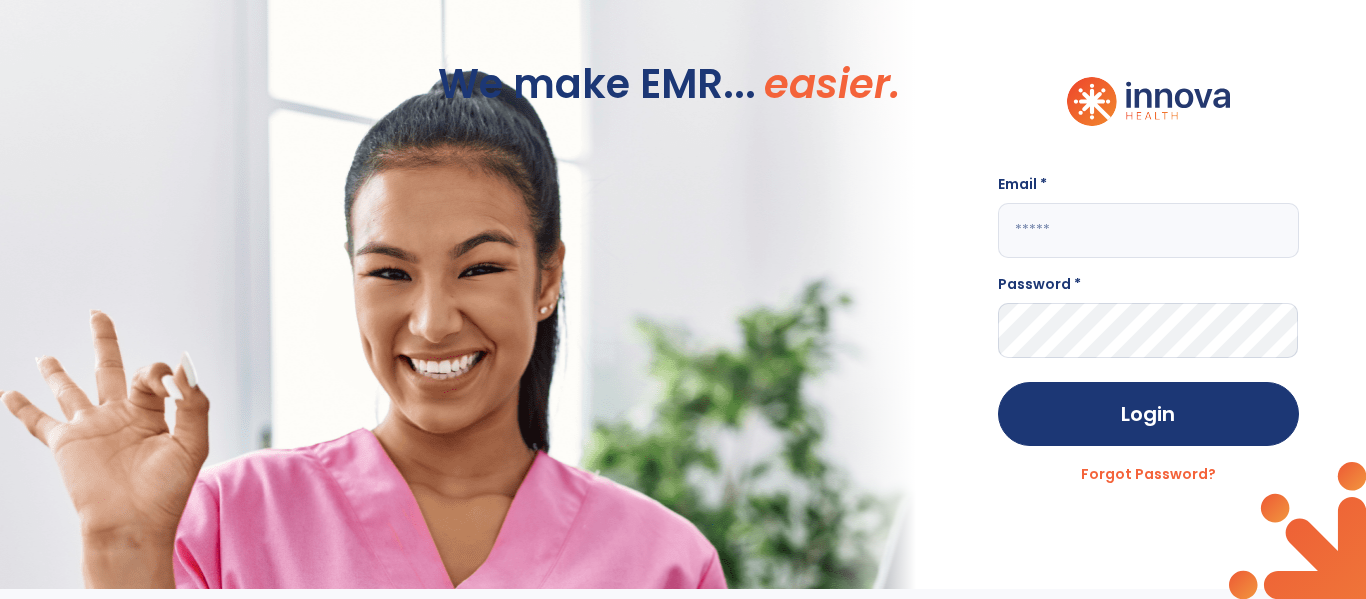 type on "**********" 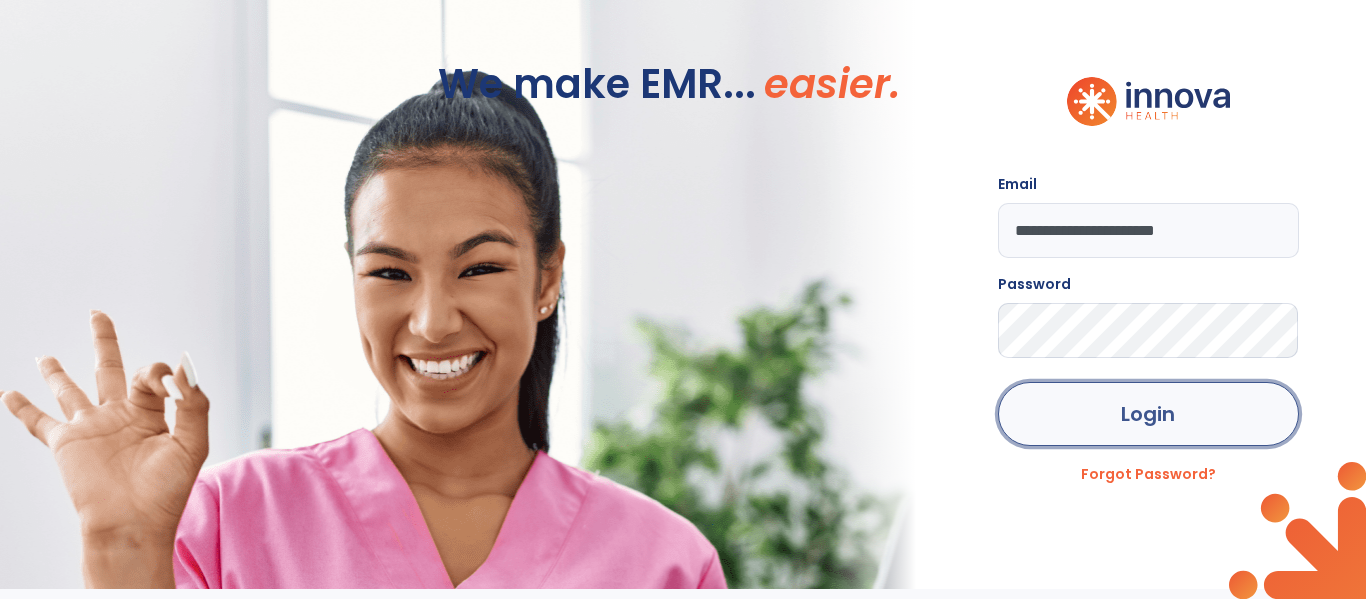 click on "Login" 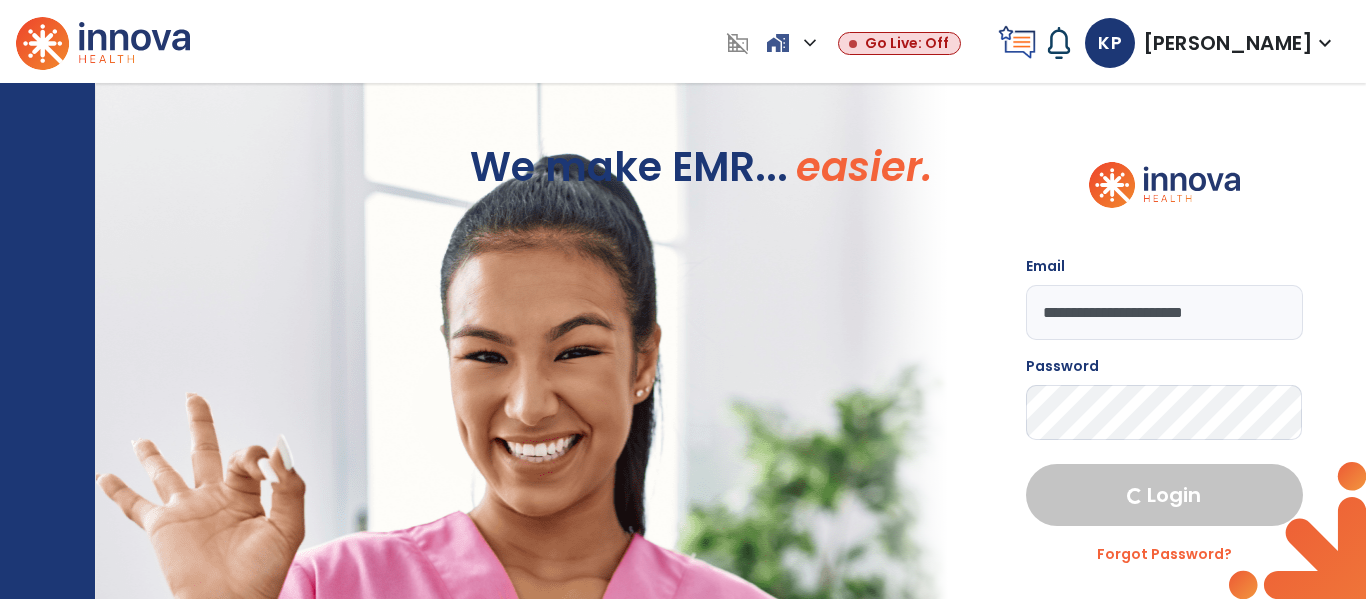 select on "****" 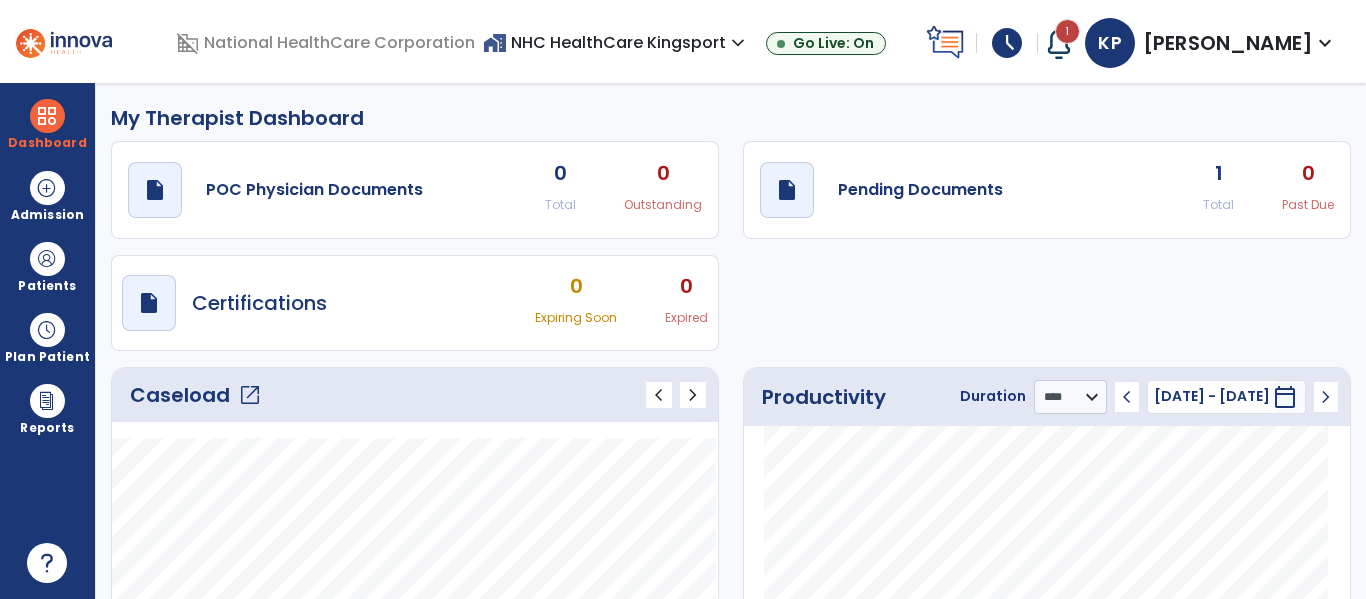 click on "open_in_new" 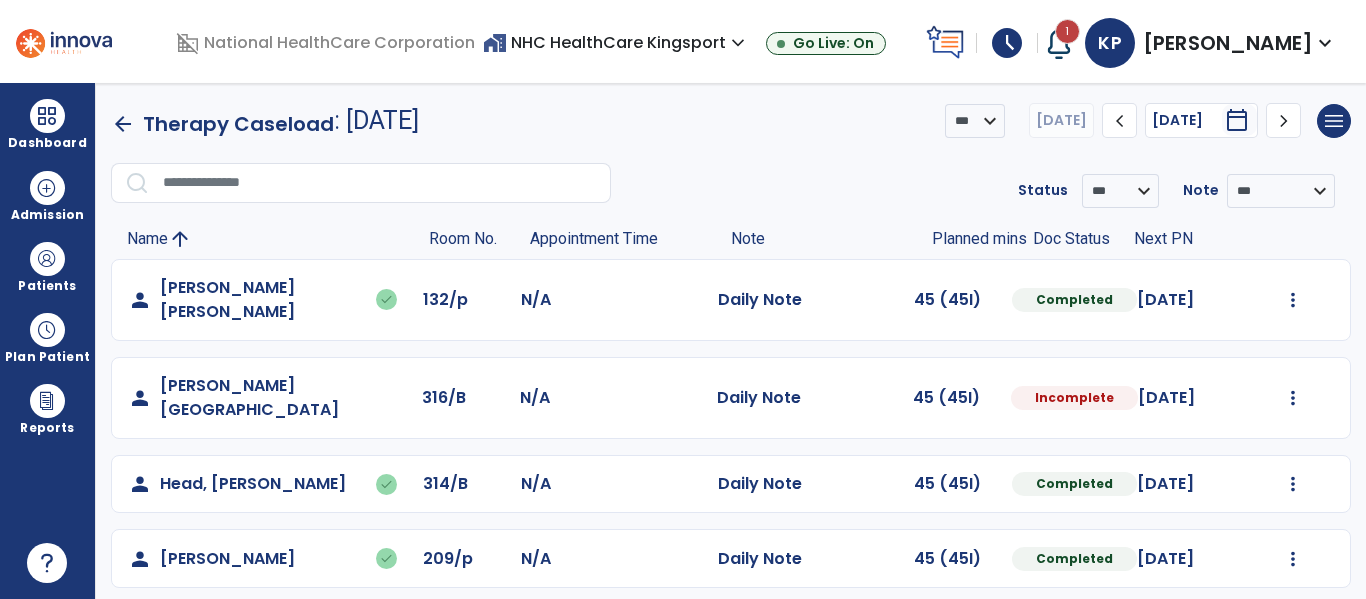 drag, startPoint x: 1294, startPoint y: 359, endPoint x: 1282, endPoint y: 362, distance: 12.369317 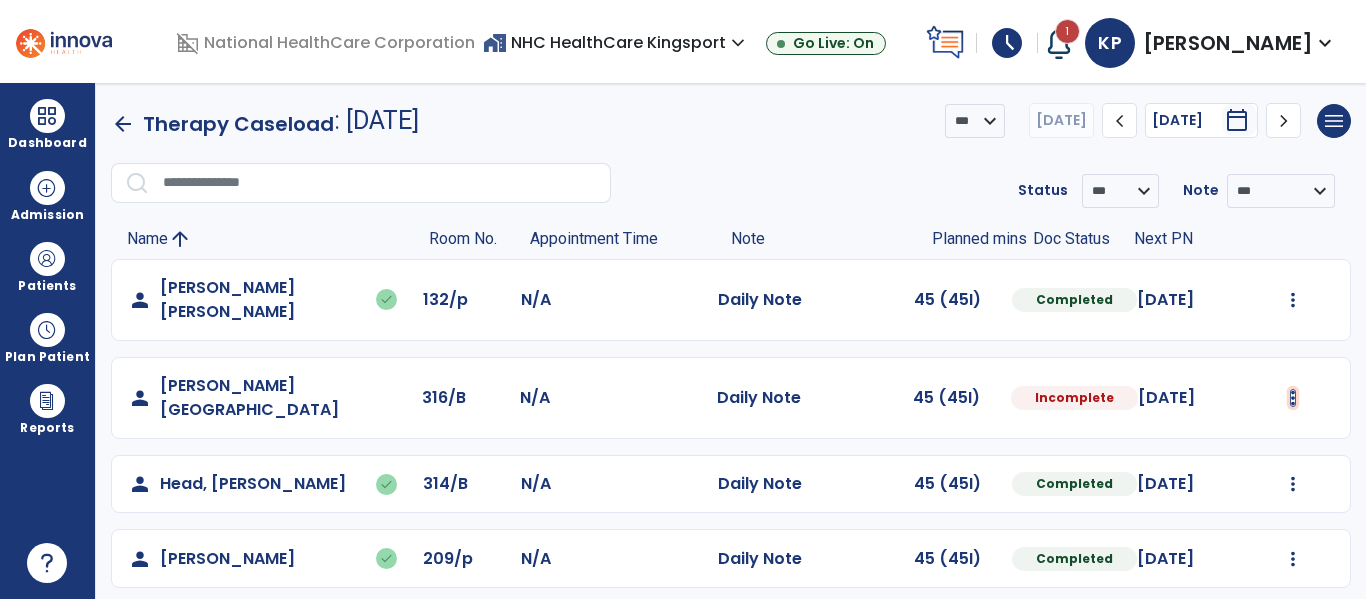 click at bounding box center (1293, 300) 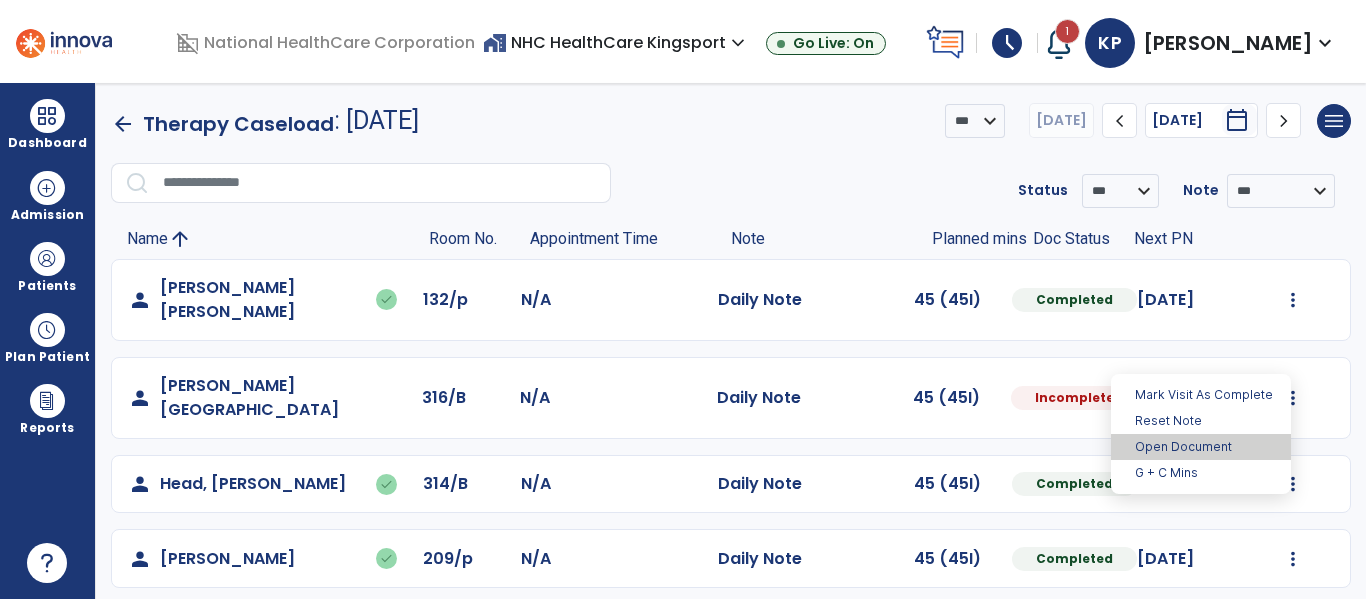 click on "Open Document" at bounding box center [1201, 447] 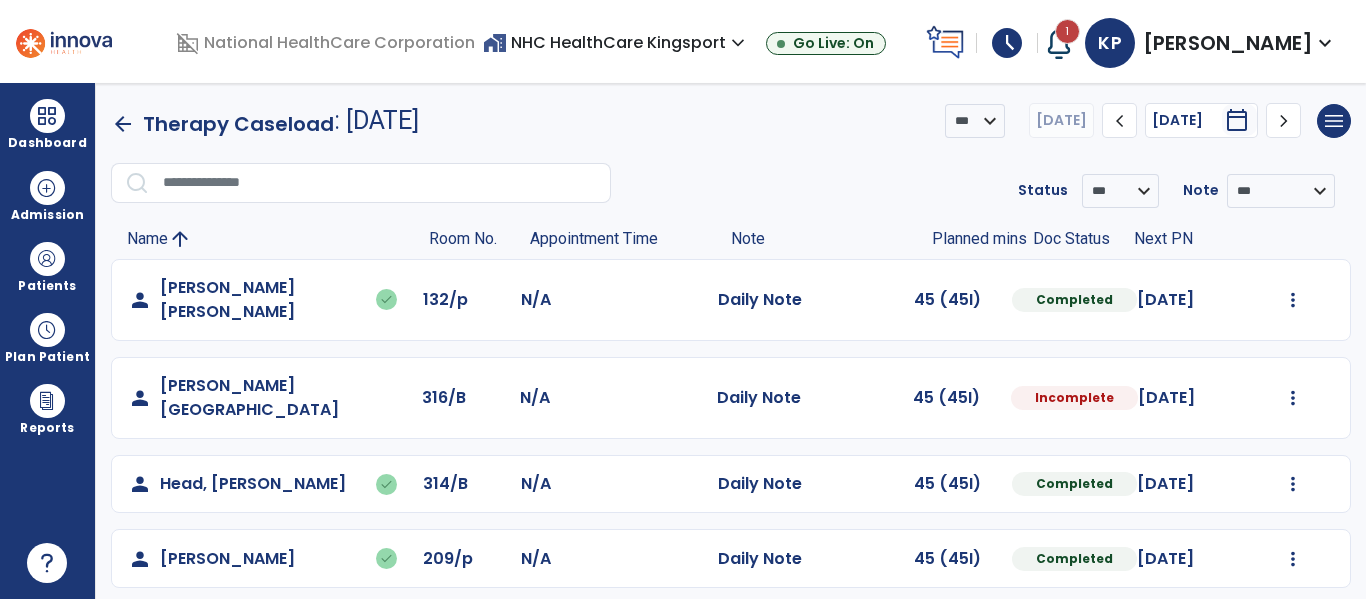 select on "*" 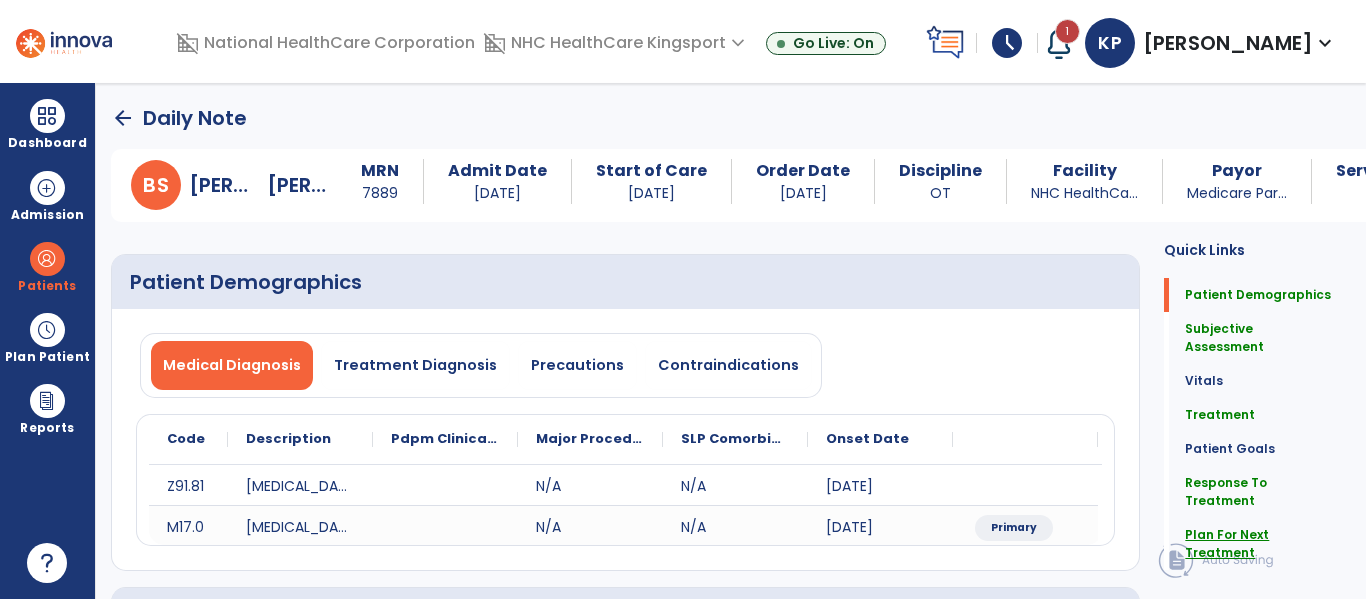 click on "Plan For Next Treatment" 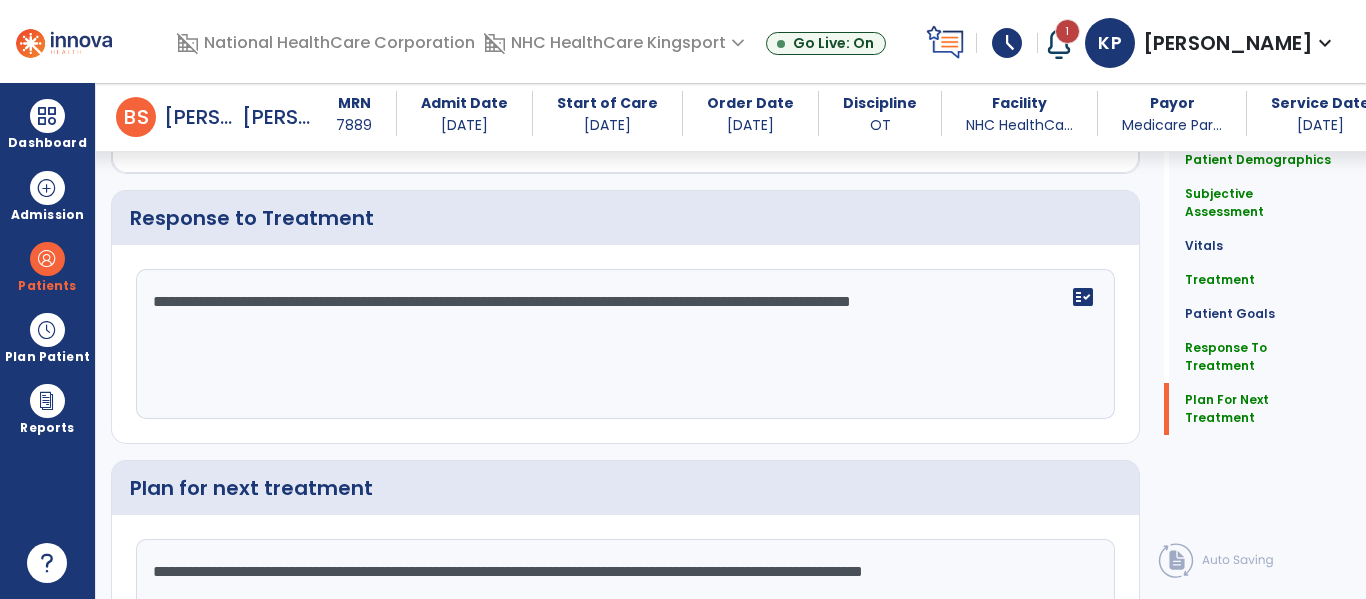 scroll, scrollTop: 3190, scrollLeft: 0, axis: vertical 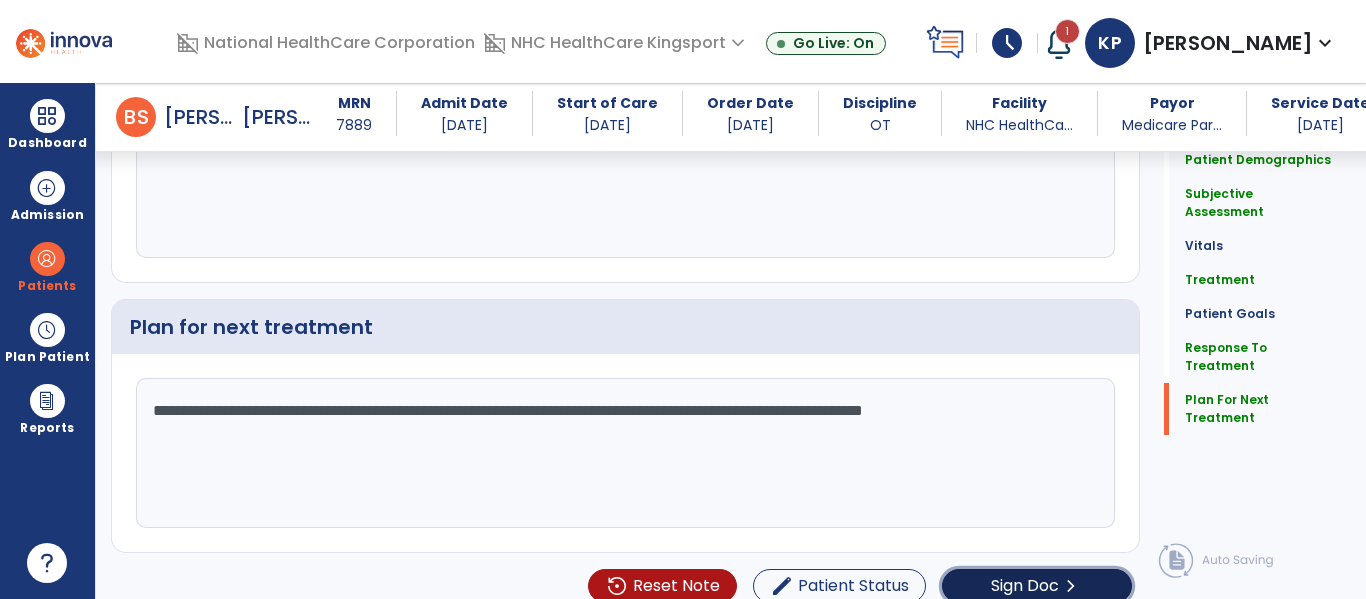 click on "Sign Doc" 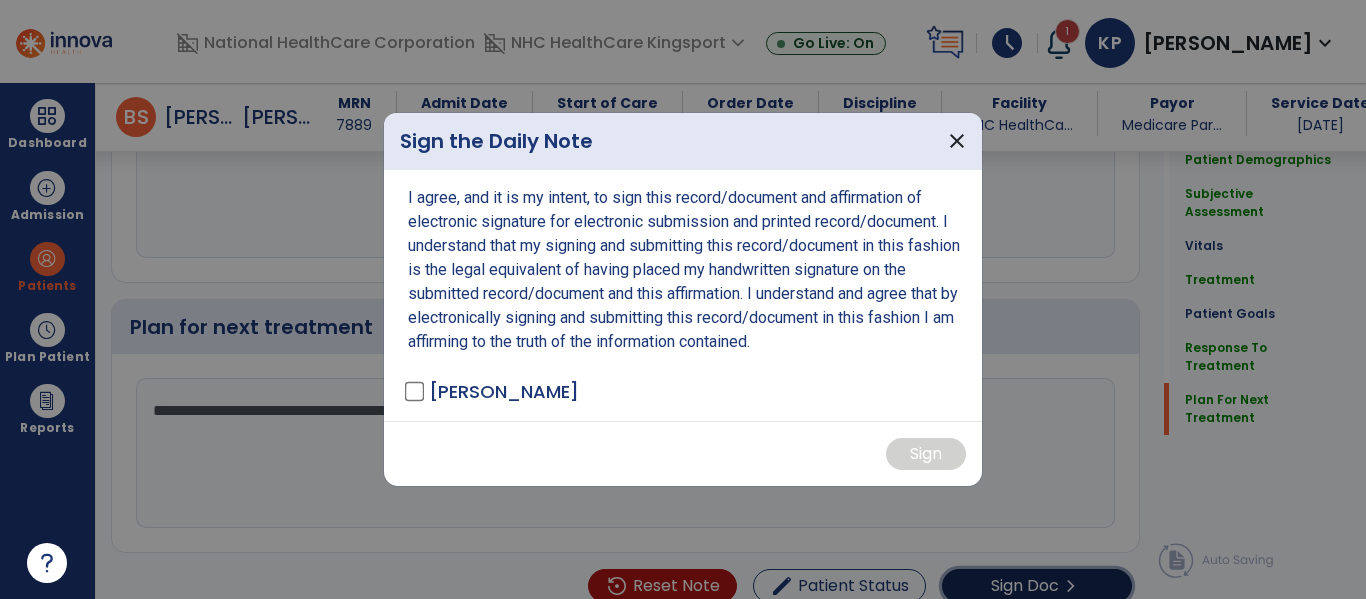 scroll, scrollTop: 3190, scrollLeft: 0, axis: vertical 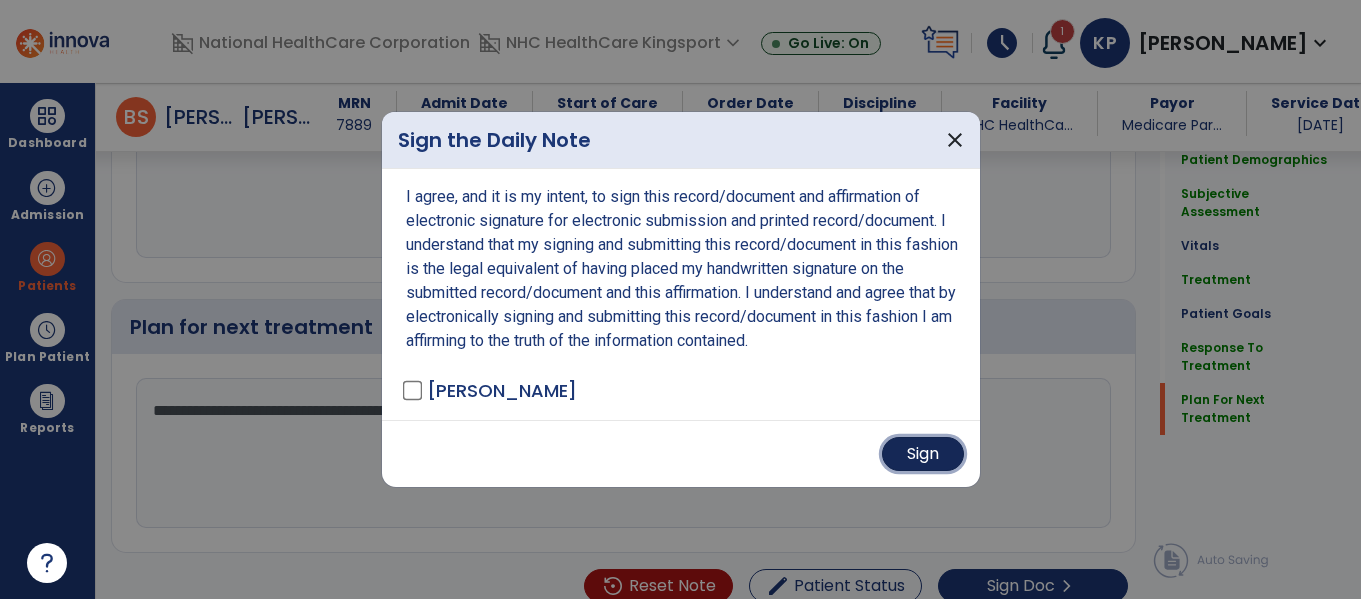 click on "Sign" at bounding box center [923, 454] 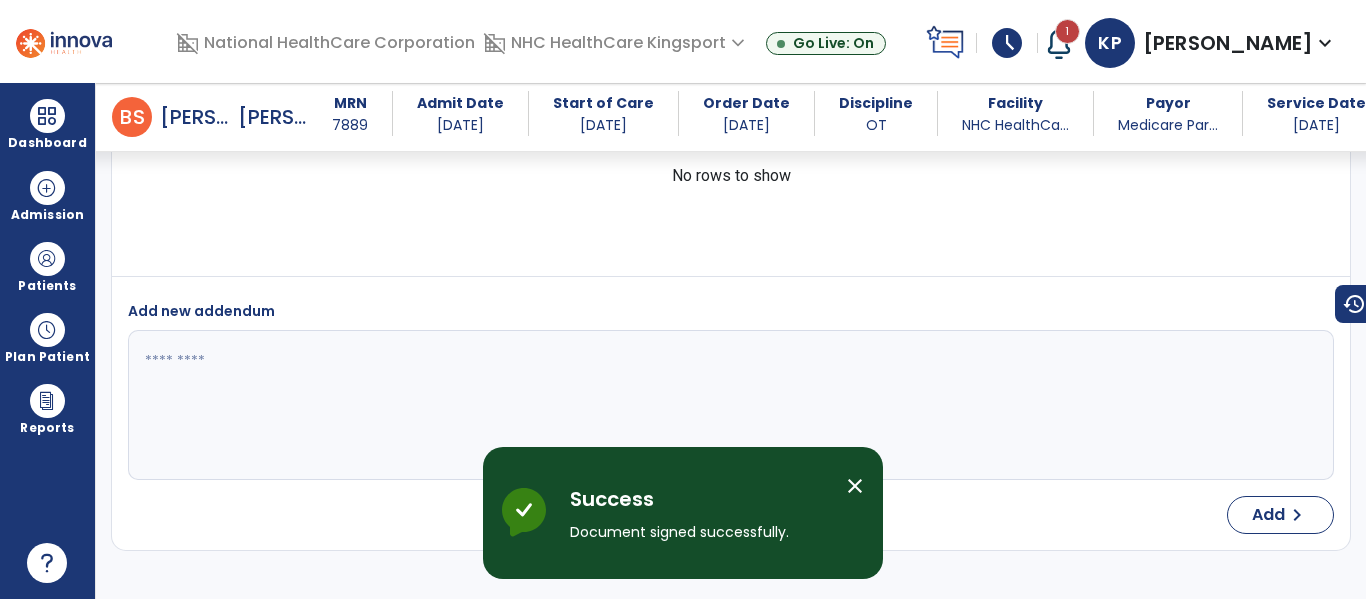 scroll, scrollTop: 4588, scrollLeft: 0, axis: vertical 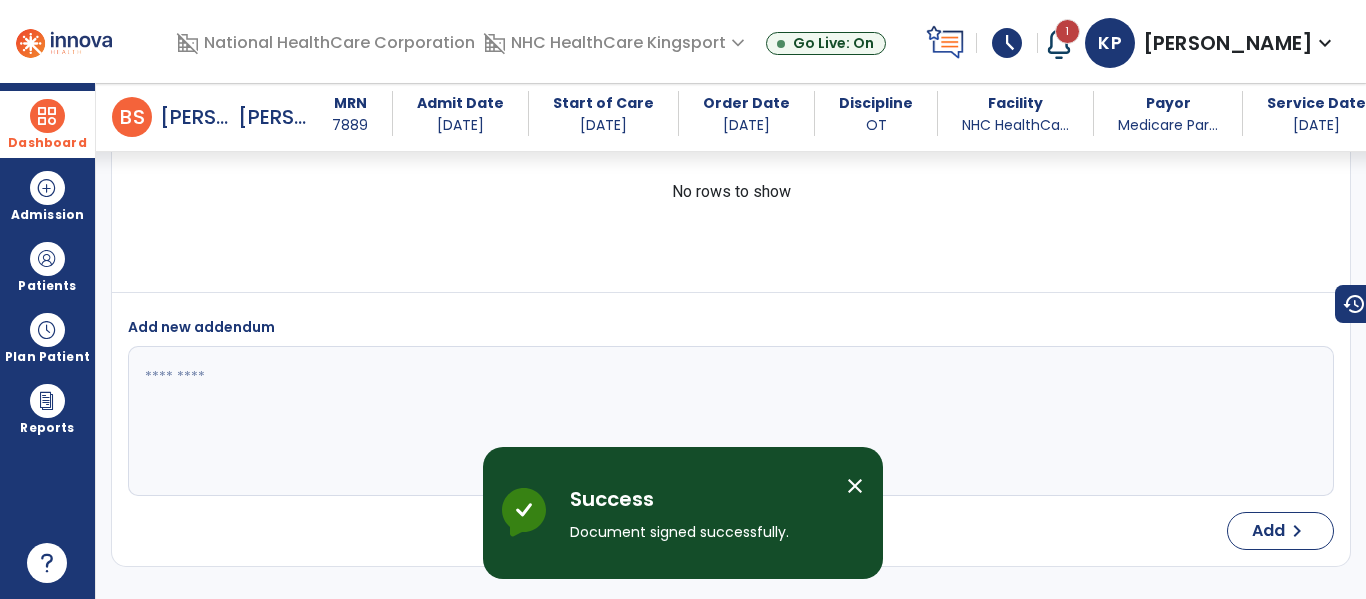 click on "Dashboard" at bounding box center (47, 143) 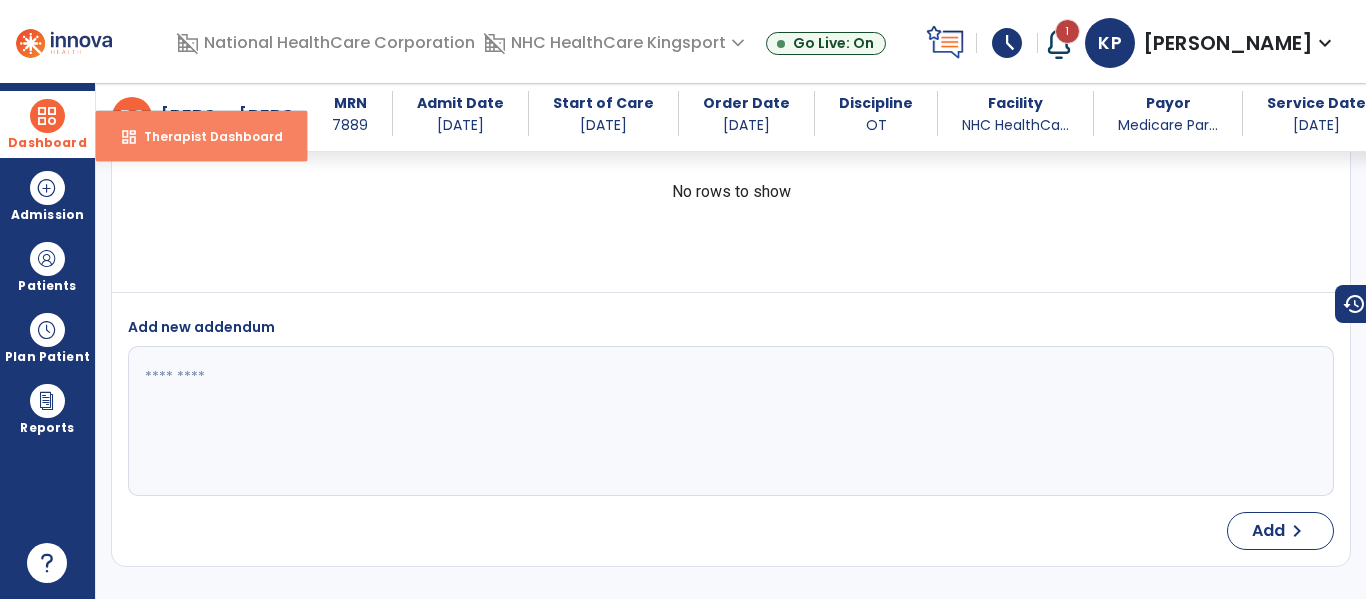 click on "Therapist Dashboard" at bounding box center (205, 136) 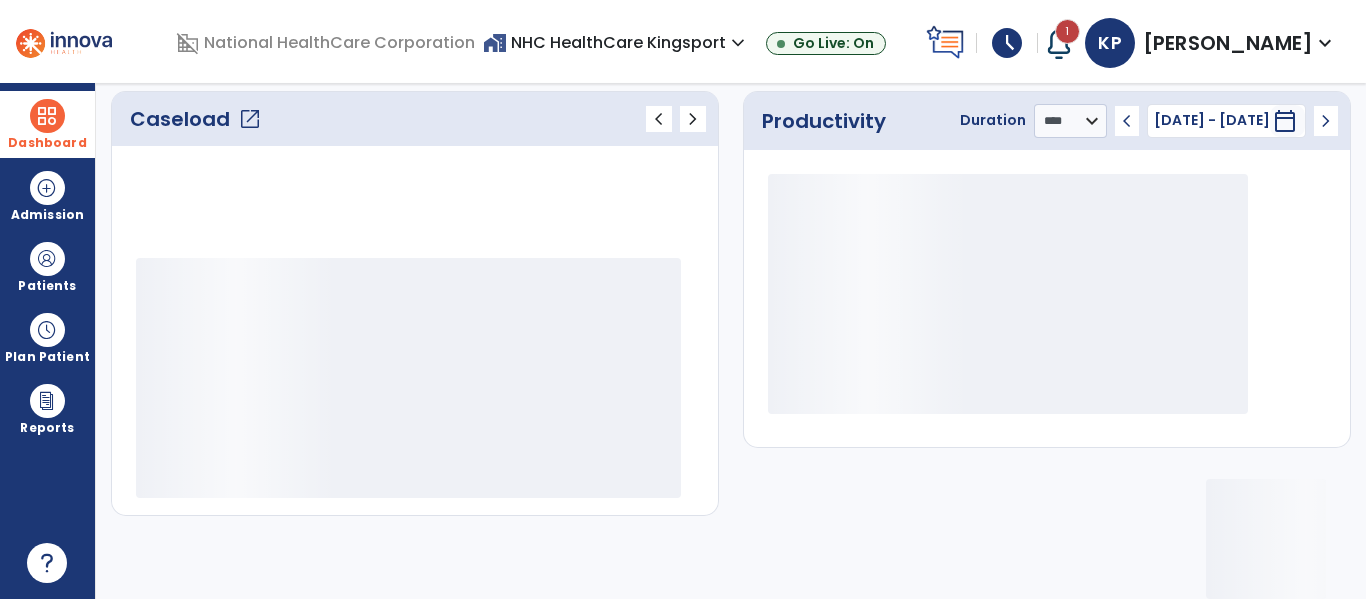 scroll, scrollTop: 275, scrollLeft: 0, axis: vertical 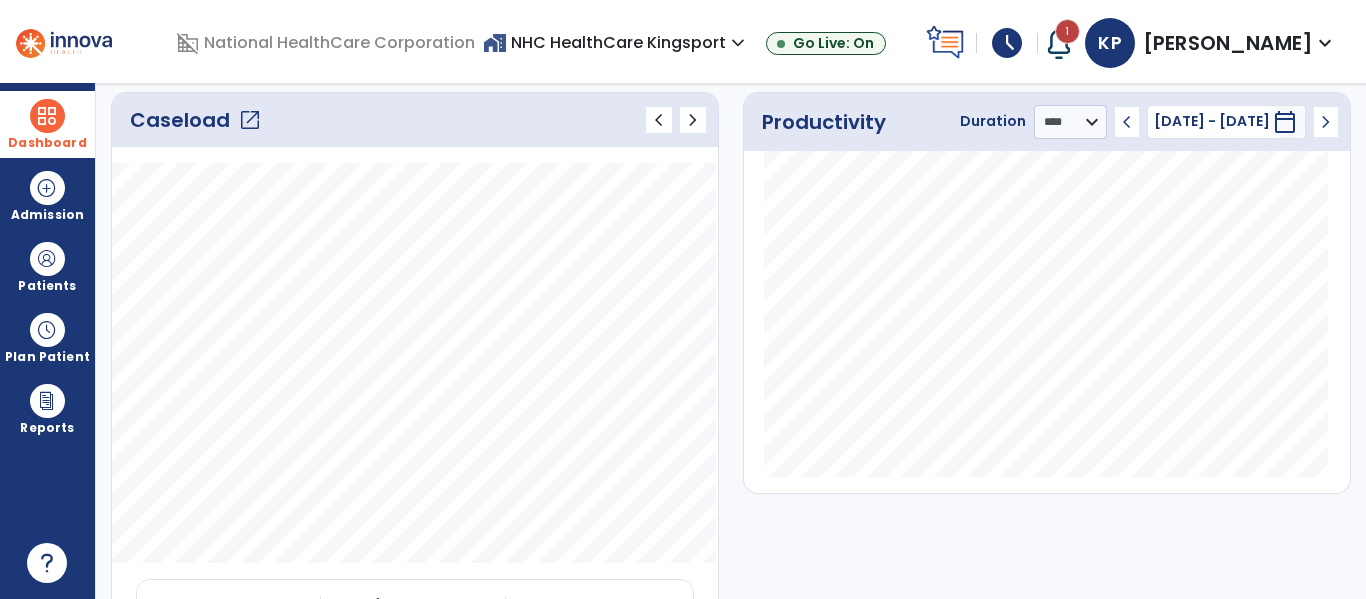 click on "open_in_new" 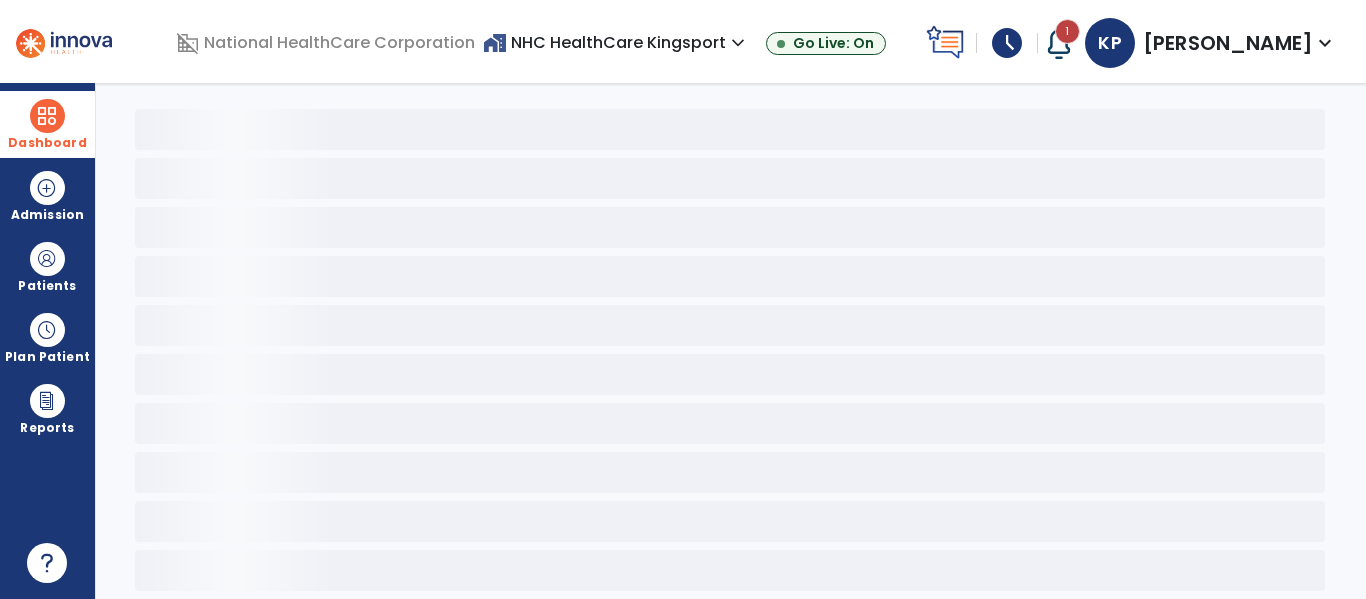 scroll, scrollTop: 68, scrollLeft: 0, axis: vertical 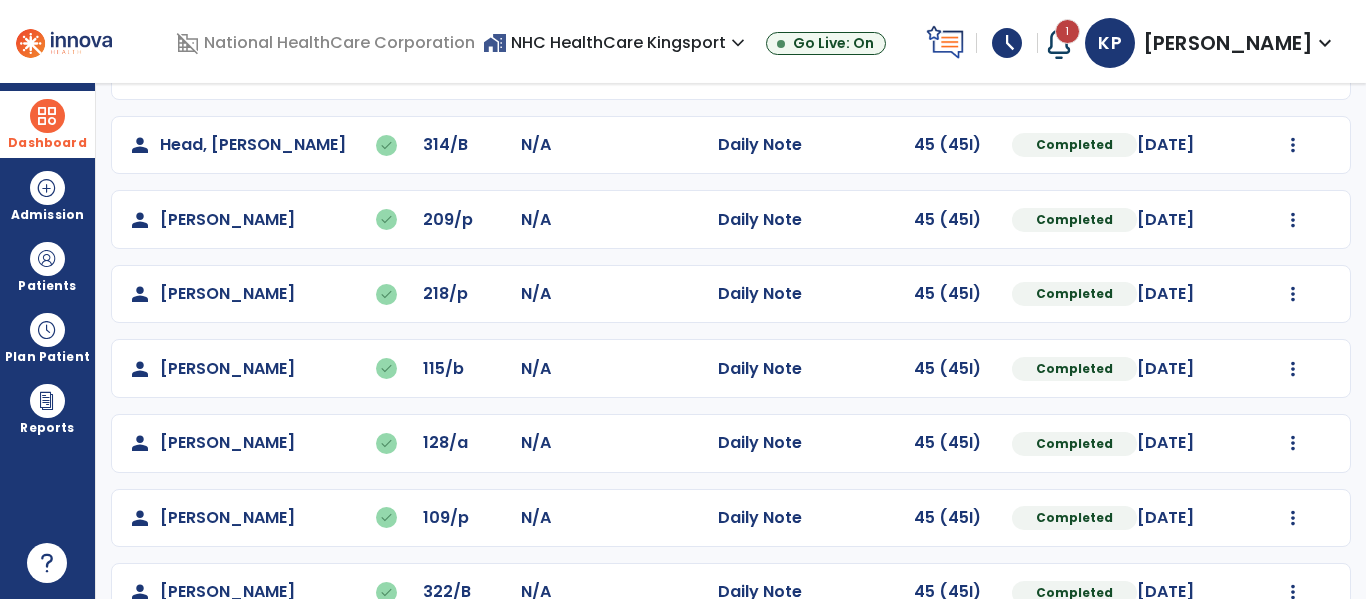 click on "schedule" at bounding box center (1007, 43) 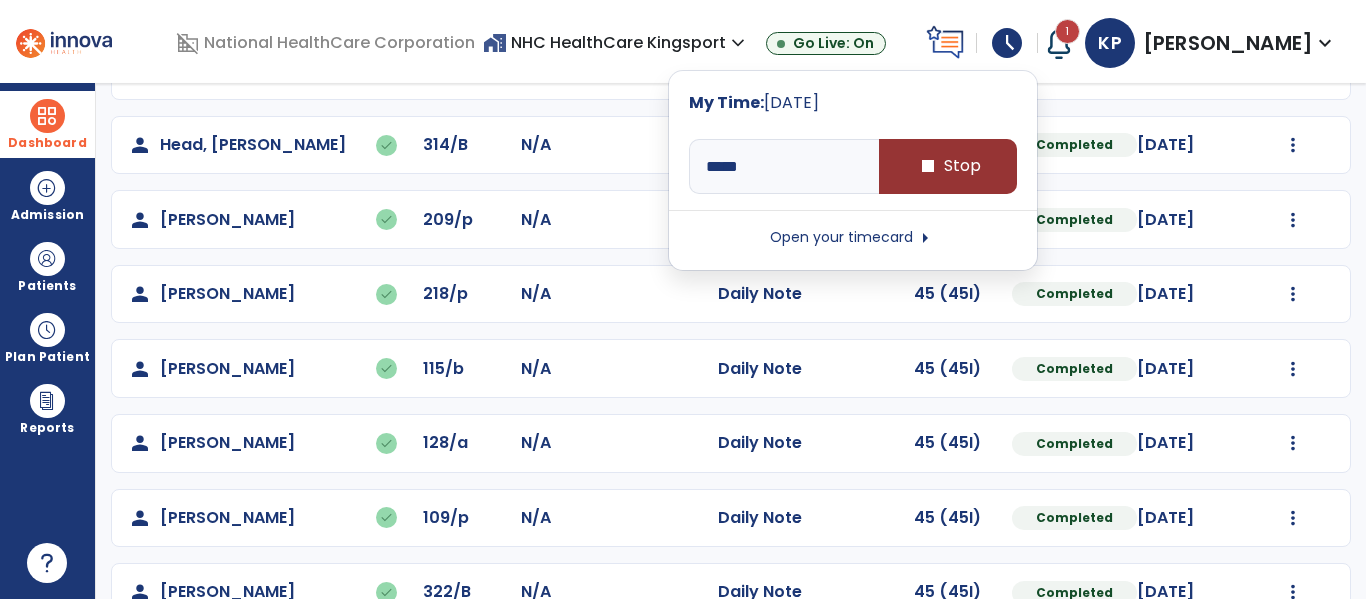 click on "stop  Stop" at bounding box center (948, 166) 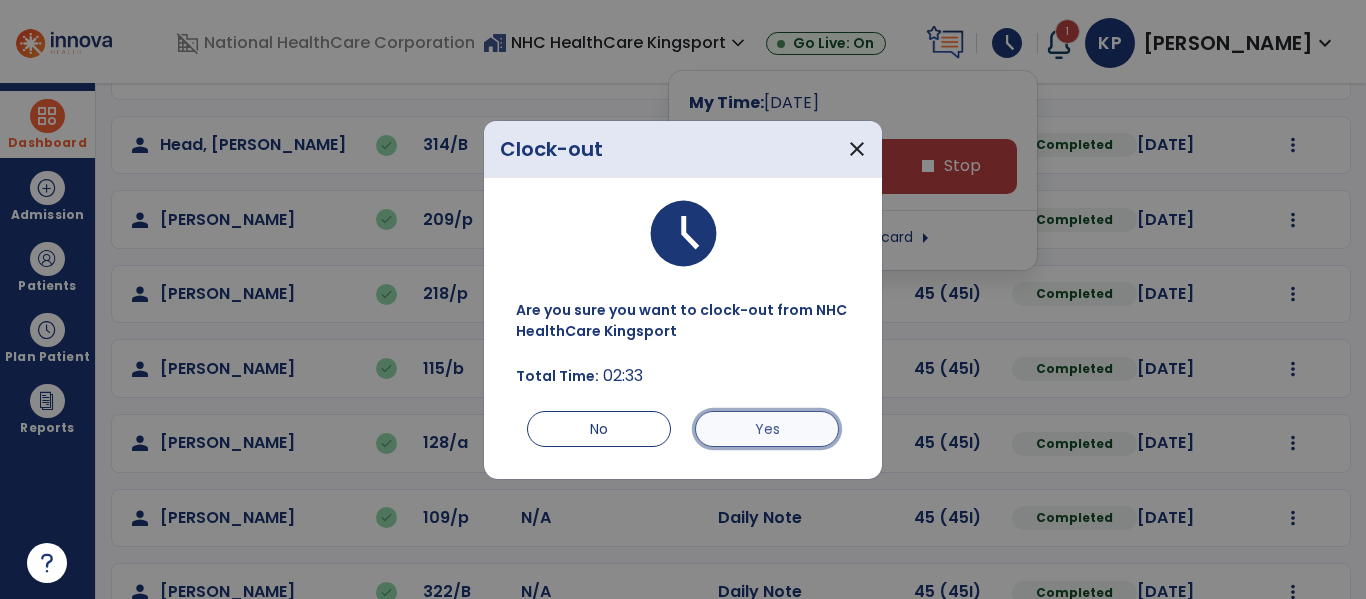 click on "Yes" at bounding box center [767, 429] 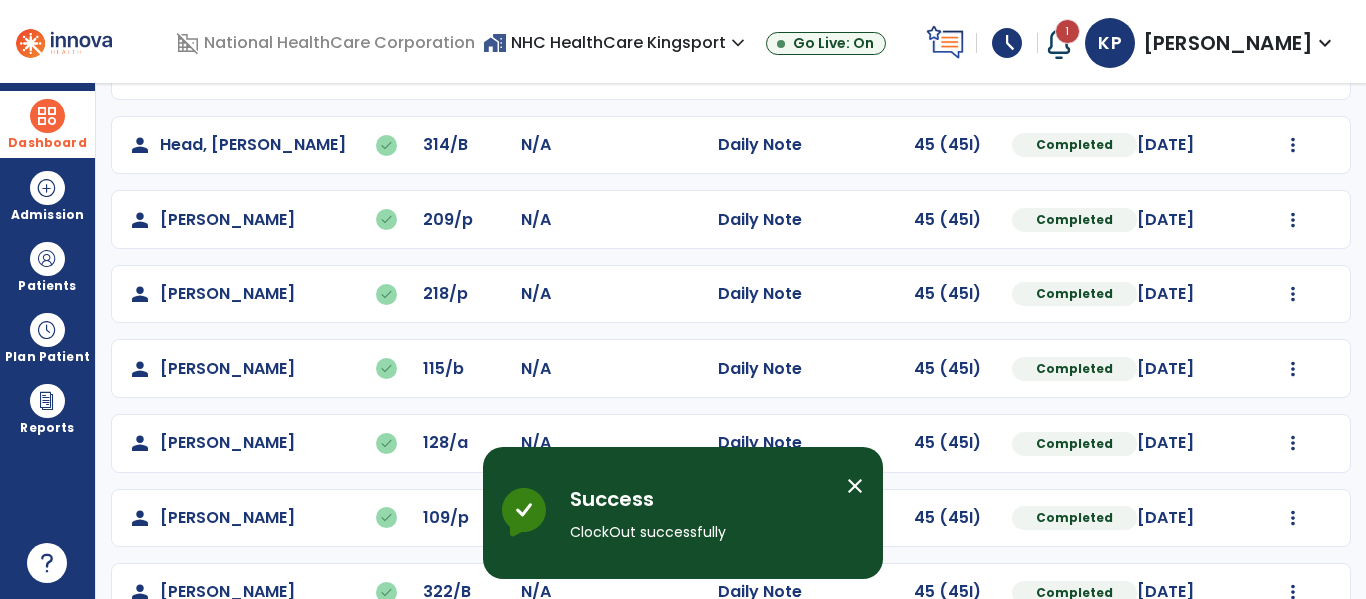 click on "schedule" at bounding box center [1007, 43] 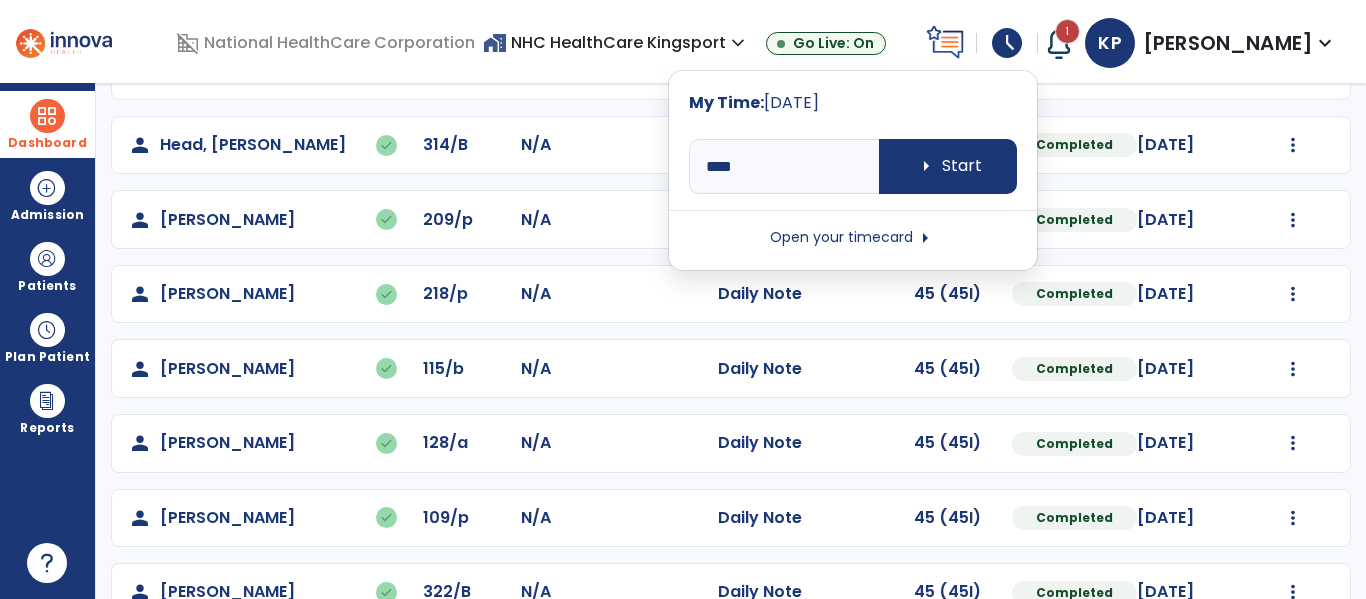 click on "Open your timecard  arrow_right" at bounding box center (853, 238) 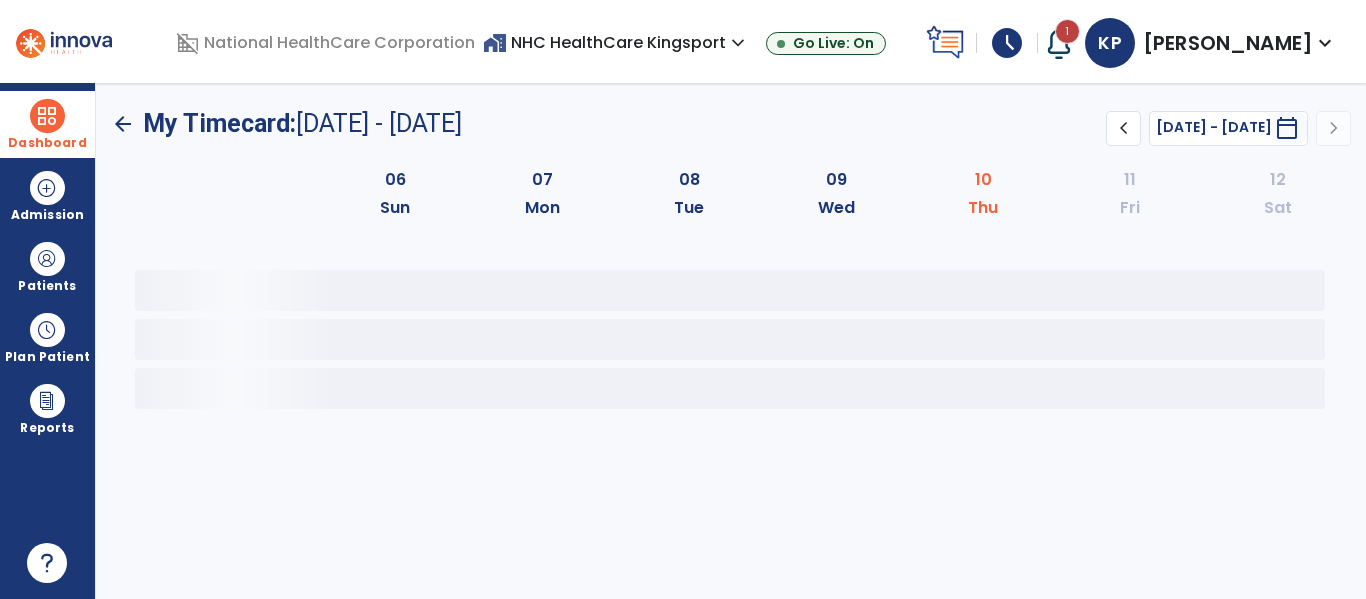 scroll, scrollTop: 0, scrollLeft: 0, axis: both 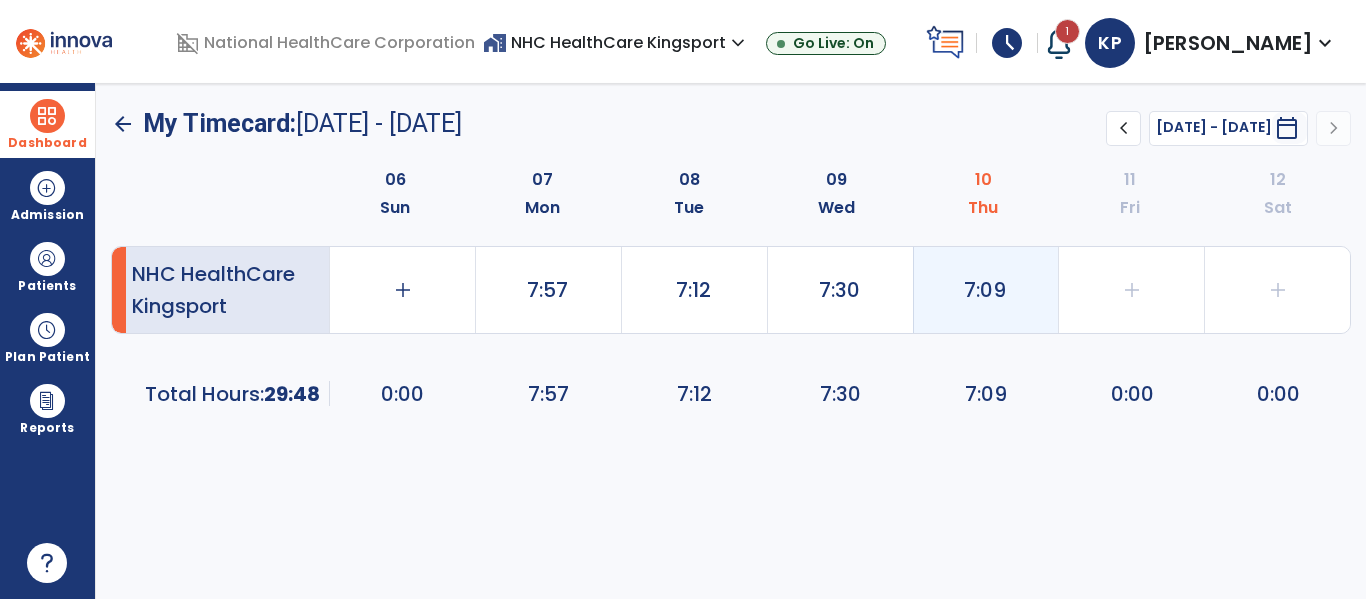 click on "7:09" 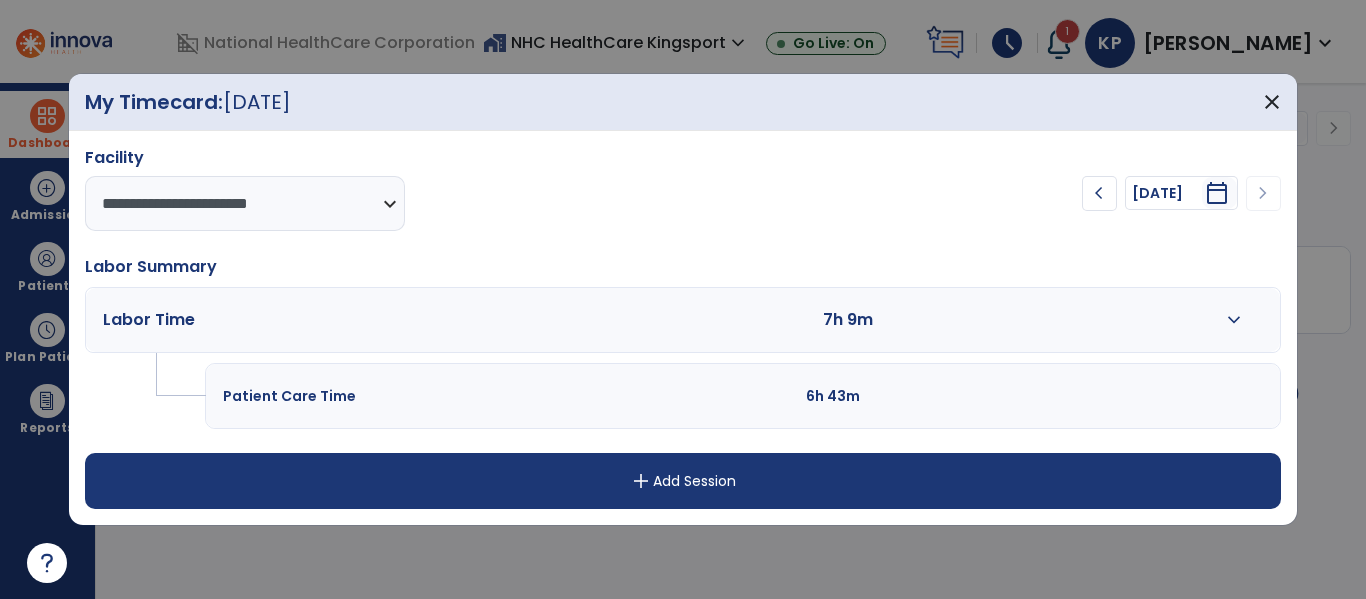 click on "expand_more" at bounding box center (1234, 320) 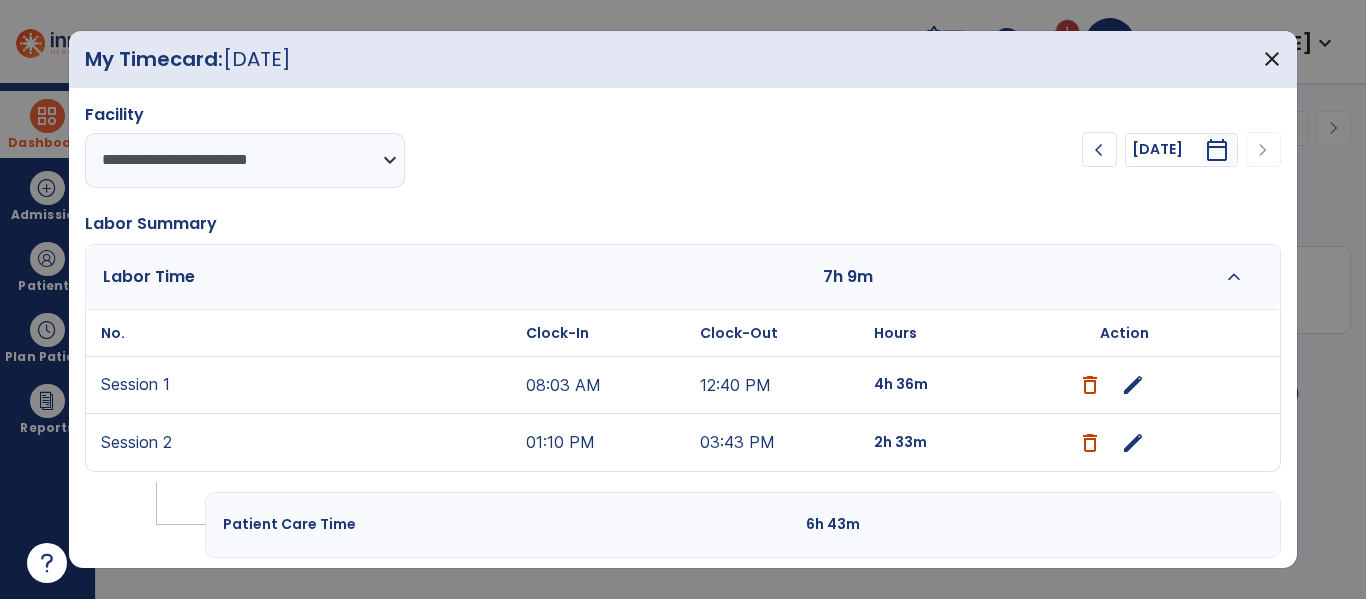 click on "edit" at bounding box center (1133, 385) 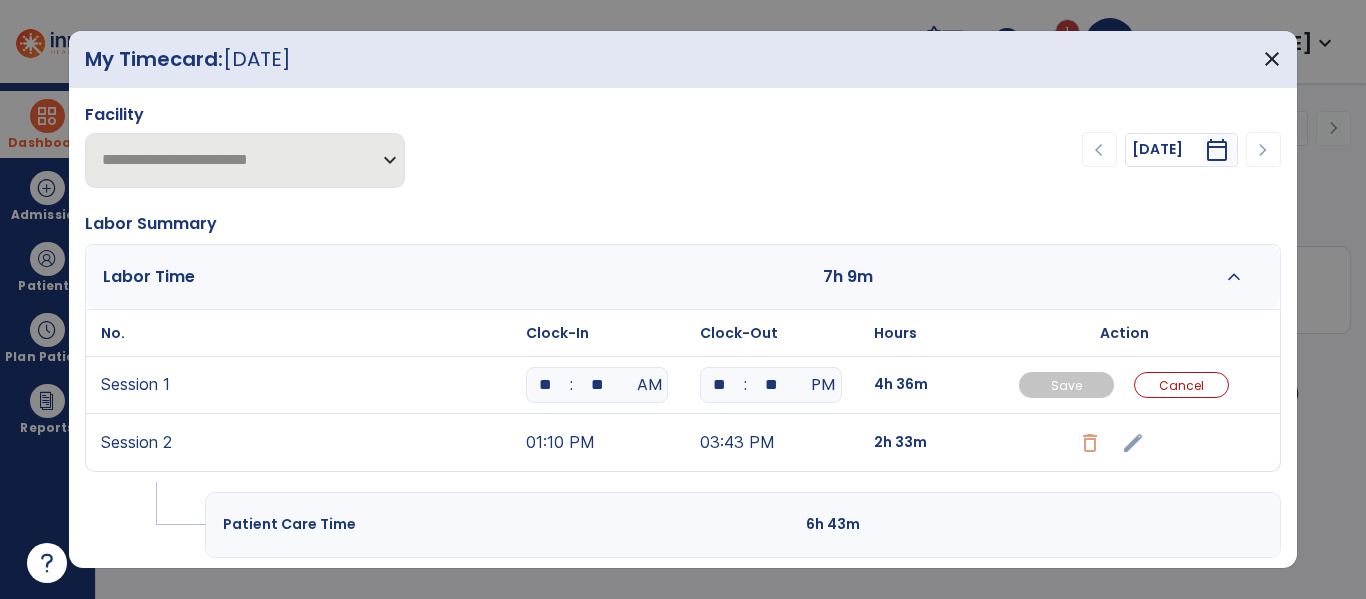click on "**" at bounding box center (545, 385) 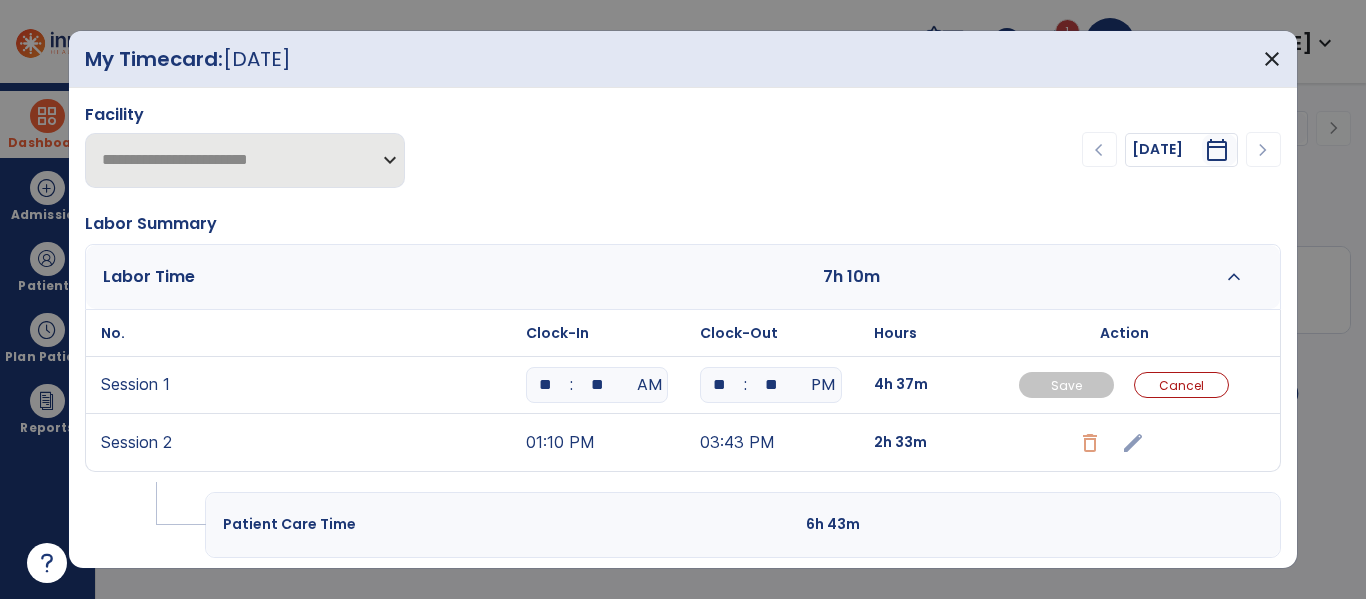 type on "**" 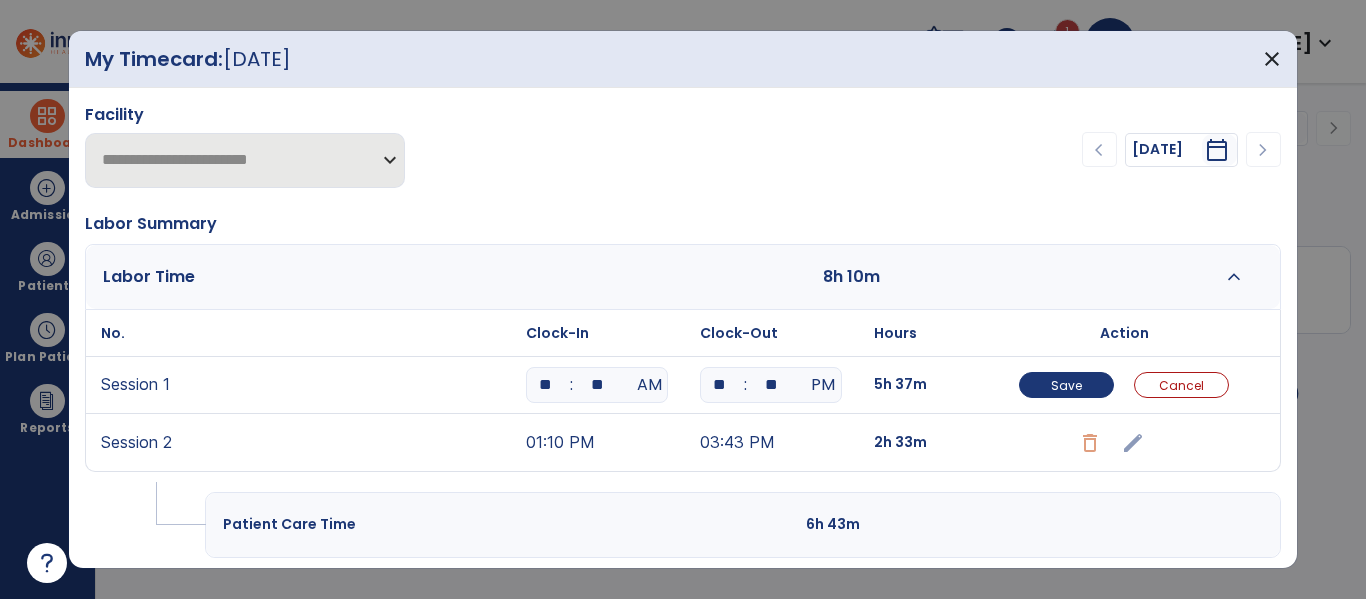 type on "*" 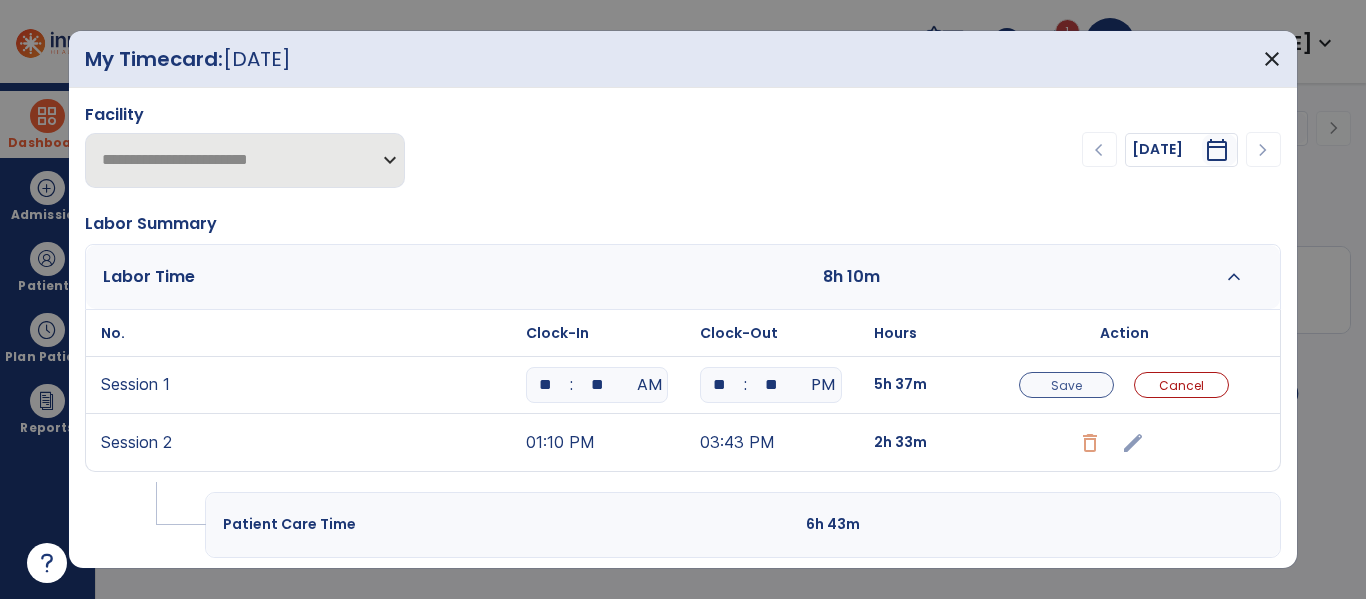 type on "**" 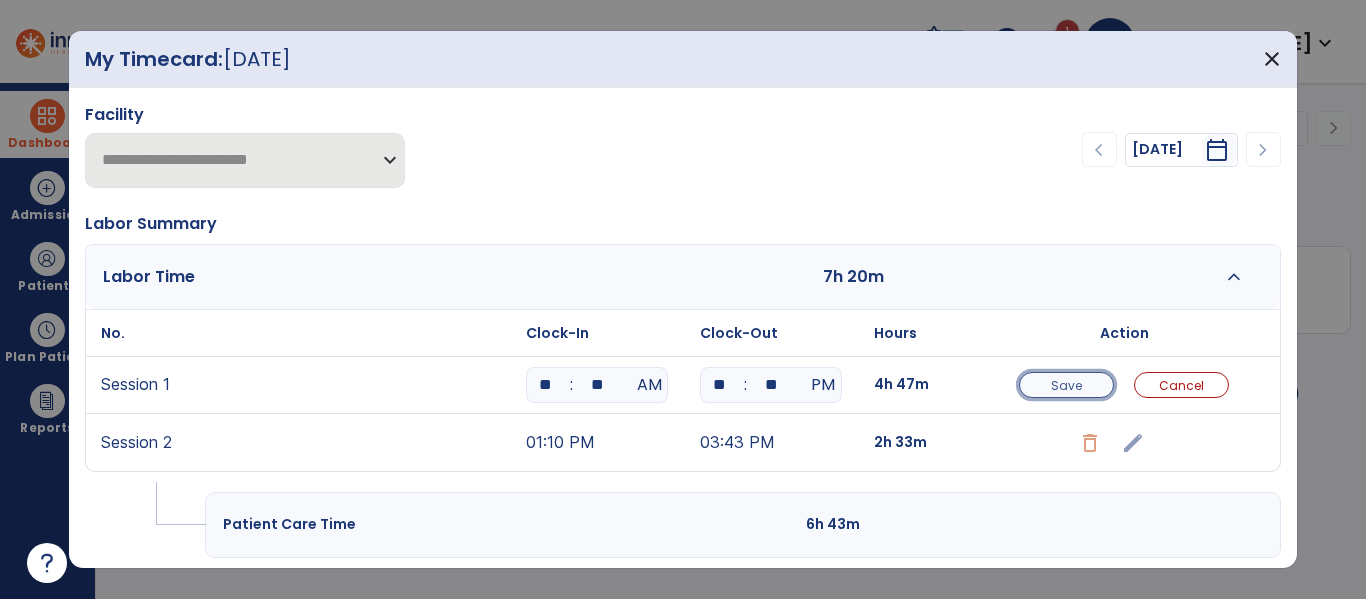 click on "Save" at bounding box center [1066, 385] 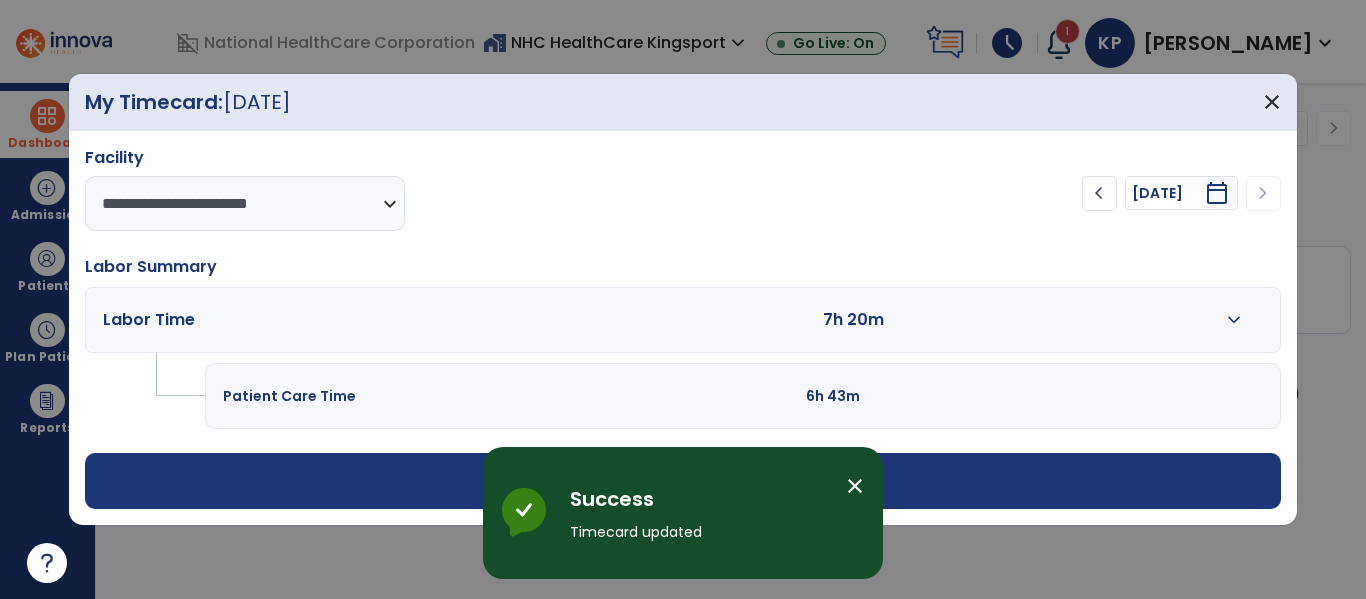 click on "expand_more" at bounding box center (1234, 320) 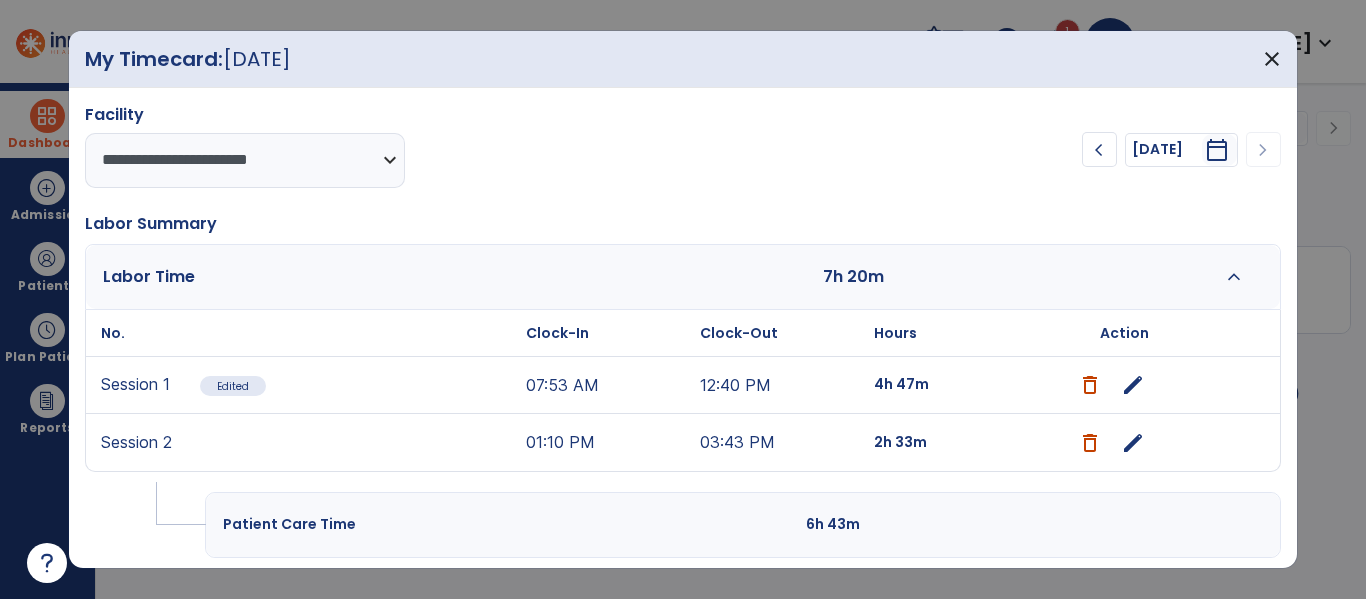 click on "edit" at bounding box center [1133, 443] 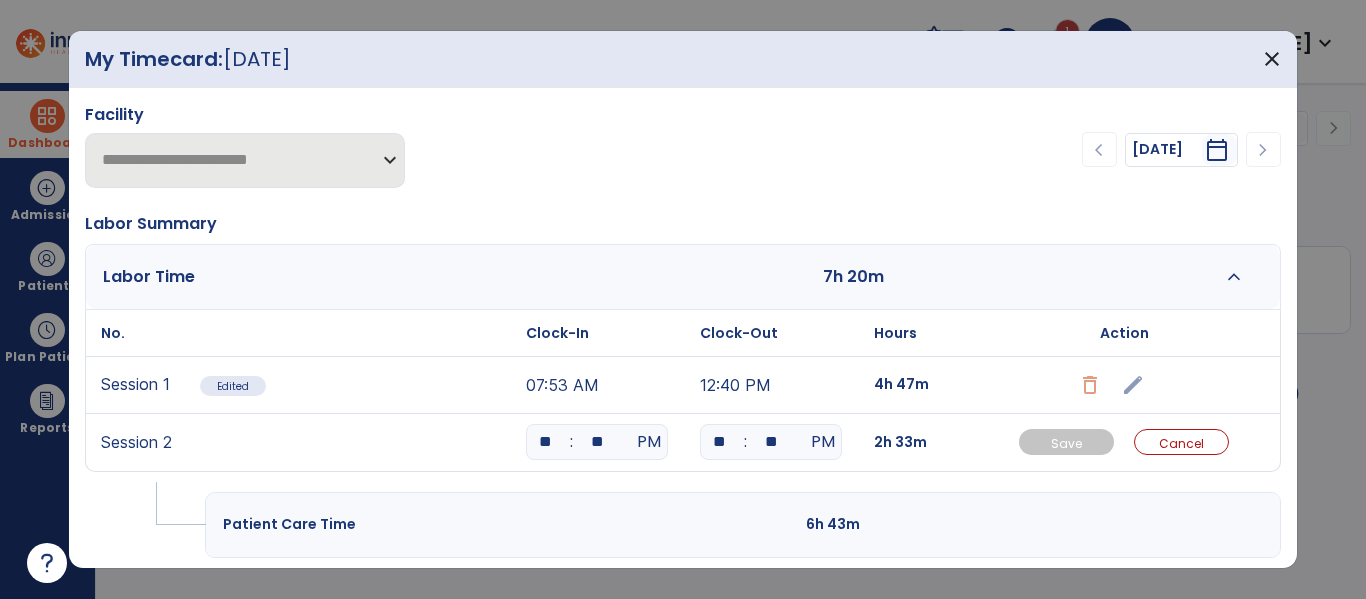 click on "**" at bounding box center [719, 442] 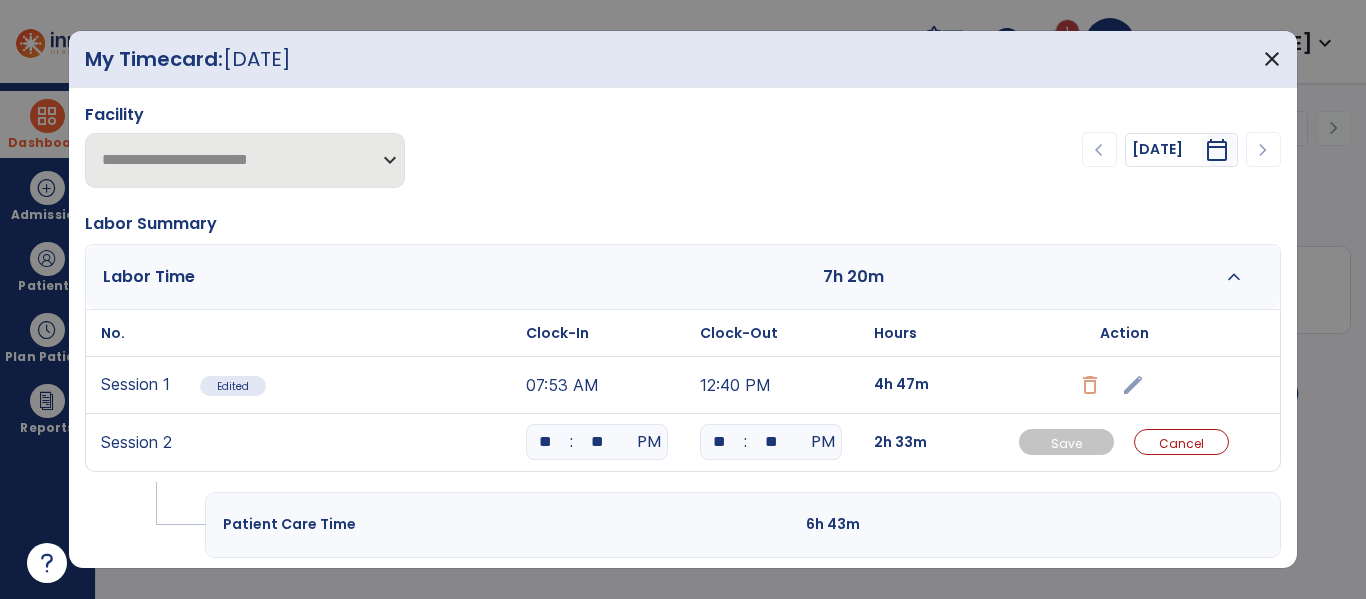 type on "**" 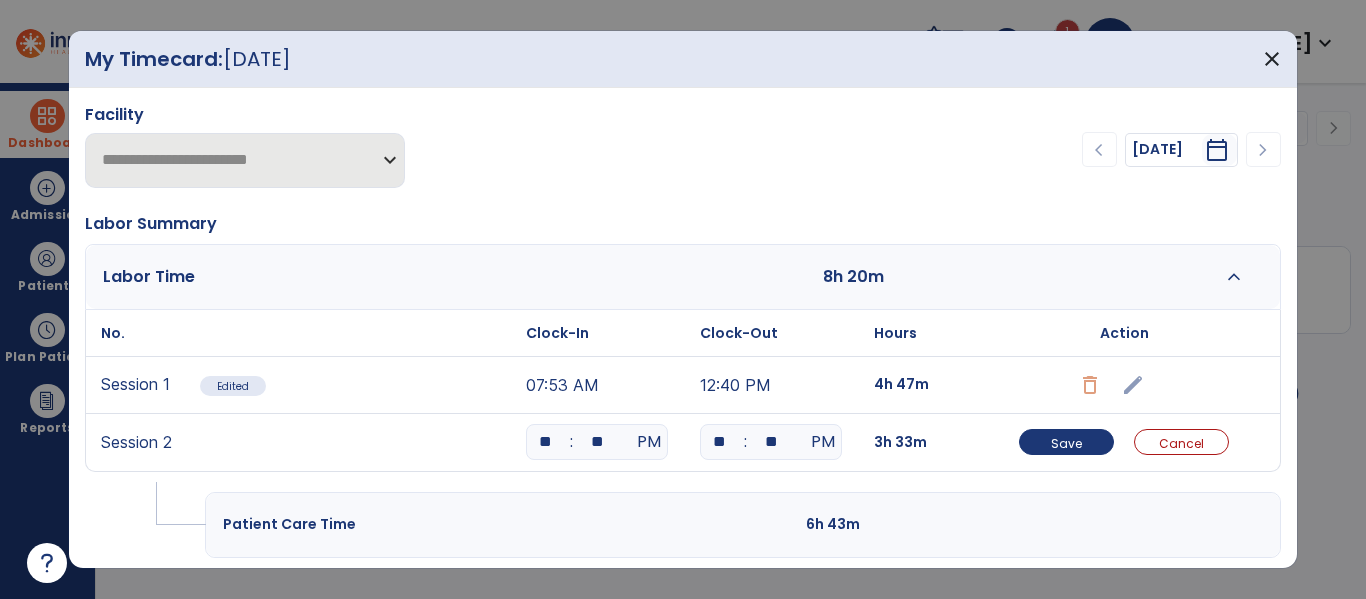click on "**" at bounding box center (771, 442) 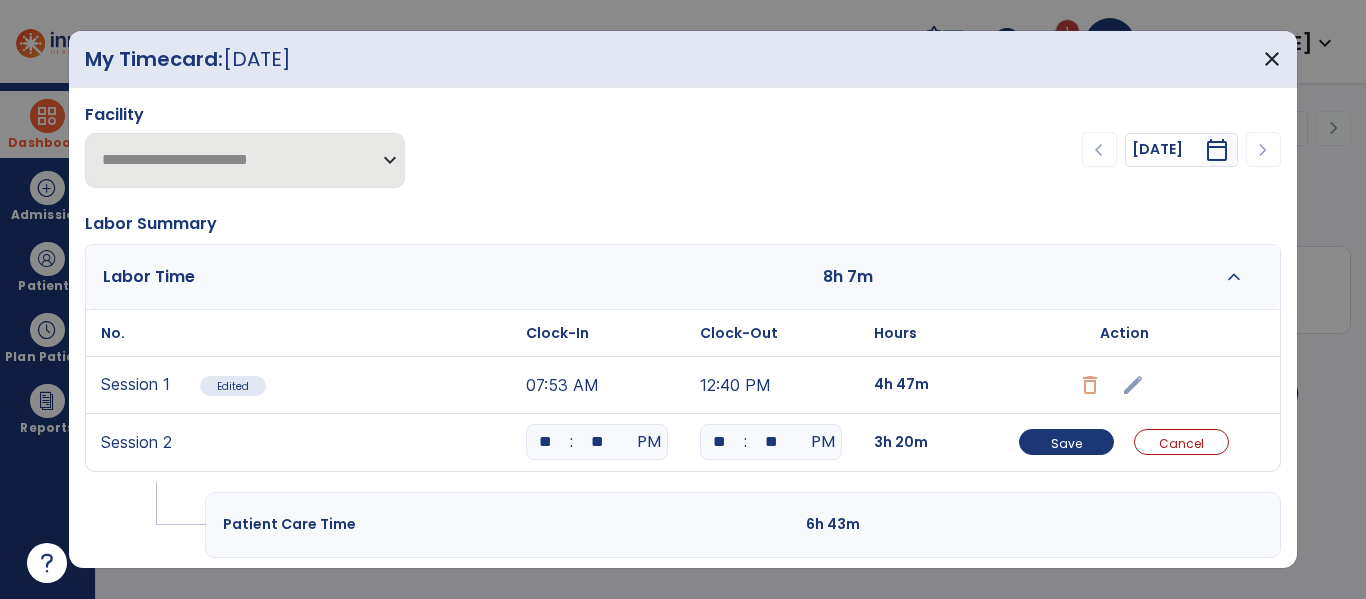 click on "6h 43m" at bounding box center (925, 524) 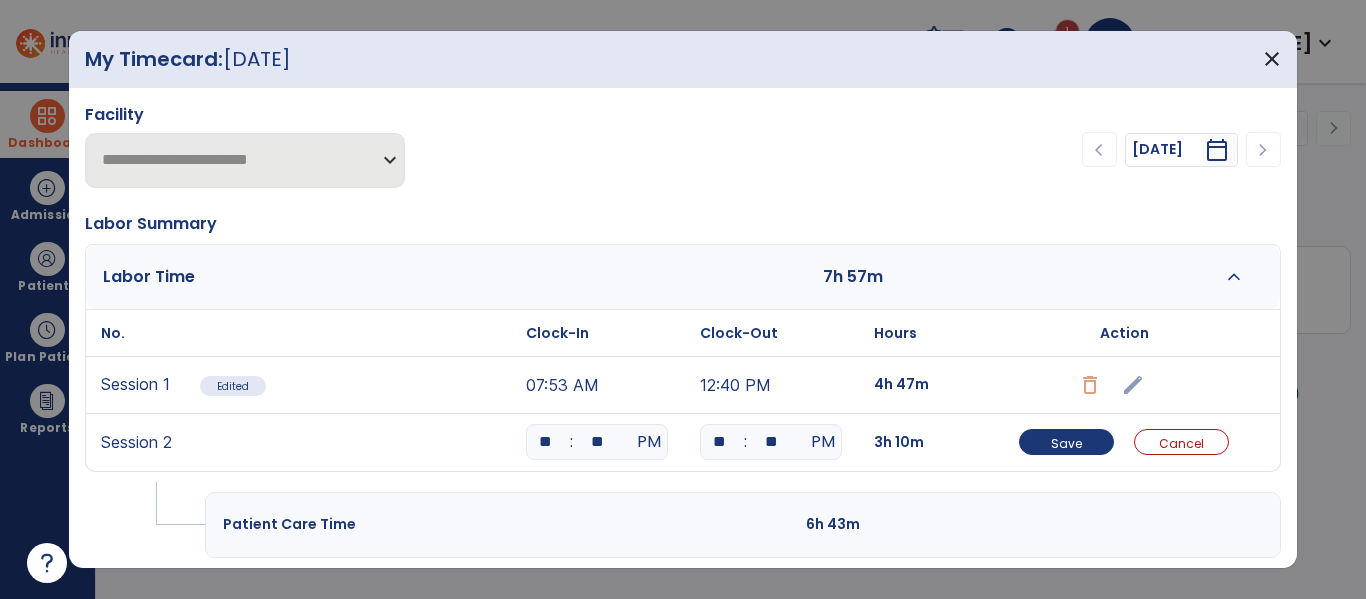 click on "Patient Care Time  6h 43m" at bounding box center (743, 525) 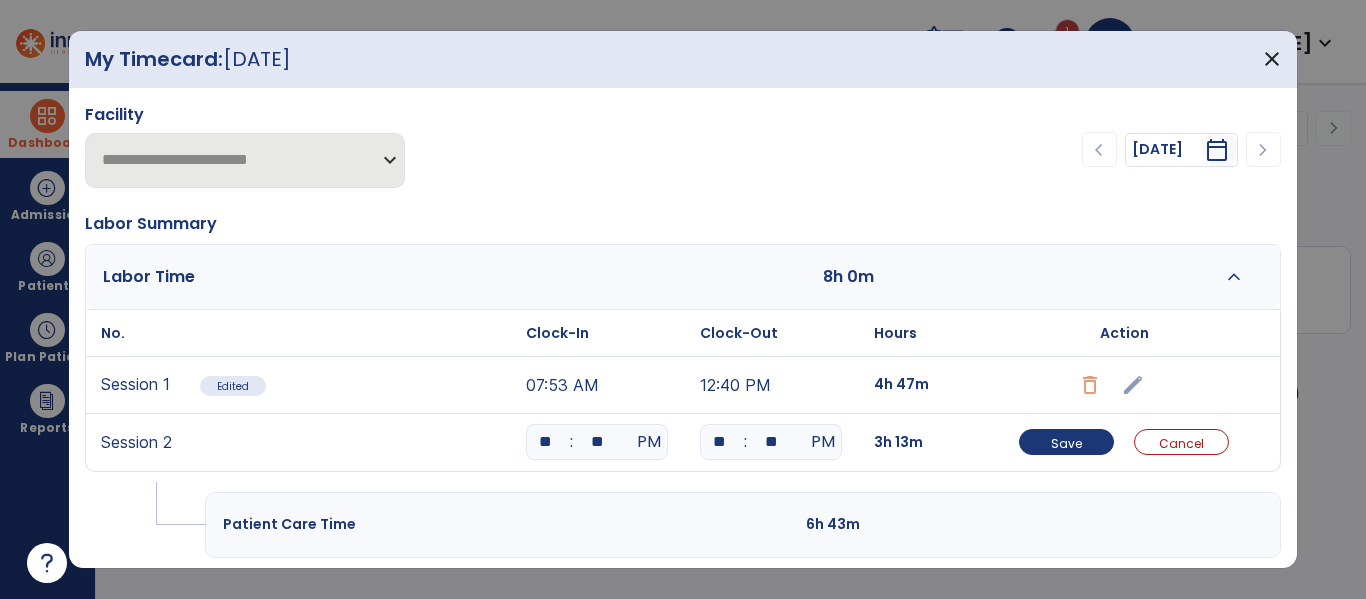 click on "6h 43m" at bounding box center [925, 524] 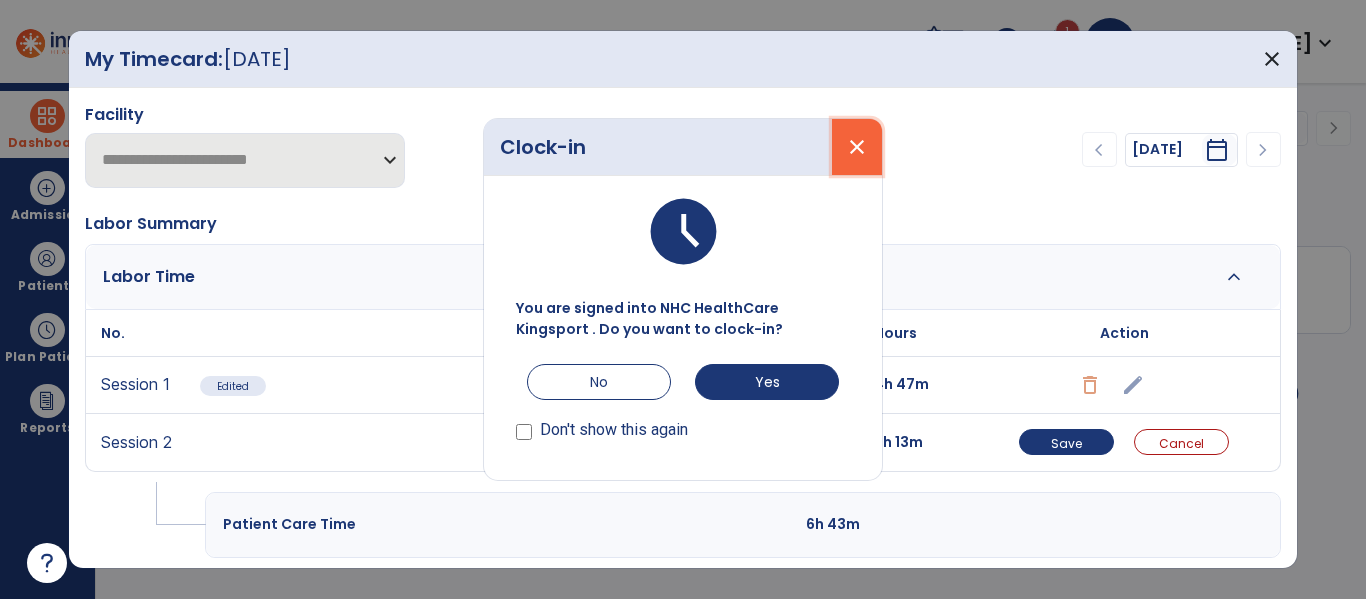 click on "close" at bounding box center (857, 147) 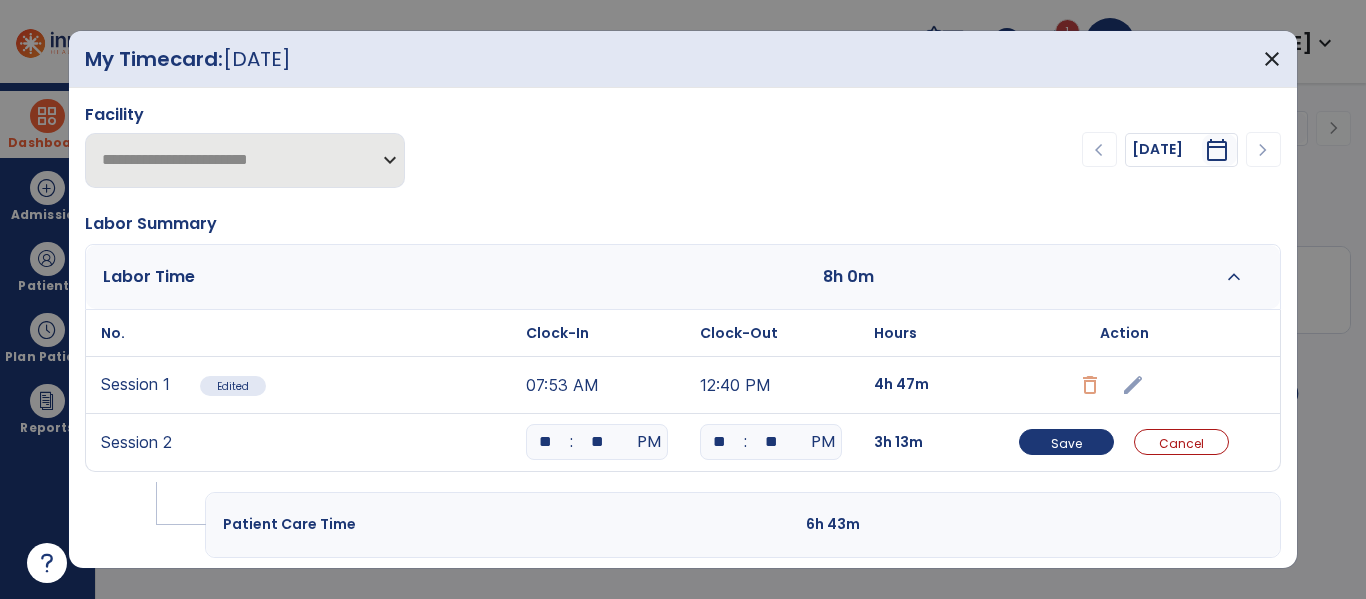 click on "6h 43m" at bounding box center [925, 524] 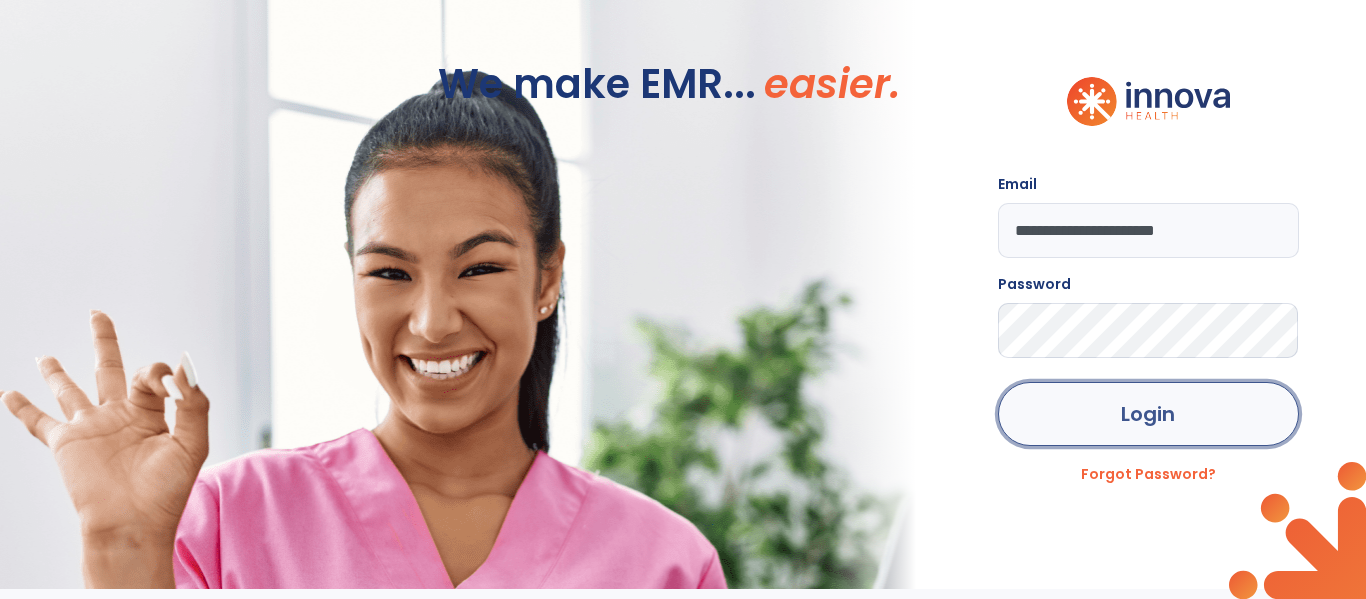 click on "Login" 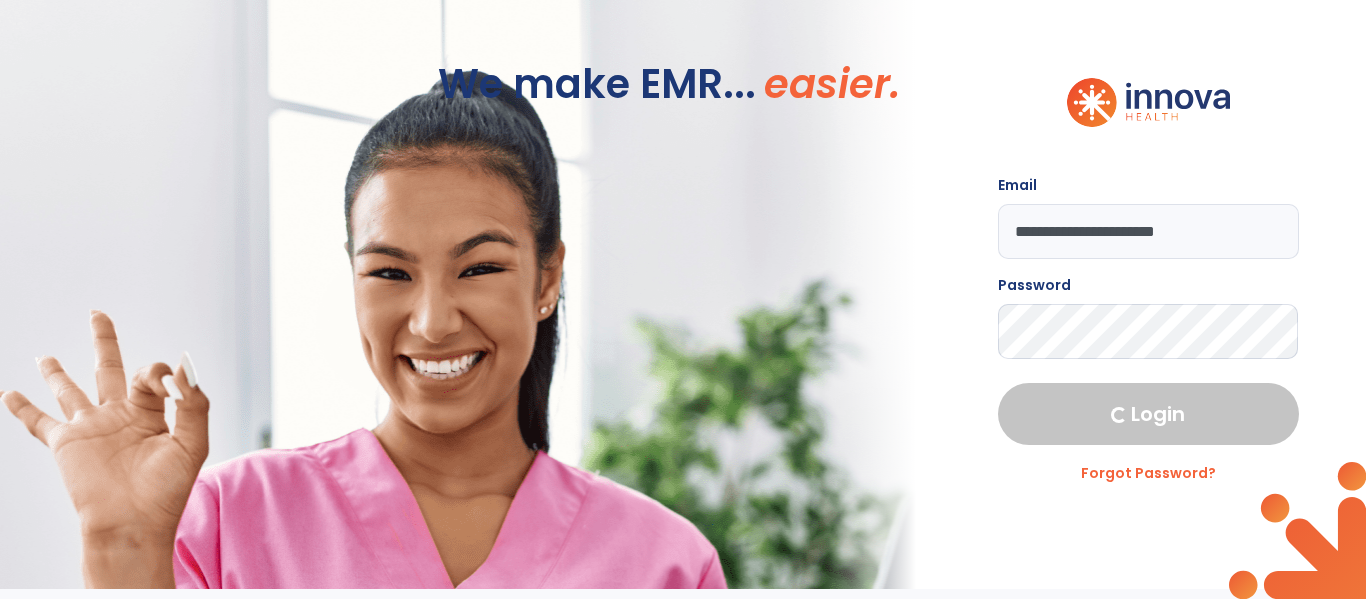 select on "****" 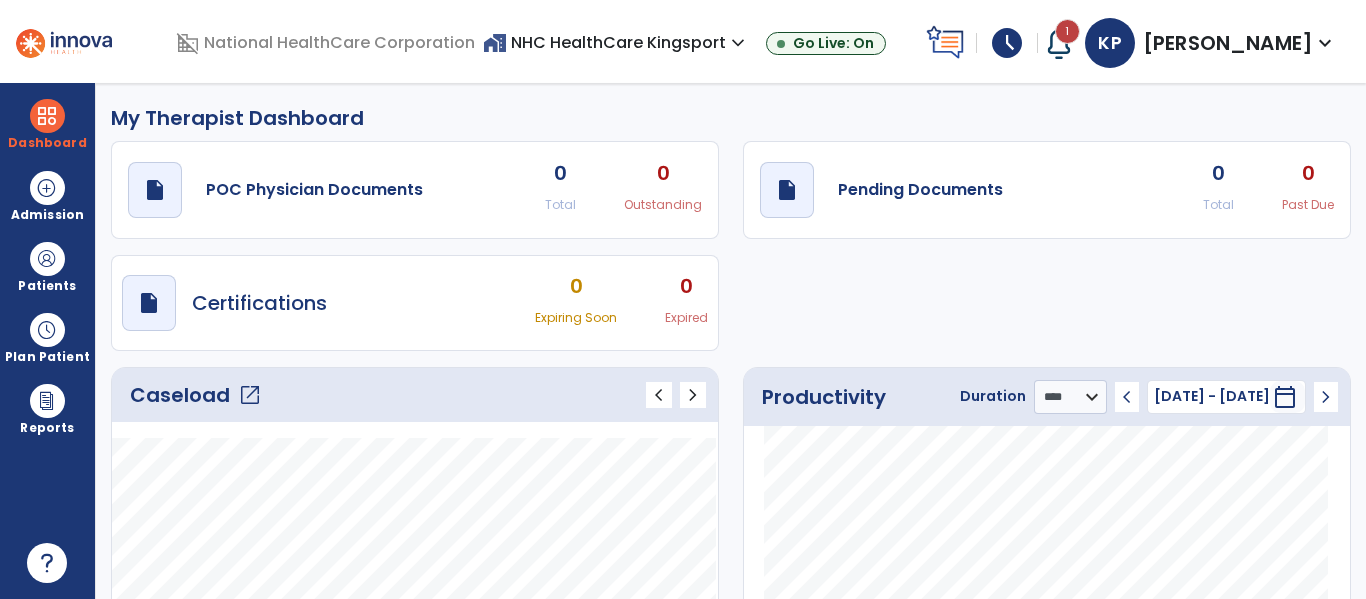 click on "schedule" at bounding box center (1007, 43) 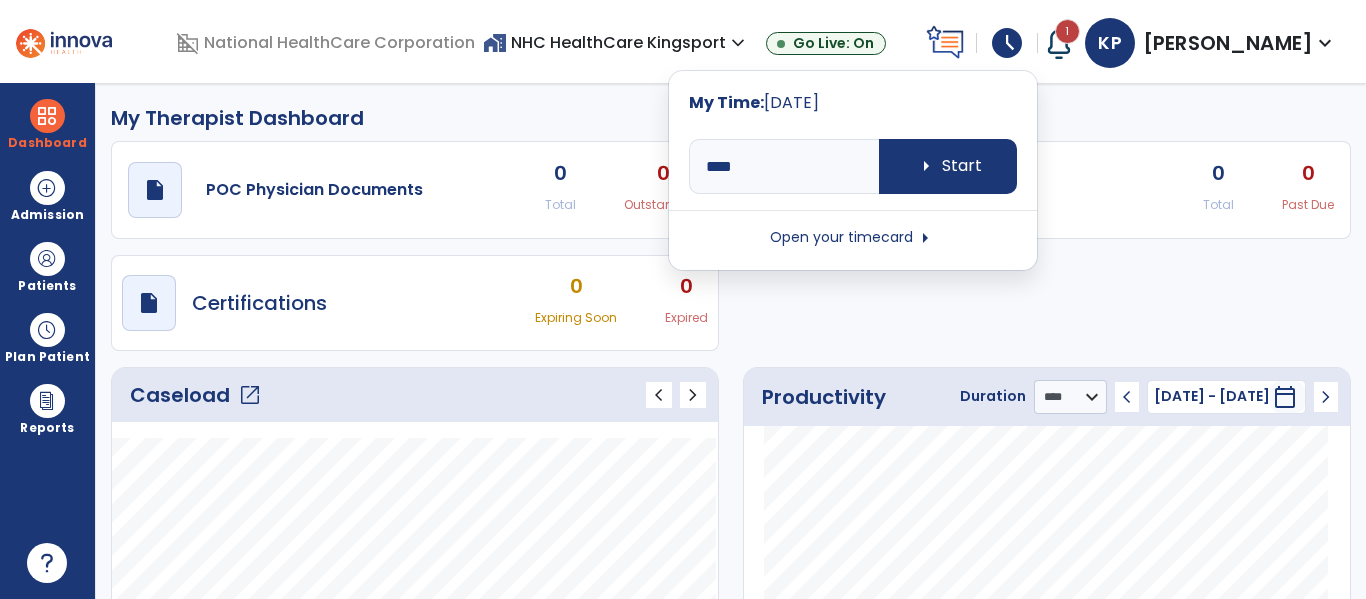 click on "Open your timecard  arrow_right" at bounding box center (853, 238) 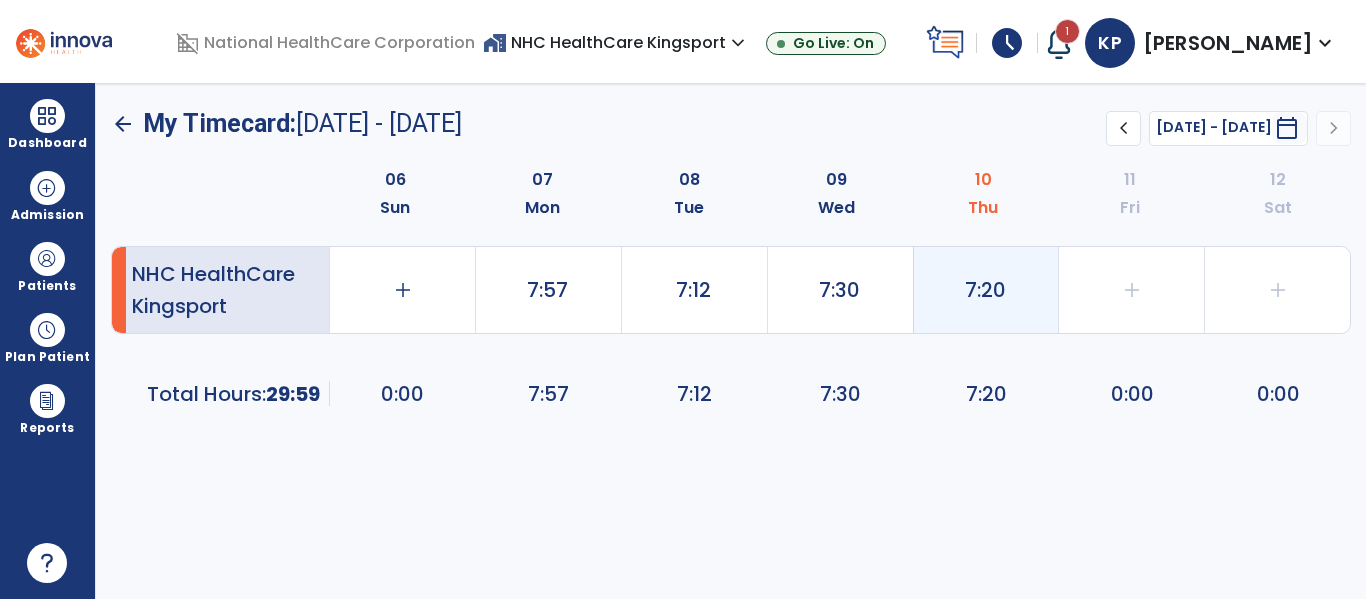 click on "7:20" 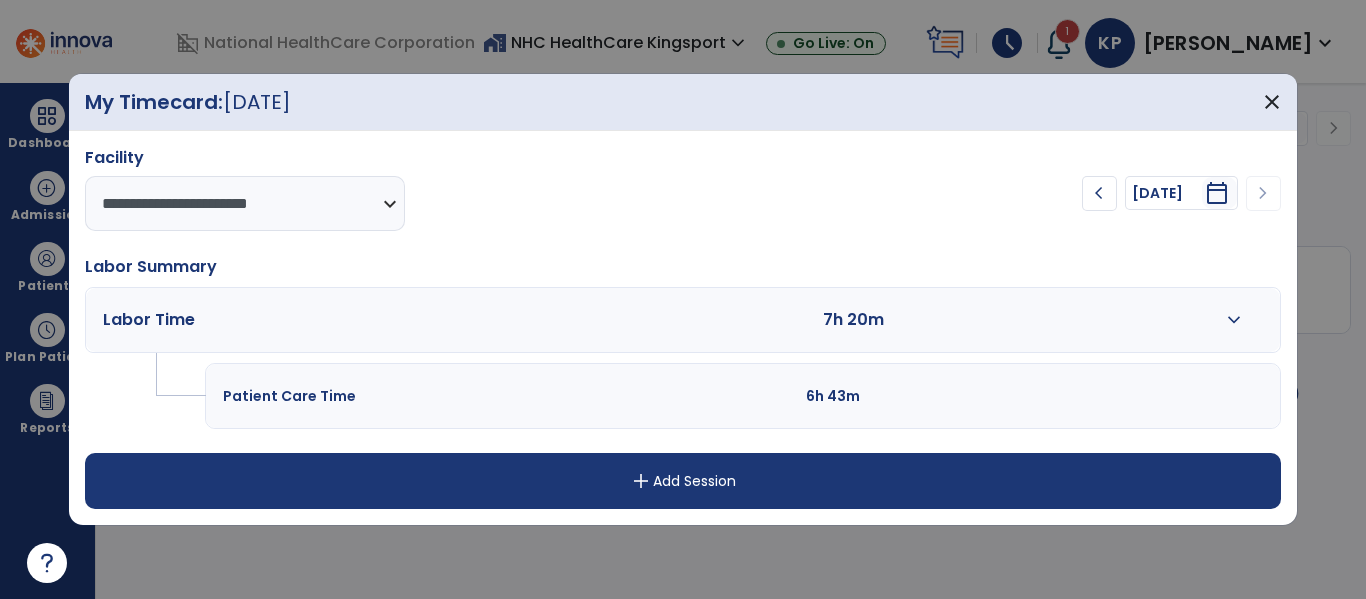 click on "expand_more" at bounding box center (1234, 320) 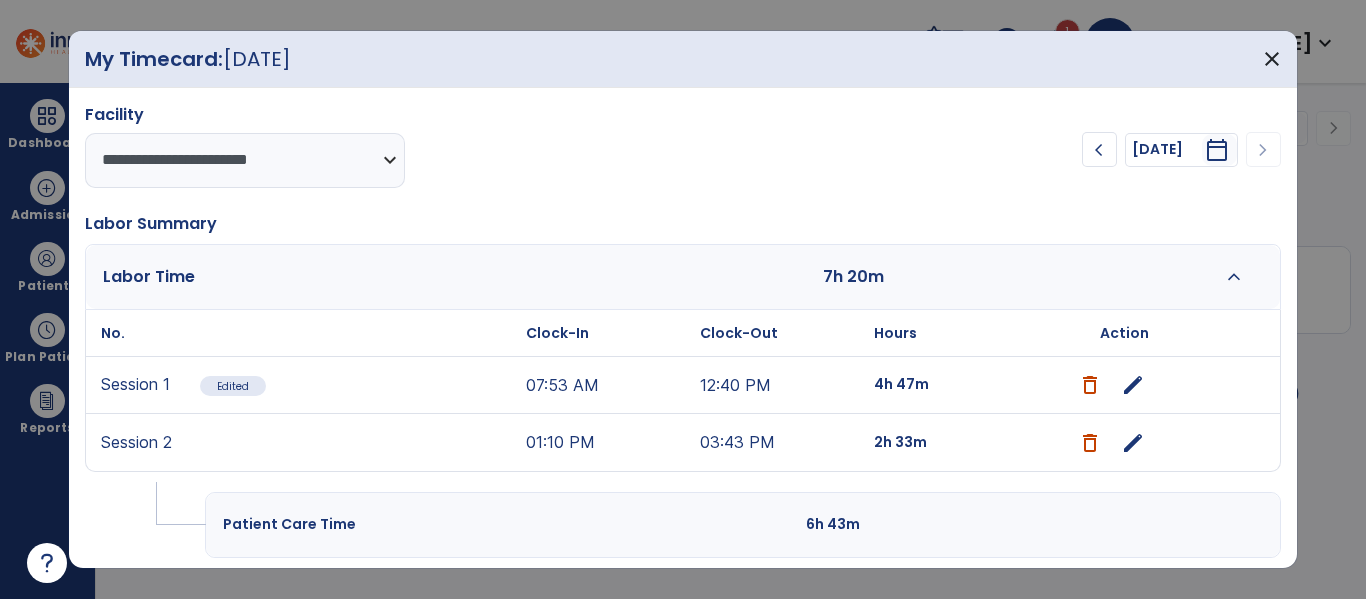 click on "edit" at bounding box center [1133, 443] 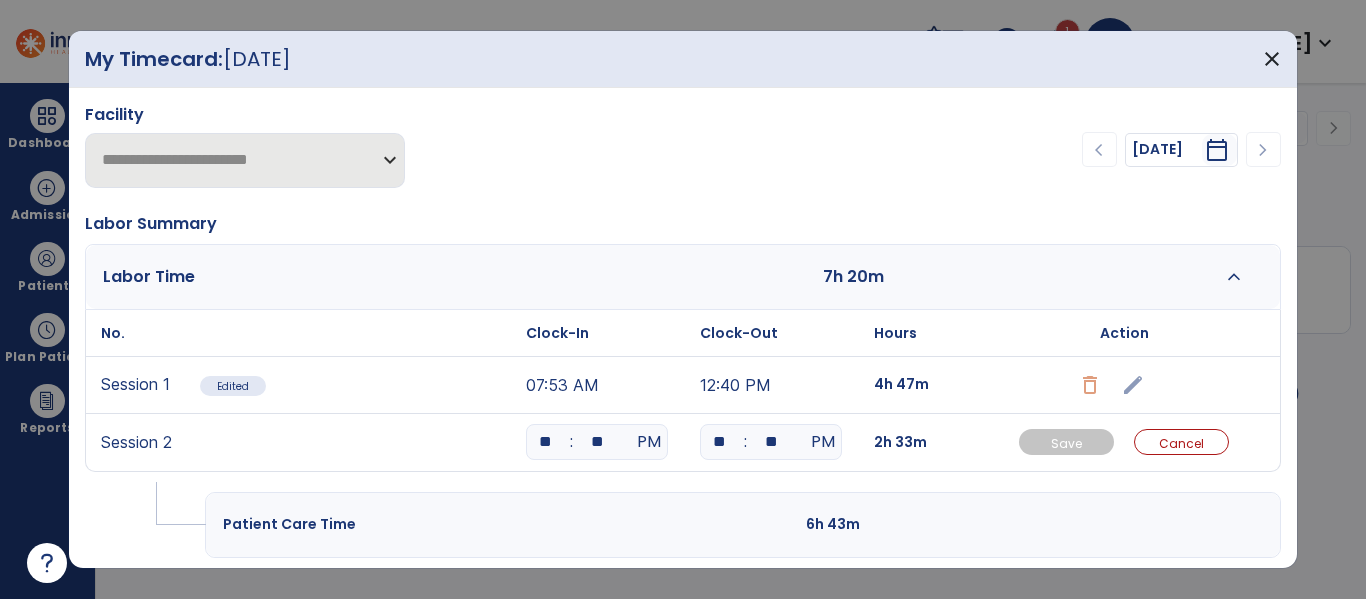 click on "**" at bounding box center (771, 442) 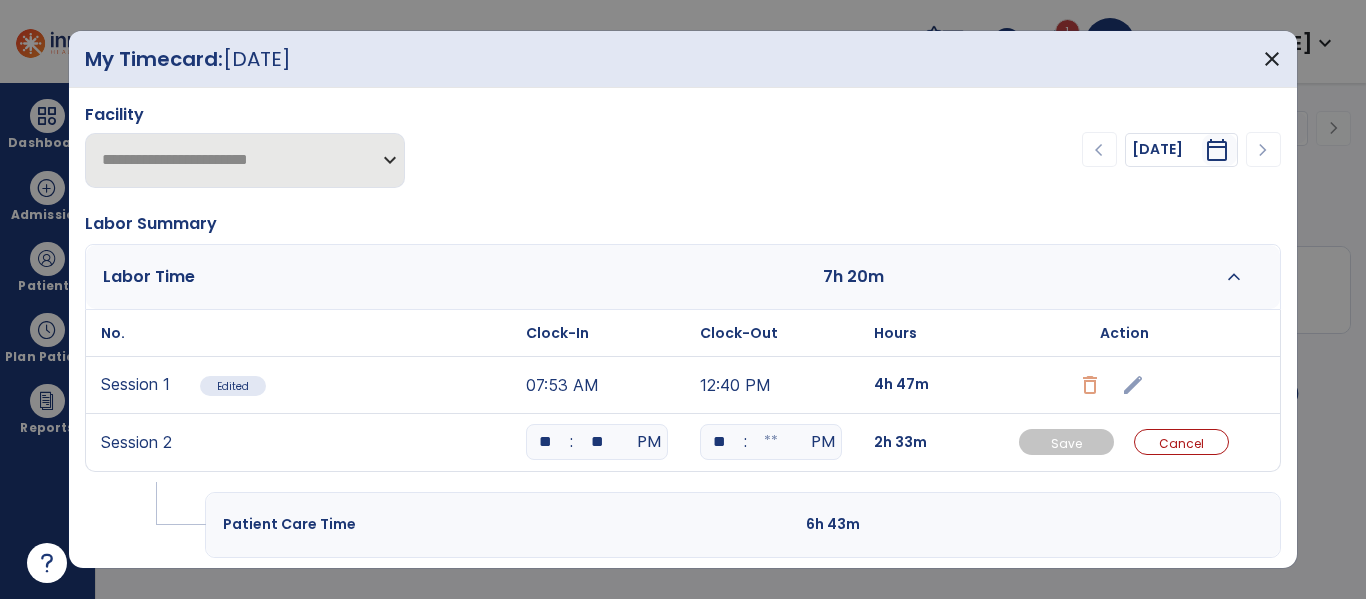 type 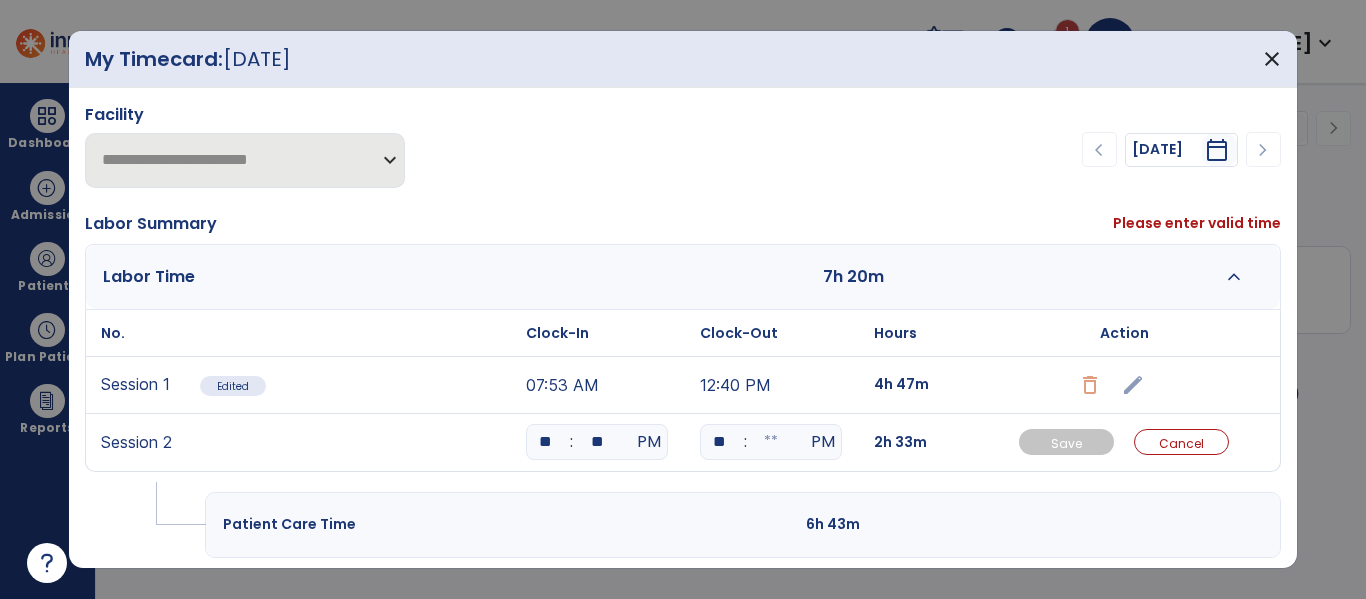 click on "**" at bounding box center [719, 442] 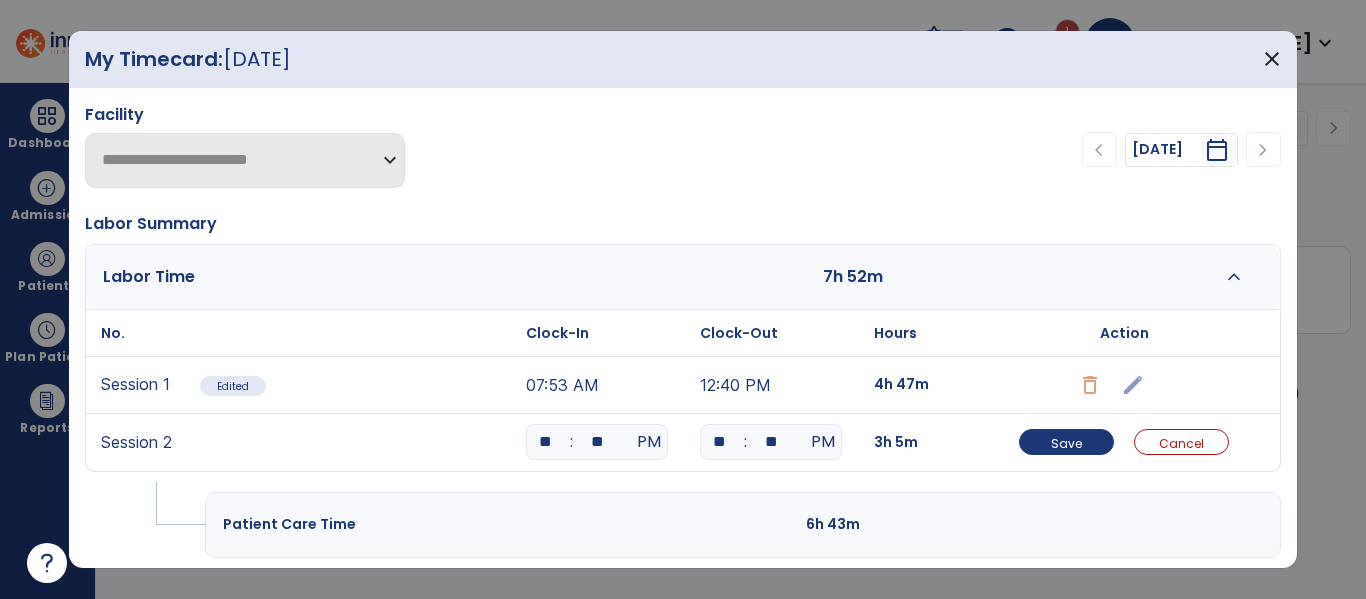 click on "Patient Care Time  6h 43m" at bounding box center [743, 525] 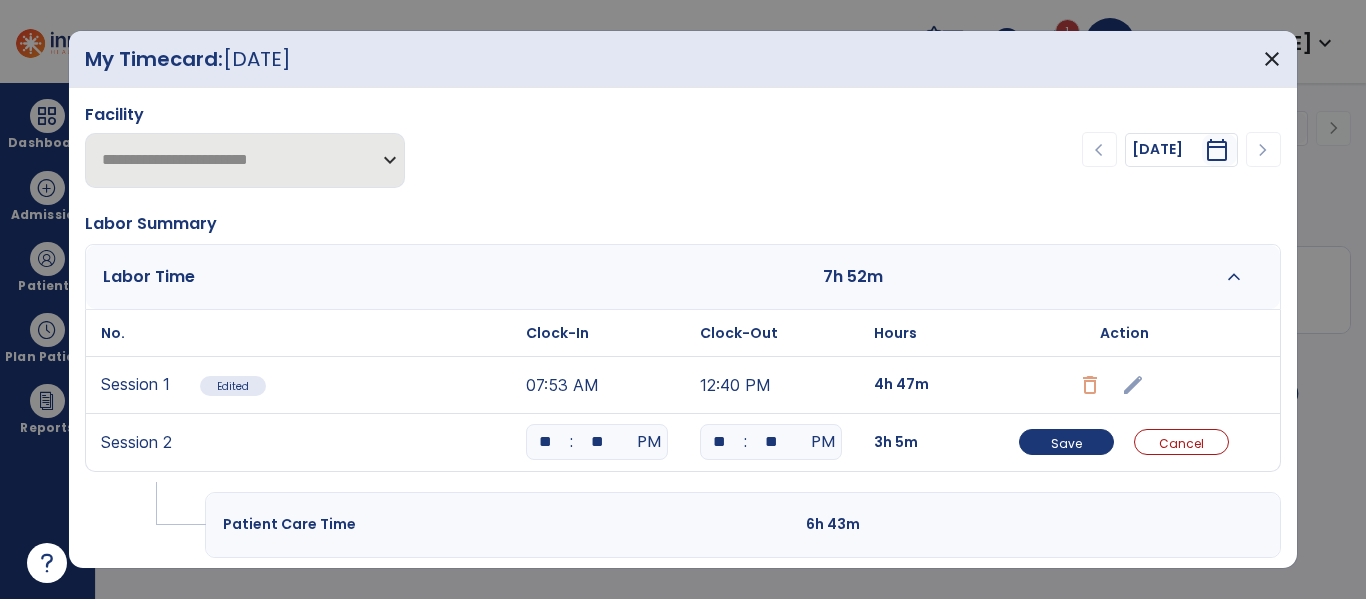 click on "**" at bounding box center [771, 442] 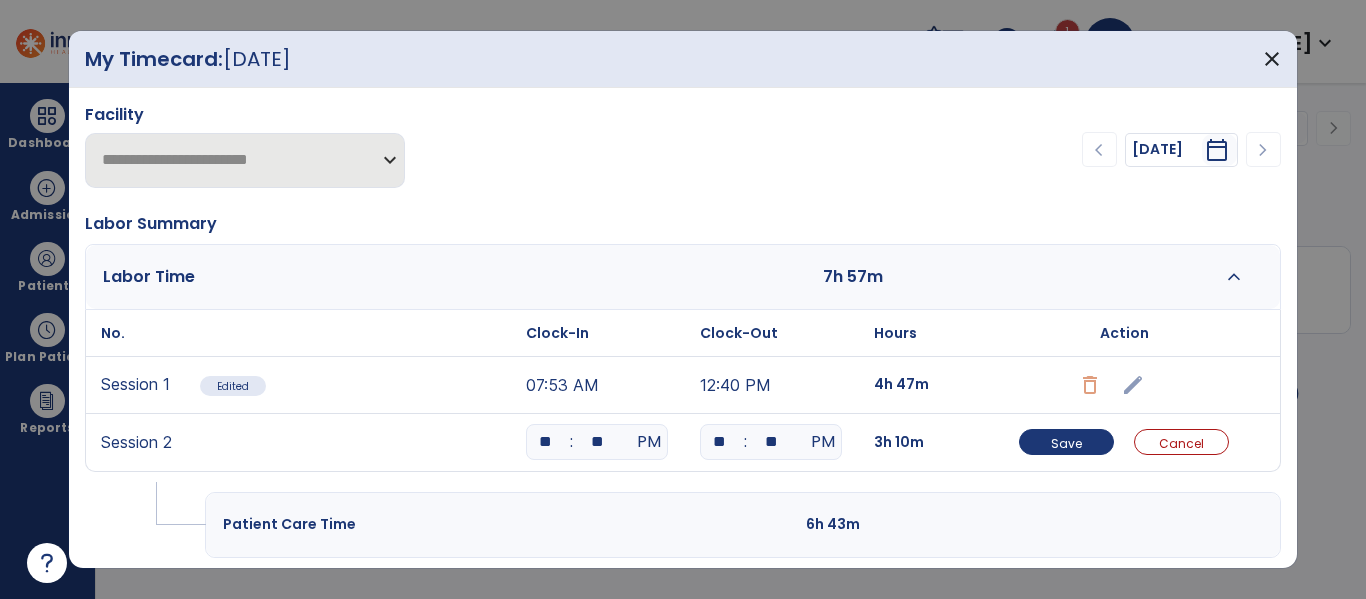 click on "6h 43m" at bounding box center (925, 524) 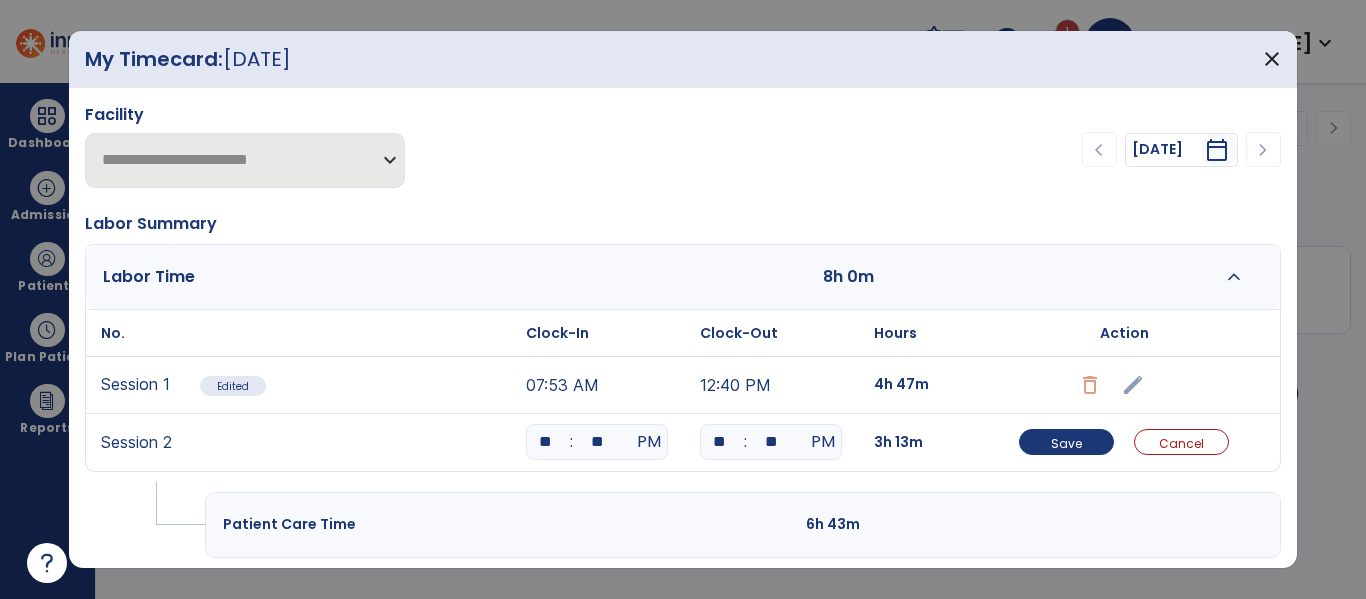 click on "Patient Care Time  6h 43m" at bounding box center (743, 525) 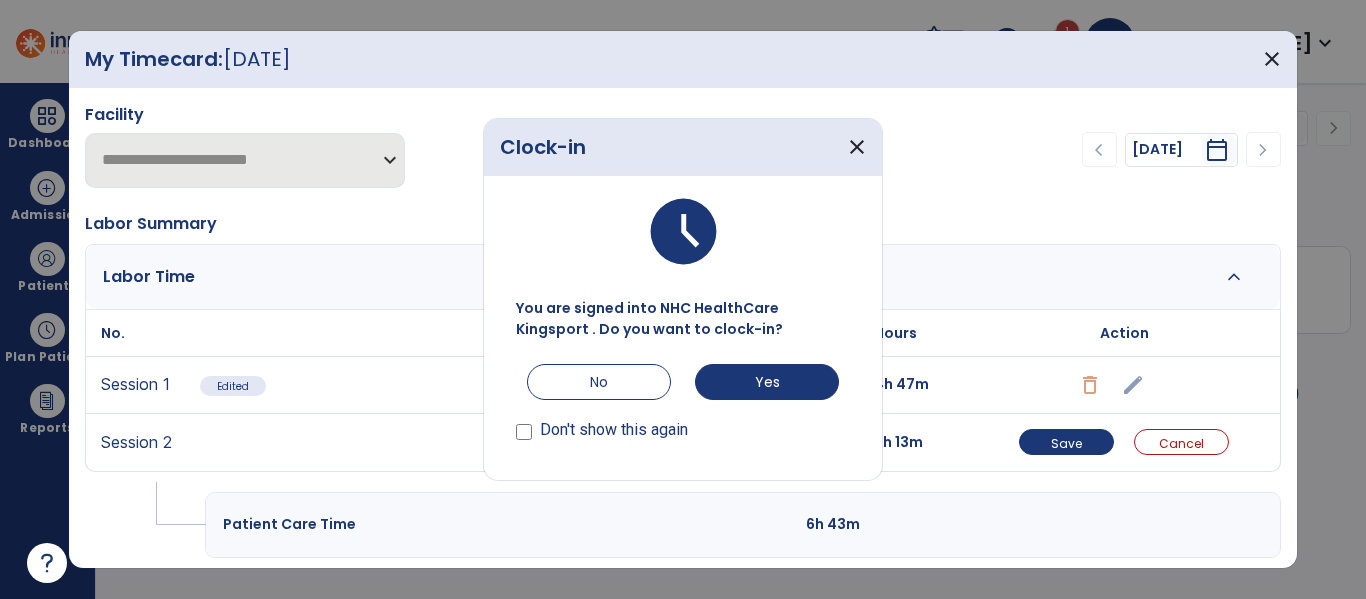 click on "chevron_left [DATE]  *********  calendar_today  chevron_right" at bounding box center [1039, 150] 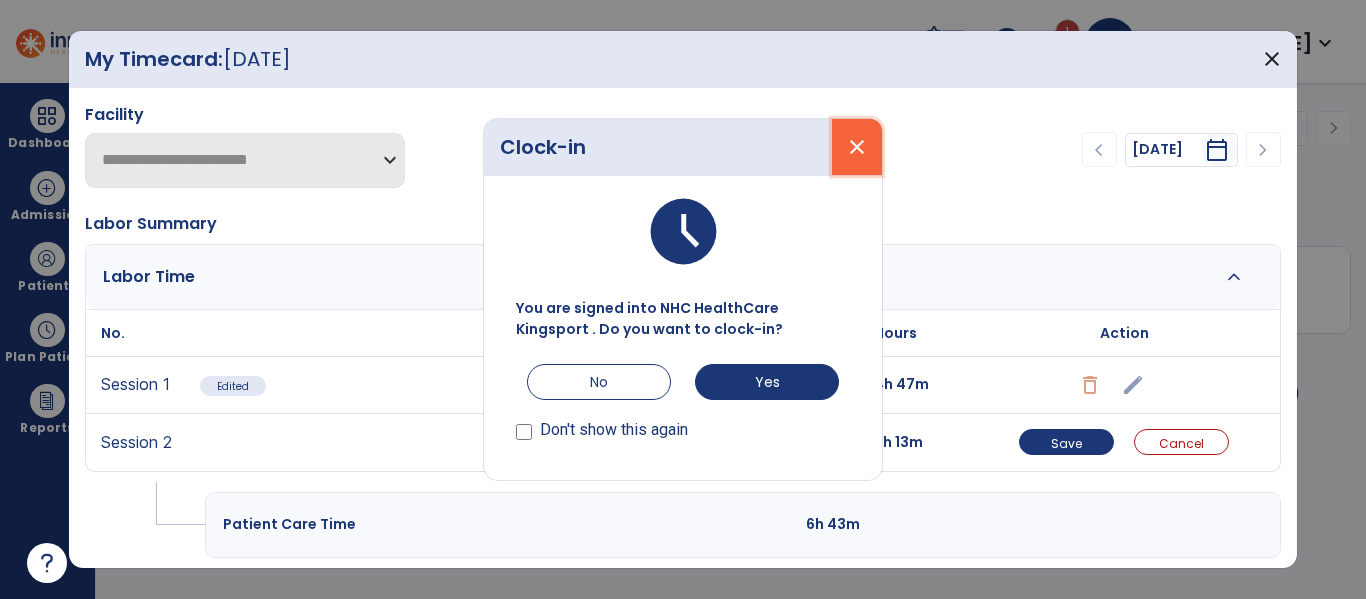 click on "close" at bounding box center [857, 147] 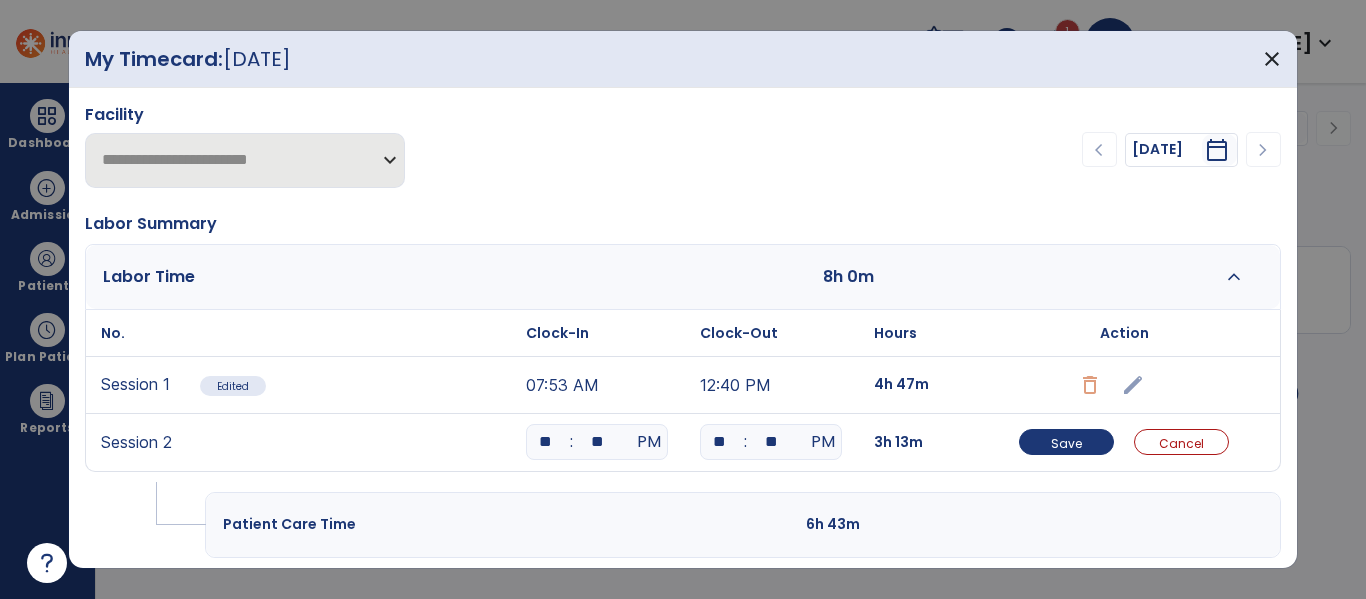 click on "6h 43m" at bounding box center [925, 524] 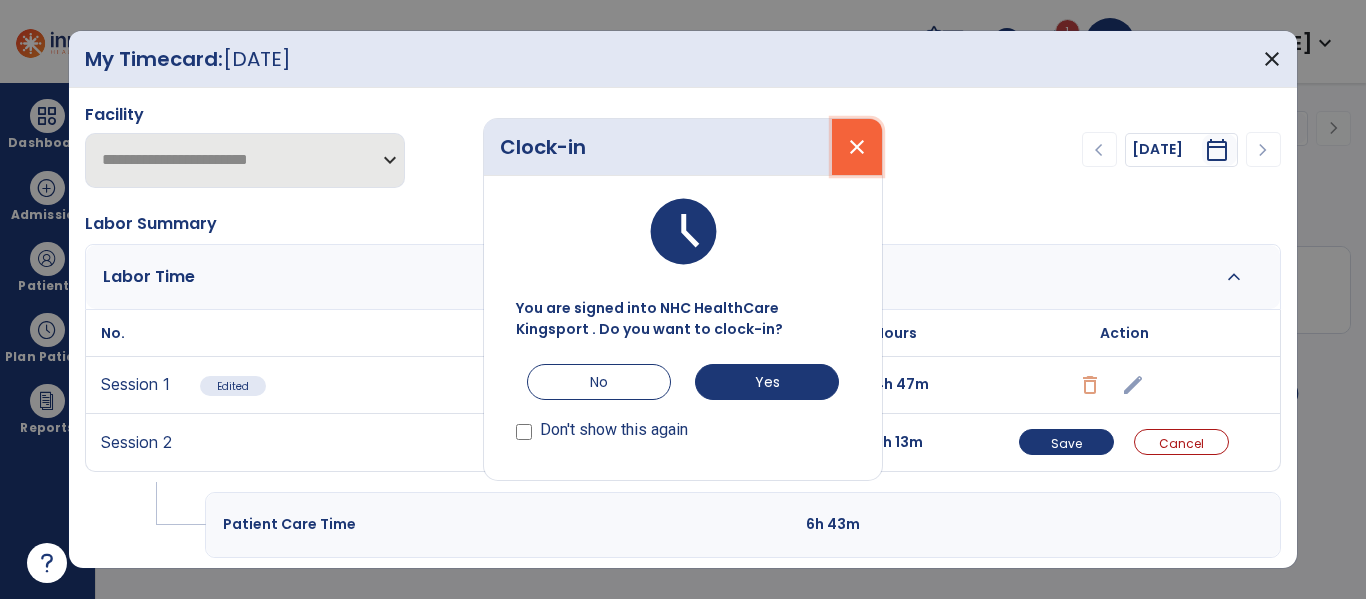 click on "close" at bounding box center (857, 147) 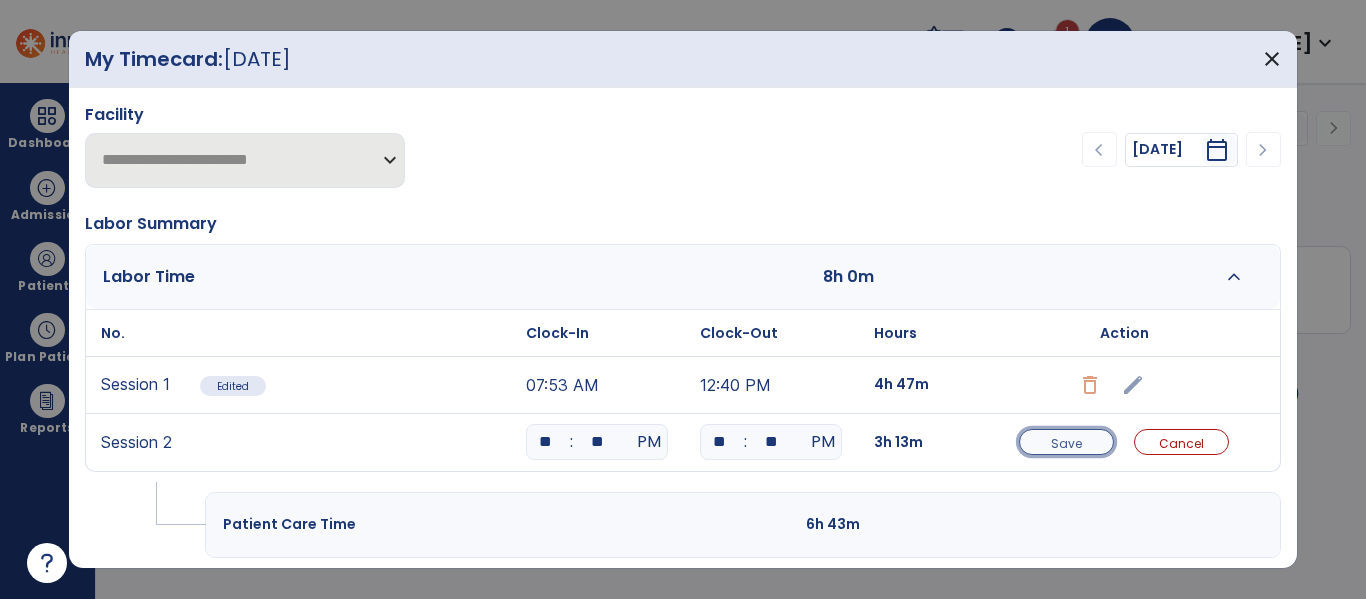 click on "Save" at bounding box center [1066, 442] 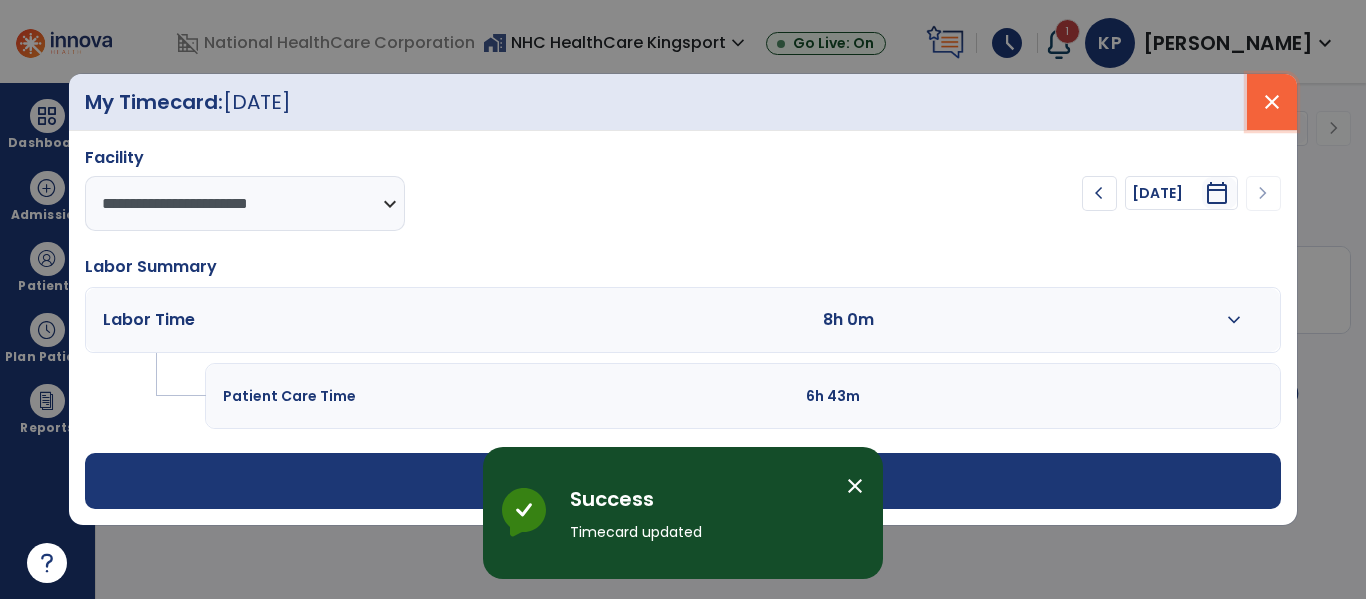 click on "close" at bounding box center [1272, 102] 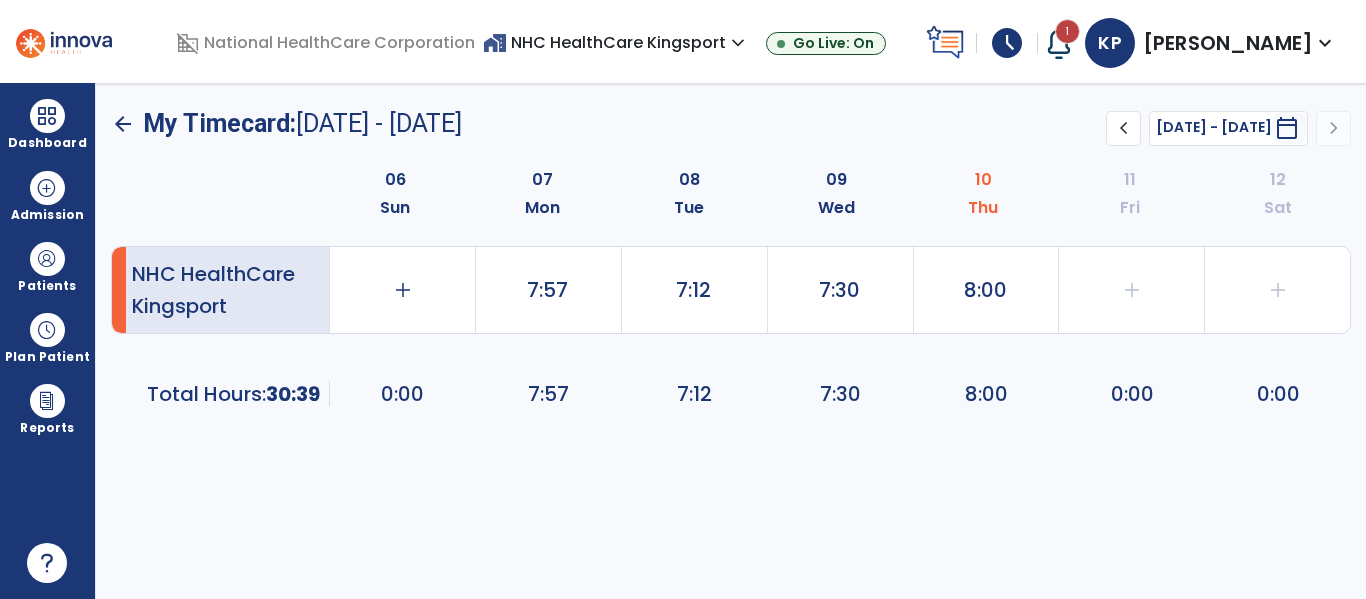 click on "[PERSON_NAME]" at bounding box center [1228, 43] 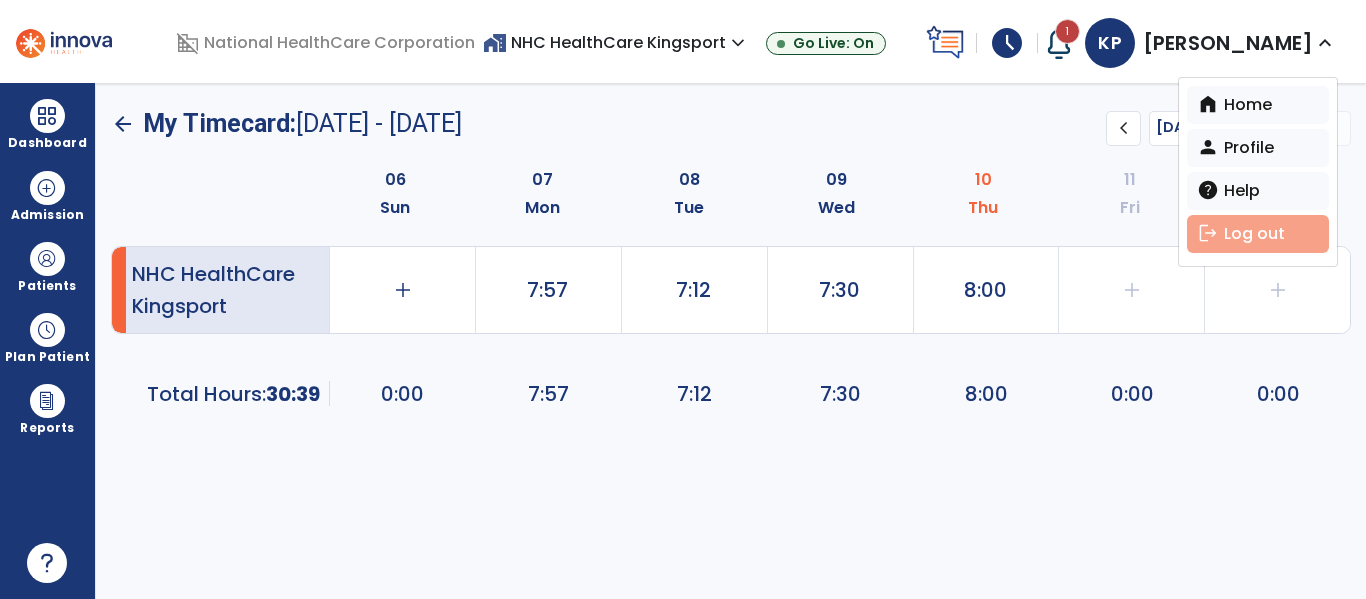 click on "logout   Log out" at bounding box center (1258, 234) 